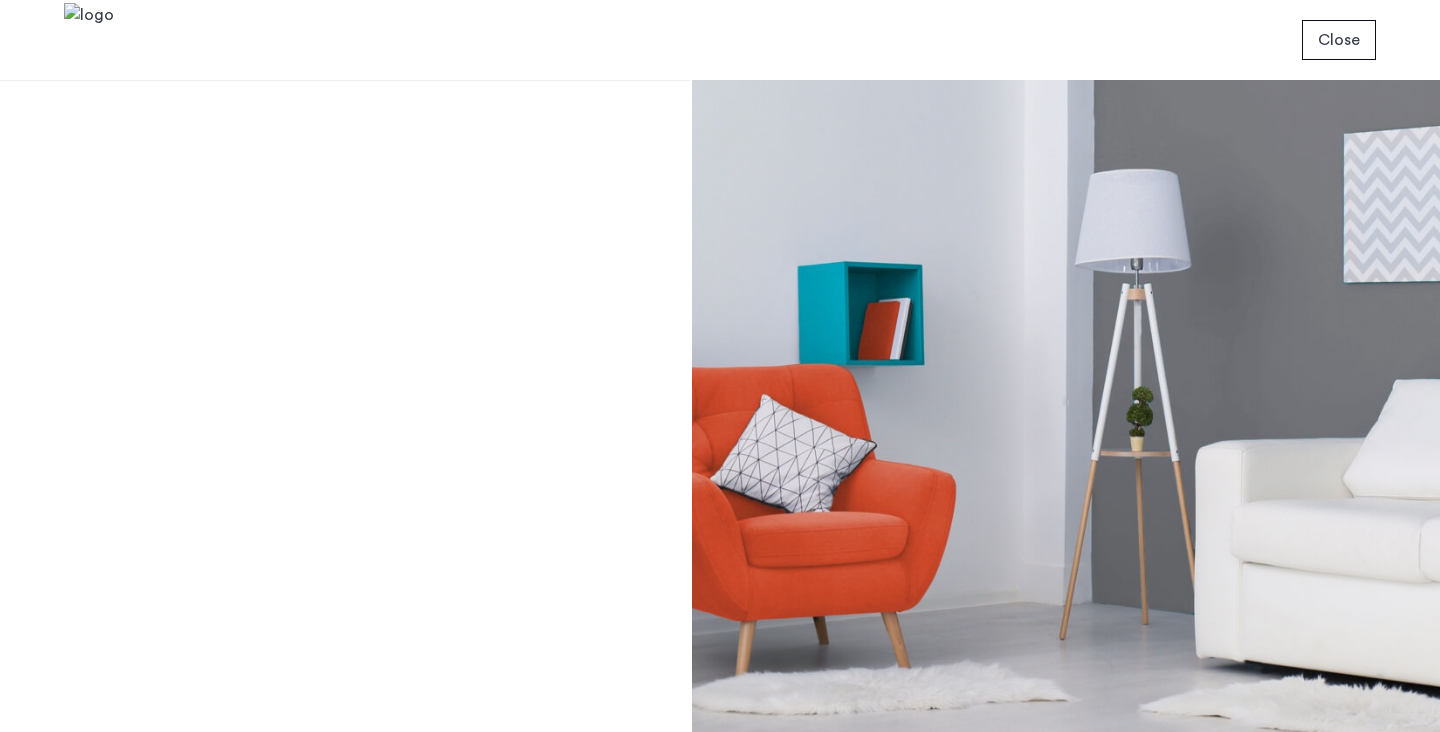scroll, scrollTop: 0, scrollLeft: 0, axis: both 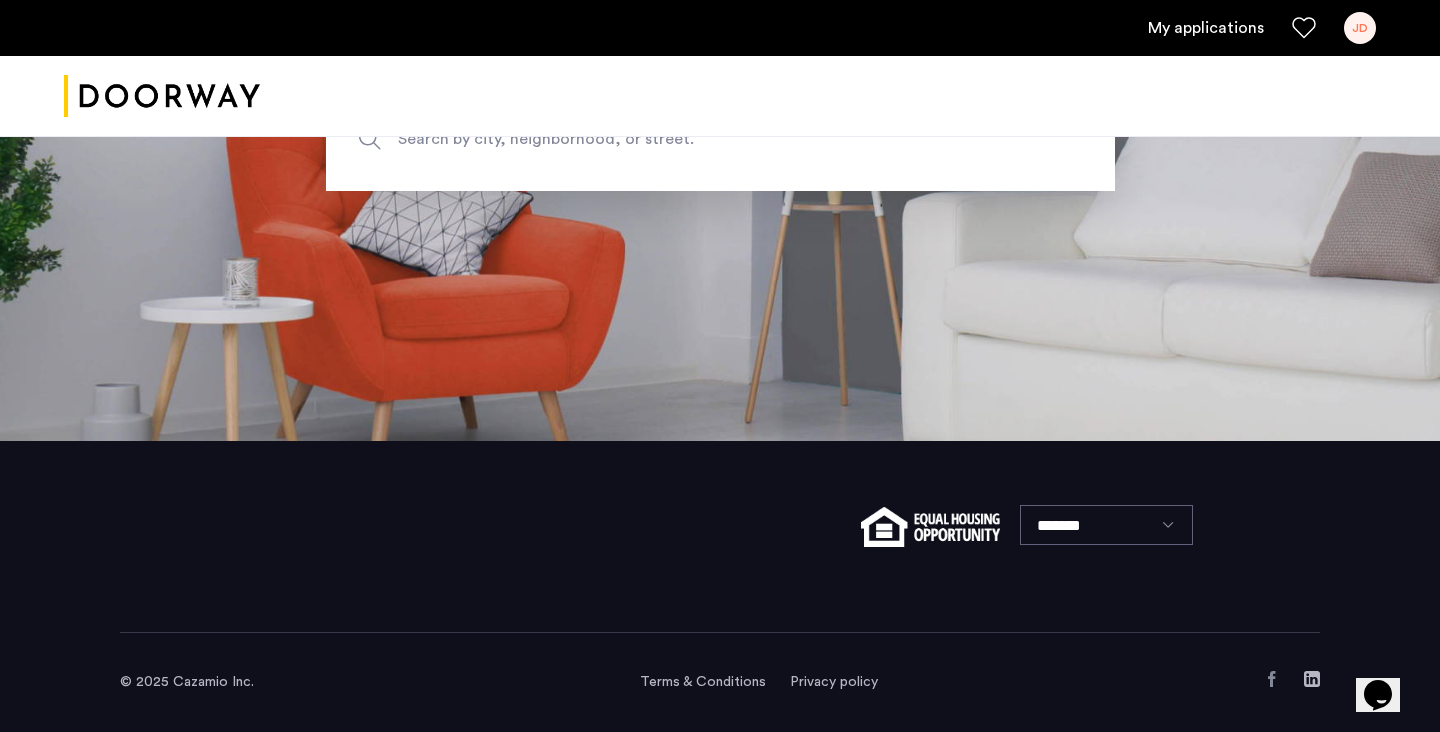 click on "My applications" at bounding box center [1206, 28] 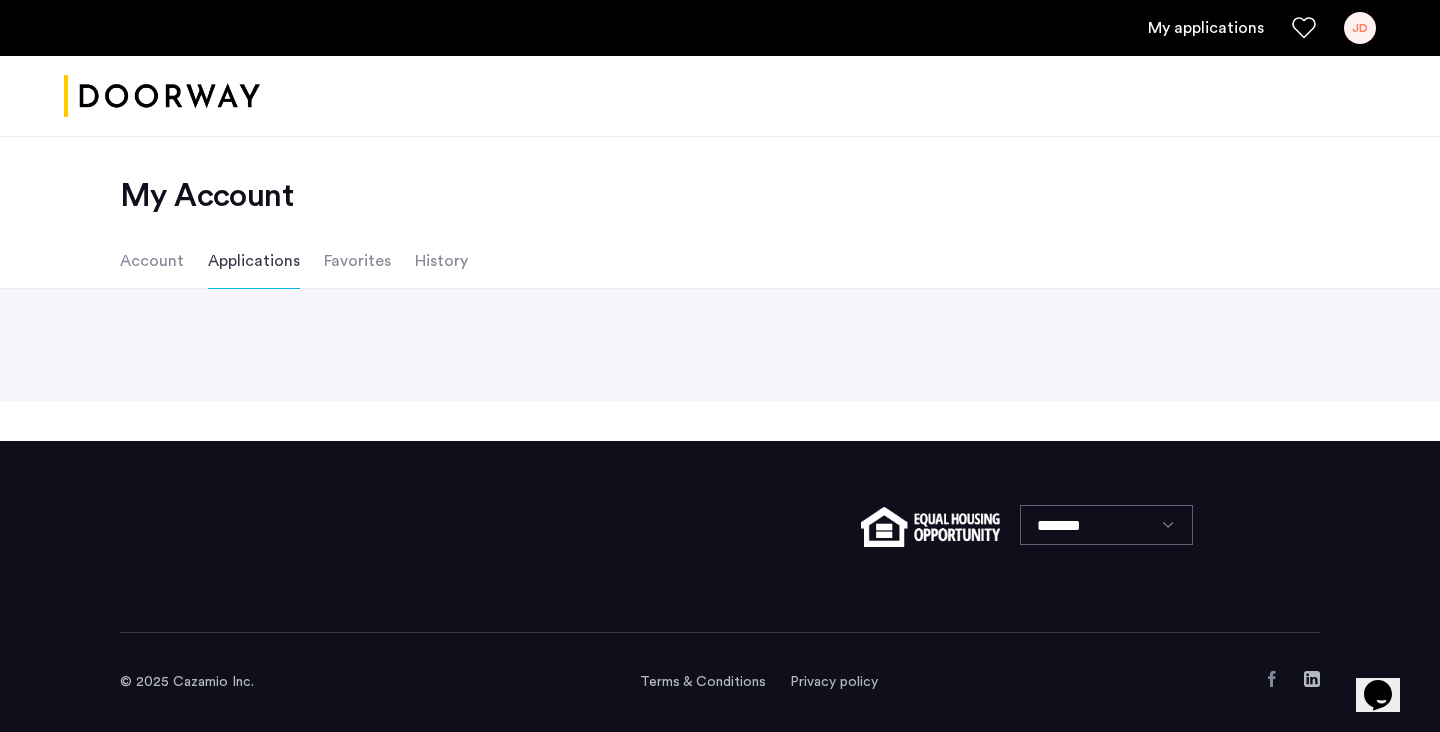 scroll, scrollTop: 0, scrollLeft: 0, axis: both 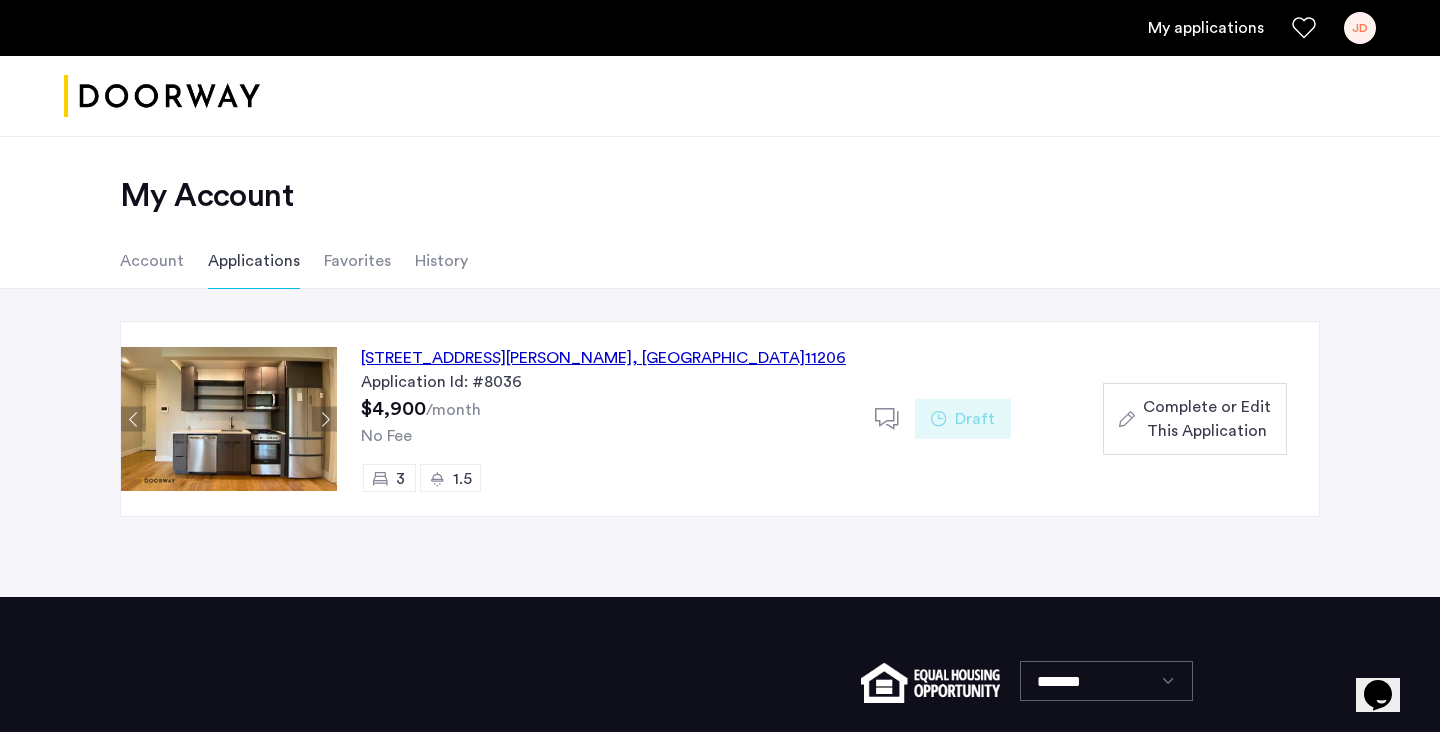 click on "189 Johnson Avenue, Unit 3F, Brooklyn , NY  11206" 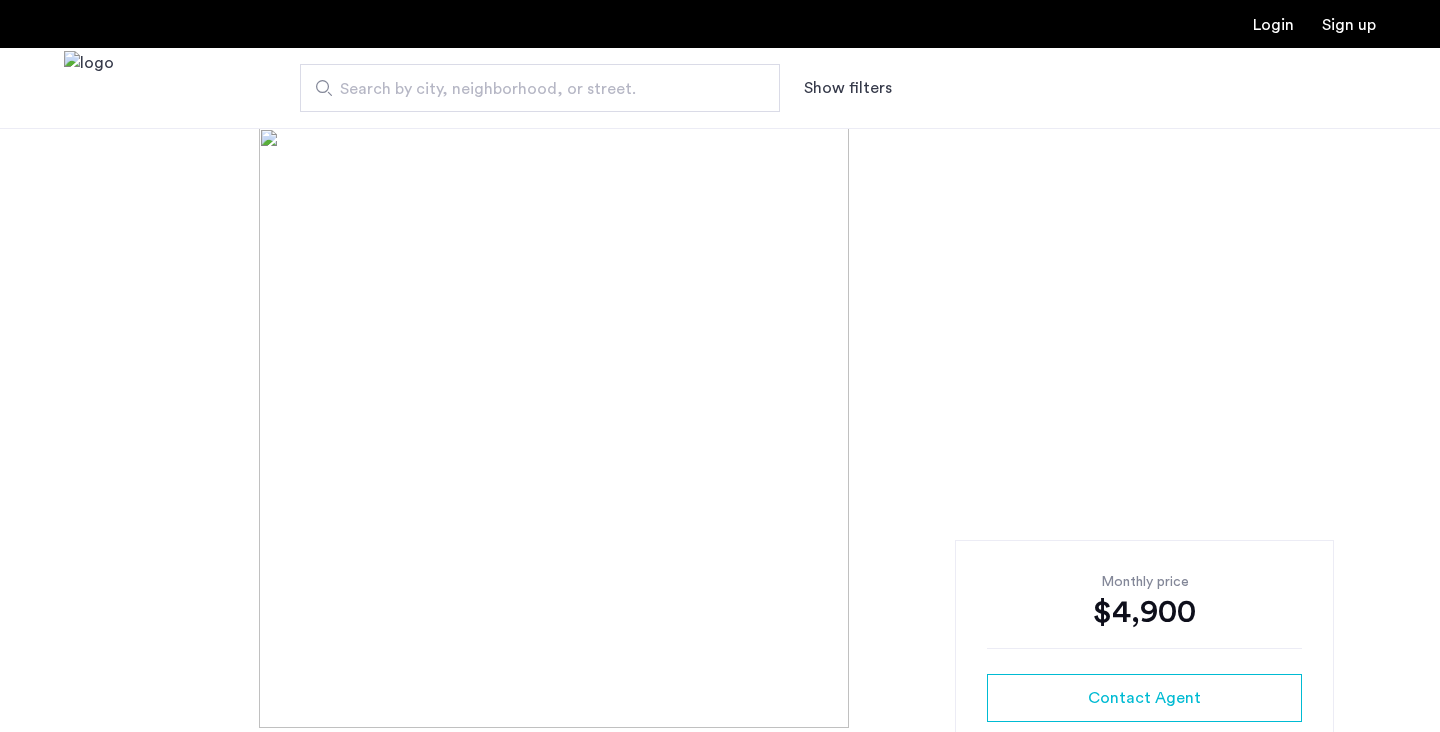 scroll, scrollTop: 0, scrollLeft: 0, axis: both 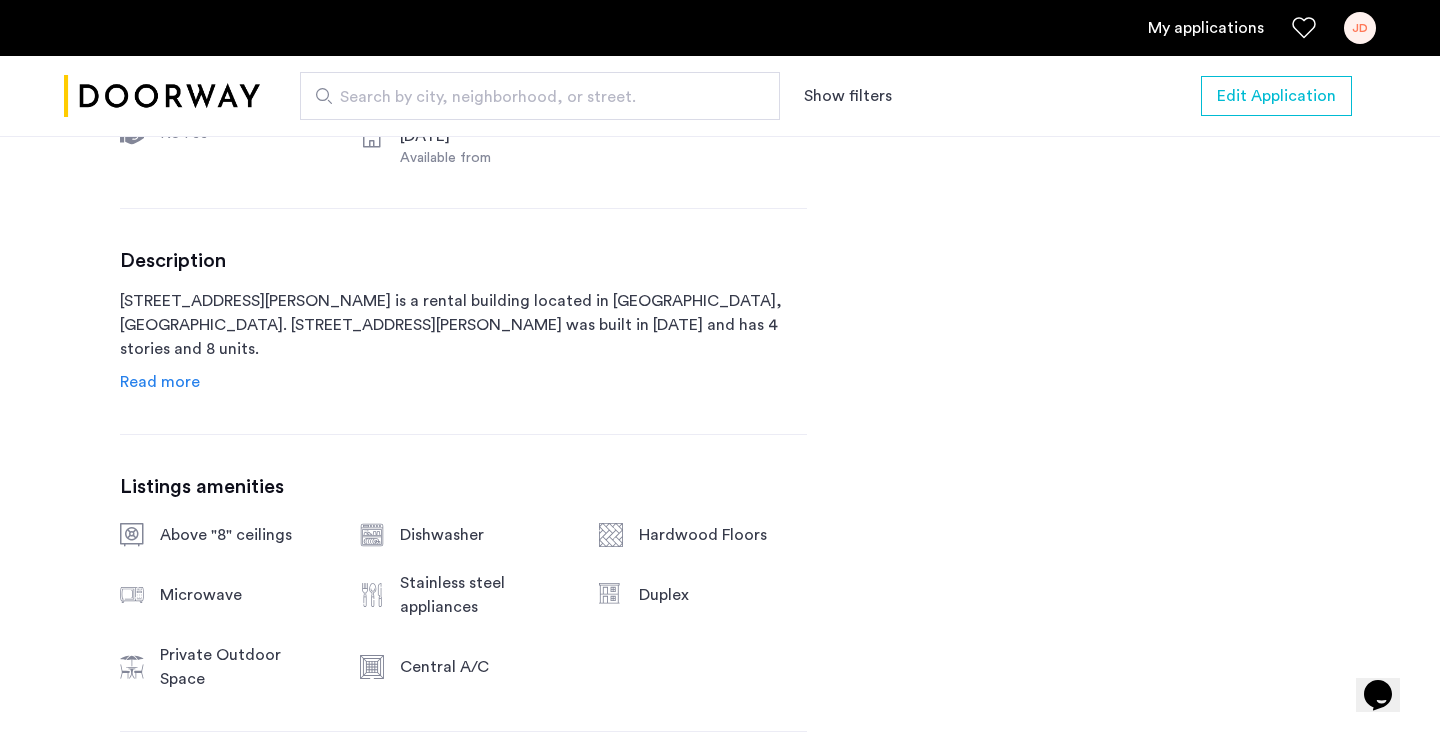 click on "Read more" 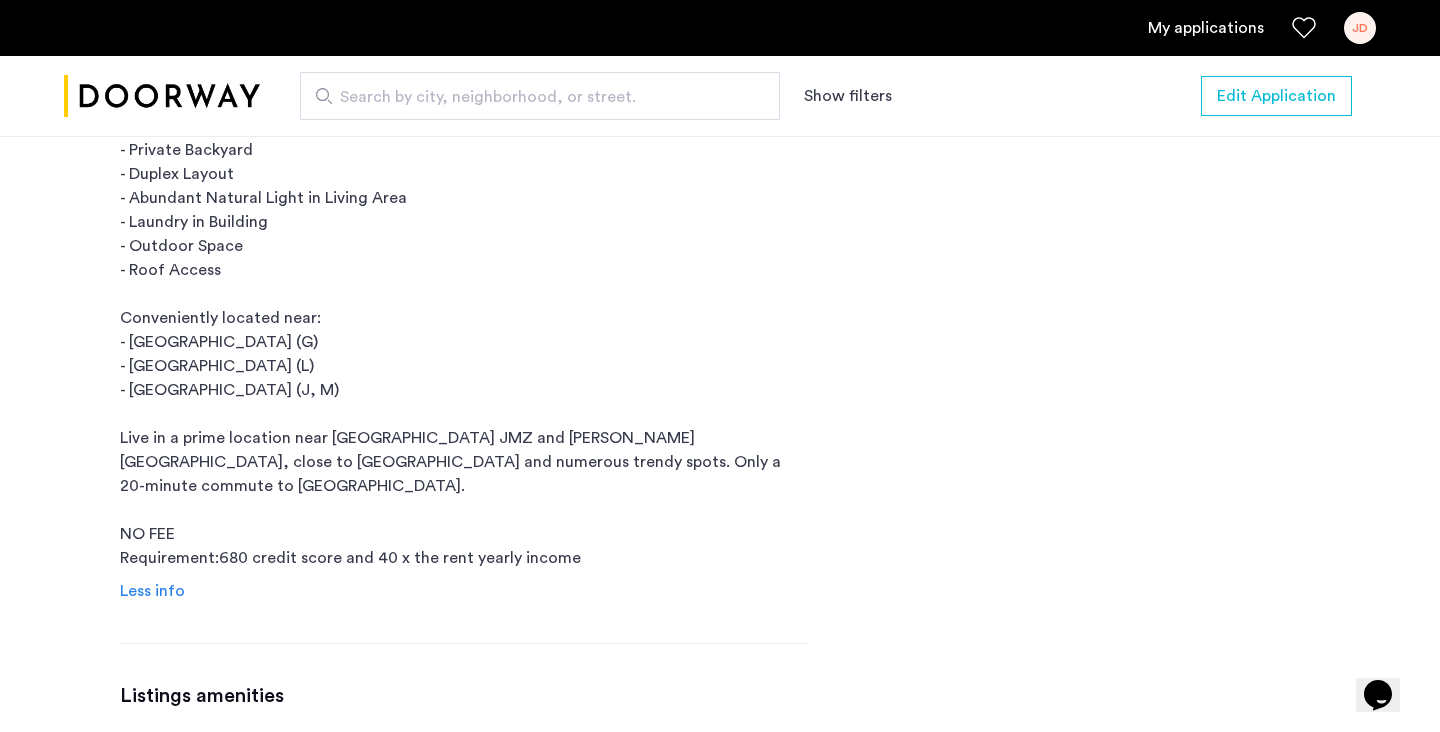 scroll, scrollTop: 1426, scrollLeft: 0, axis: vertical 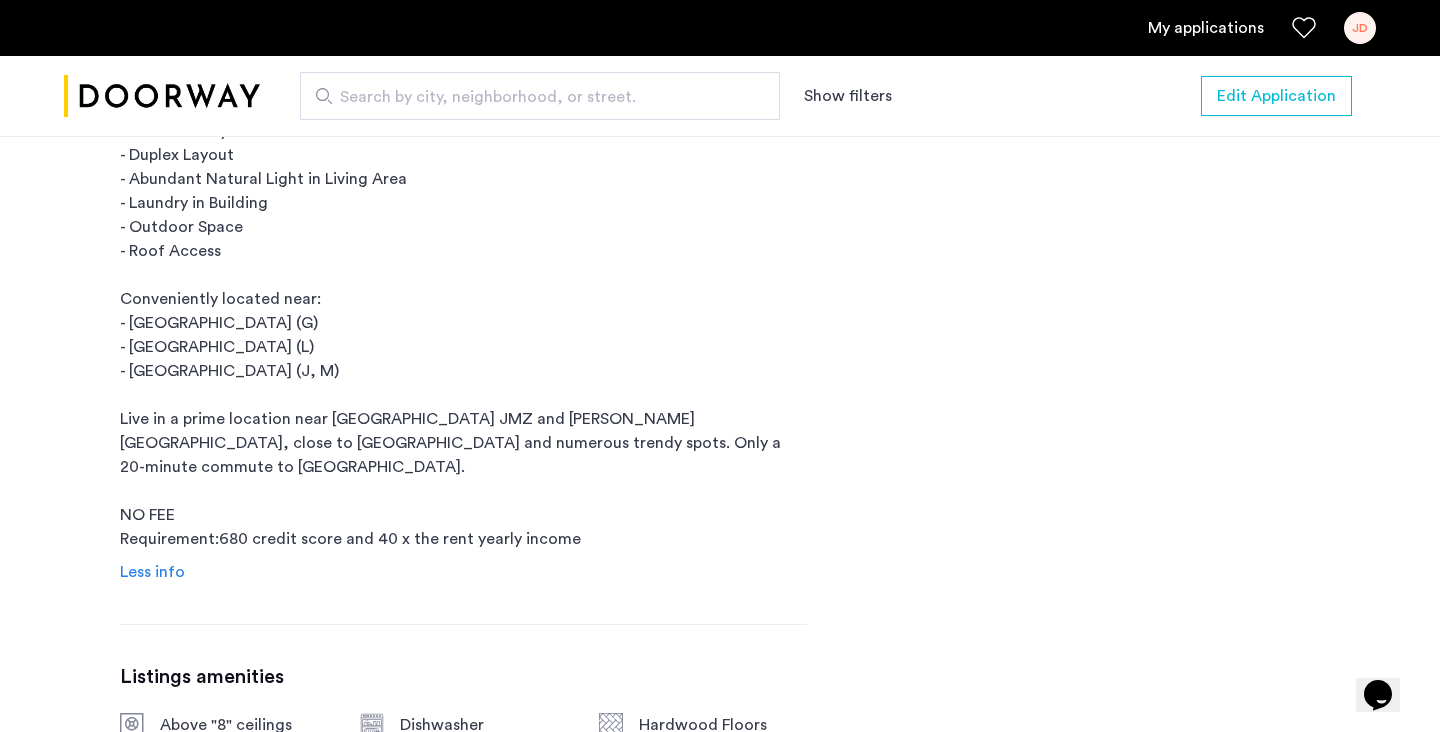 click on "189 Johnson Avenue is a rental building located in Brooklyn, NY. 189 Johnson Avenue was built in 2017 and has 4 stories and 8 units.   Stunning 3 bed 1.5 bath apt in Williamsburg. Rooms can fit queen size beds comfortably.
Features:
- Central A/C
- High Ceilings
- Hardwood Floors
- Video Intercom
- Stainless Steel Appliances
- Dishwasher
- Built-in Microwave
- Private Backyard
- Duplex Layout
- Abundant Natural Light in Living Area
- Laundry in Building
- Outdoor Space
- Roof Access
Conveniently located near:
- Broadway (G)
- Montrose Ave (L)
- Lorimer St (J, M)
Live in a prime location near Flushing JMZ and Montrose L, close to Sweet Science and numerous trendy spots. Only a 20-minute commute to Manhattan.
NO FEE
Requirement:680 credit score and 40 x the rent yearly income" 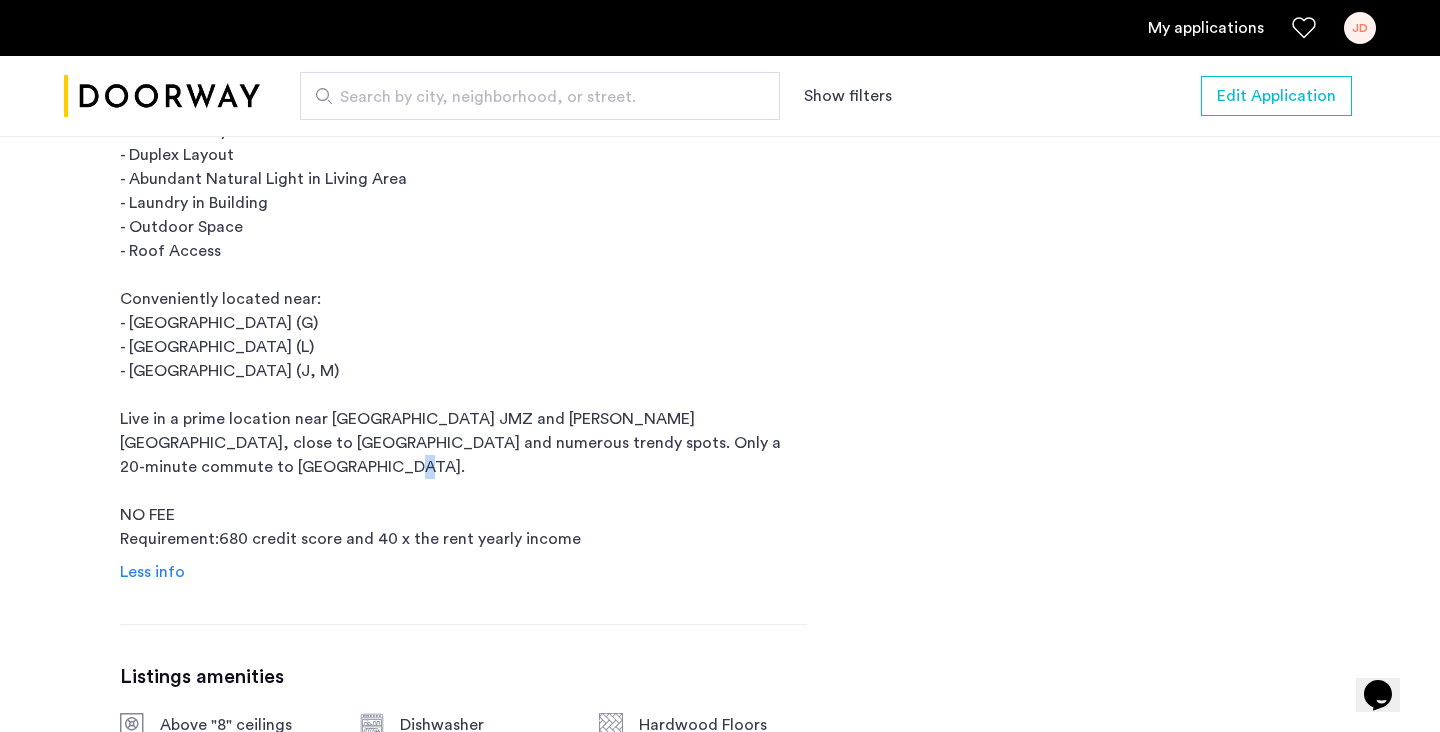 click on "189 Johnson Avenue is a rental building located in Brooklyn, NY. 189 Johnson Avenue was built in 2017 and has 4 stories and 8 units.   Stunning 3 bed 1.5 bath apt in Williamsburg. Rooms can fit queen size beds comfortably.
Features:
- Central A/C
- High Ceilings
- Hardwood Floors
- Video Intercom
- Stainless Steel Appliances
- Dishwasher
- Built-in Microwave
- Private Backyard
- Duplex Layout
- Abundant Natural Light in Living Area
- Laundry in Building
- Outdoor Space
- Roof Access
Conveniently located near:
- Broadway (G)
- Montrose Ave (L)
- Lorimer St (J, M)
Live in a prime location near Flushing JMZ and Montrose L, close to Sweet Science and numerous trendy spots. Only a 20-minute commute to Manhattan.
NO FEE
Requirement:680 credit score and 40 x the rent yearly income" 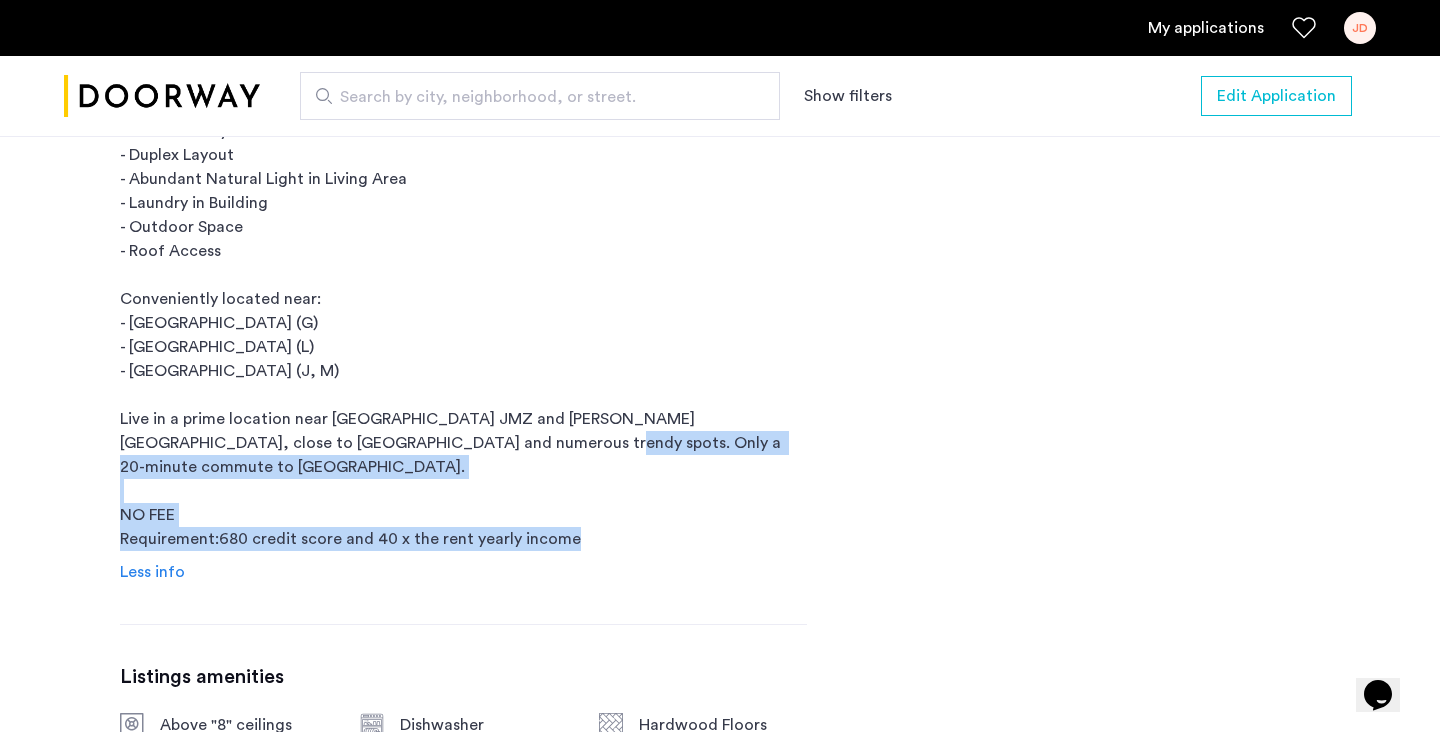 click on "189 Johnson Avenue is a rental building located in Brooklyn, NY. 189 Johnson Avenue was built in 2017 and has 4 stories and 8 units.   Stunning 3 bed 1.5 bath apt in Williamsburg. Rooms can fit queen size beds comfortably.
Features:
- Central A/C
- High Ceilings
- Hardwood Floors
- Video Intercom
- Stainless Steel Appliances
- Dishwasher
- Built-in Microwave
- Private Backyard
- Duplex Layout
- Abundant Natural Light in Living Area
- Laundry in Building
- Outdoor Space
- Roof Access
Conveniently located near:
- Broadway (G)
- Montrose Ave (L)
- Lorimer St (J, M)
Live in a prime location near Flushing JMZ and Montrose L, close to Sweet Science and numerous trendy spots. Only a 20-minute commute to Manhattan.
NO FEE
Requirement:680 credit score and 40 x the rent yearly income" 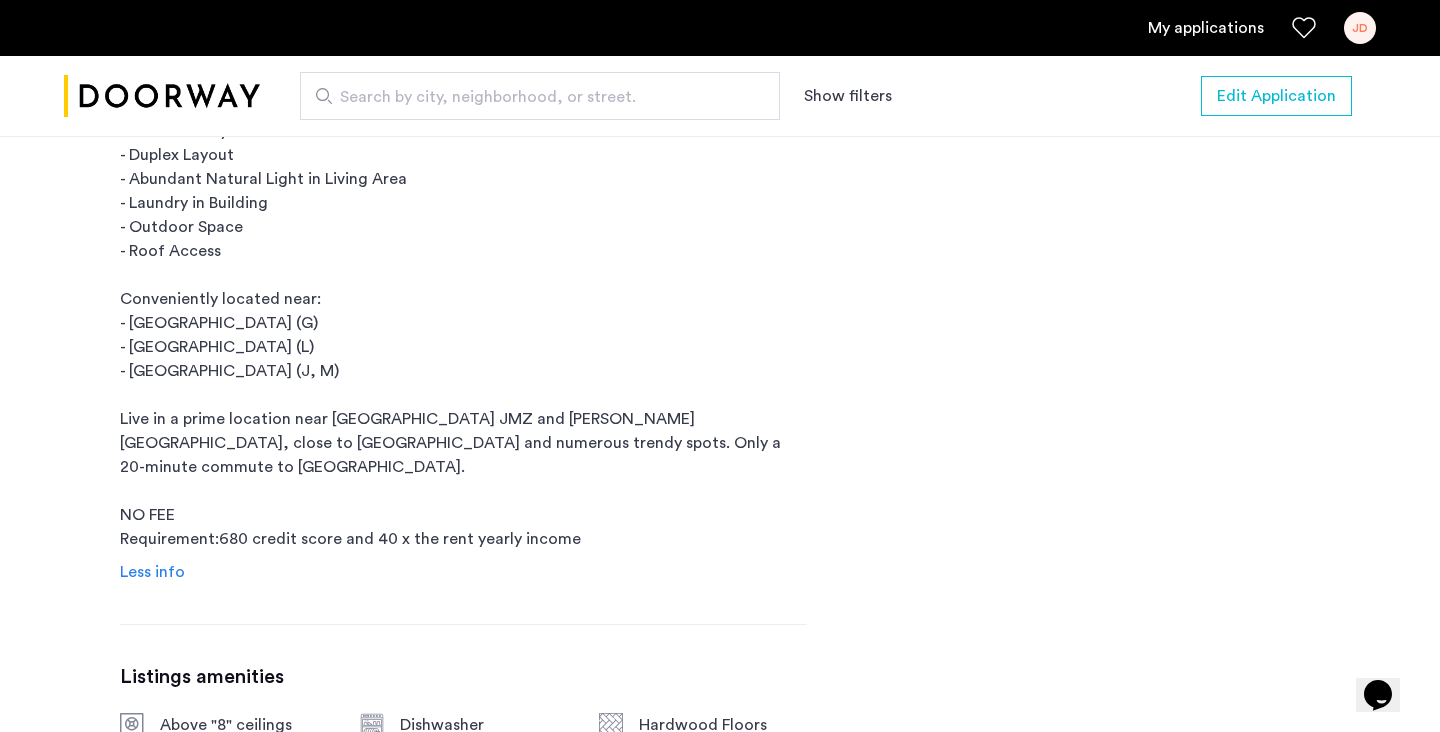 click on "189 Johnson Avenue is a rental building located in Brooklyn, NY. 189 Johnson Avenue was built in 2017 and has 4 stories and 8 units.   Stunning 3 bed 1.5 bath apt in Williamsburg. Rooms can fit queen size beds comfortably.
Features:
- Central A/C
- High Ceilings
- Hardwood Floors
- Video Intercom
- Stainless Steel Appliances
- Dishwasher
- Built-in Microwave
- Private Backyard
- Duplex Layout
- Abundant Natural Light in Living Area
- Laundry in Building
- Outdoor Space
- Roof Access
Conveniently located near:
- Broadway (G)
- Montrose Ave (L)
- Lorimer St (J, M)
Live in a prime location near Flushing JMZ and Montrose L, close to Sweet Science and numerous trendy spots. Only a 20-minute commute to Manhattan.
NO FEE
Requirement:680 credit score and 40 x the rent yearly income" 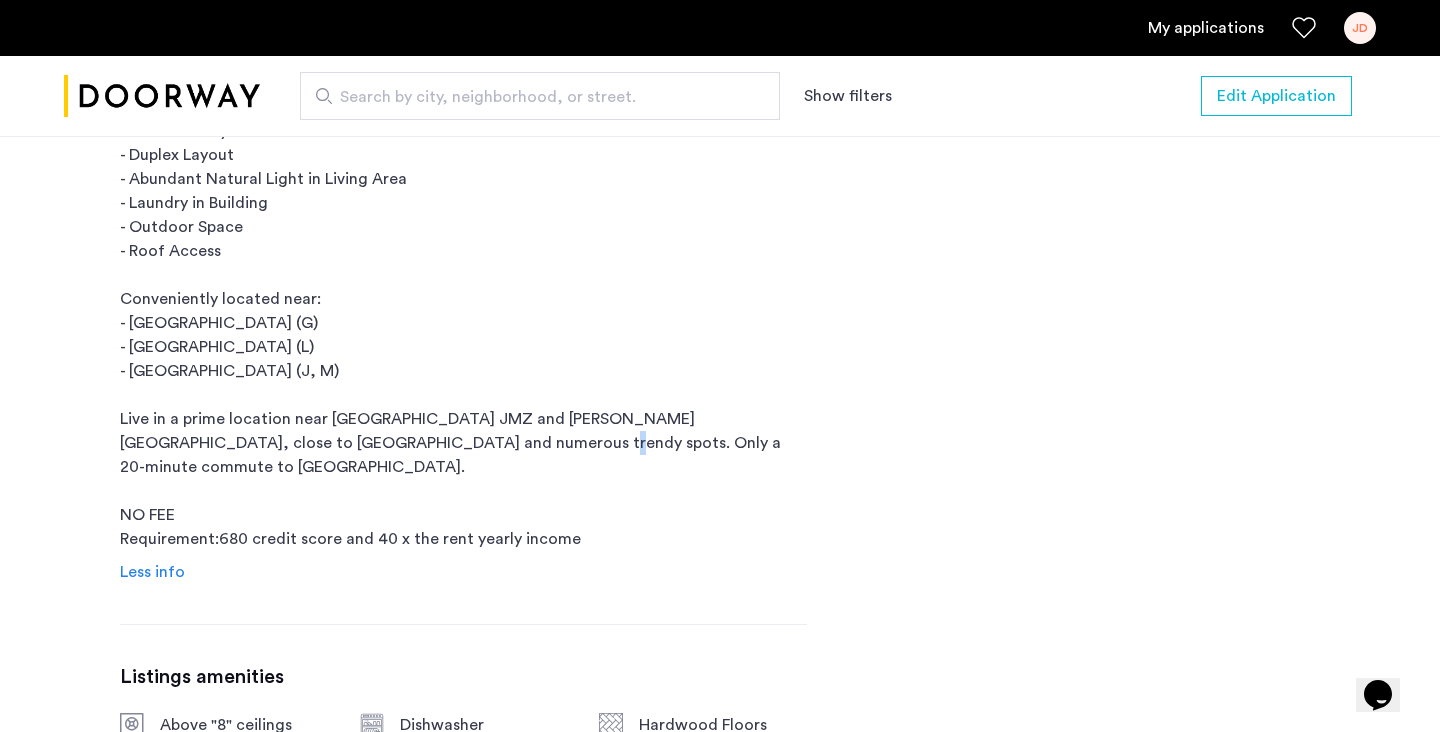 click on "189 Johnson Avenue is a rental building located in Brooklyn, NY. 189 Johnson Avenue was built in 2017 and has 4 stories and 8 units.   Stunning 3 bed 1.5 bath apt in Williamsburg. Rooms can fit queen size beds comfortably.
Features:
- Central A/C
- High Ceilings
- Hardwood Floors
- Video Intercom
- Stainless Steel Appliances
- Dishwasher
- Built-in Microwave
- Private Backyard
- Duplex Layout
- Abundant Natural Light in Living Area
- Laundry in Building
- Outdoor Space
- Roof Access
Conveniently located near:
- Broadway (G)
- Montrose Ave (L)
- Lorimer St (J, M)
Live in a prime location near Flushing JMZ and Montrose L, close to Sweet Science and numerous trendy spots. Only a 20-minute commute to Manhattan.
NO FEE
Requirement:680 credit score and 40 x the rent yearly income" 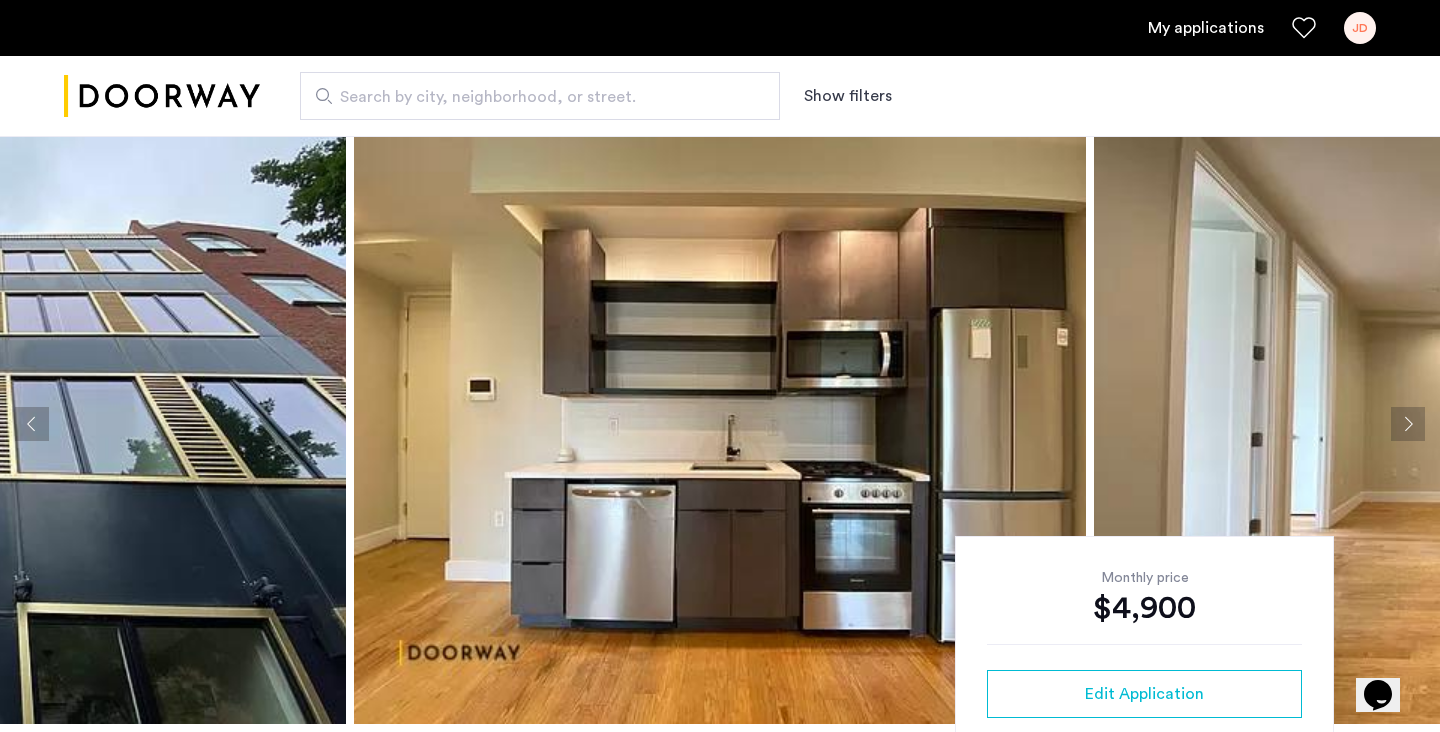 scroll, scrollTop: 0, scrollLeft: 0, axis: both 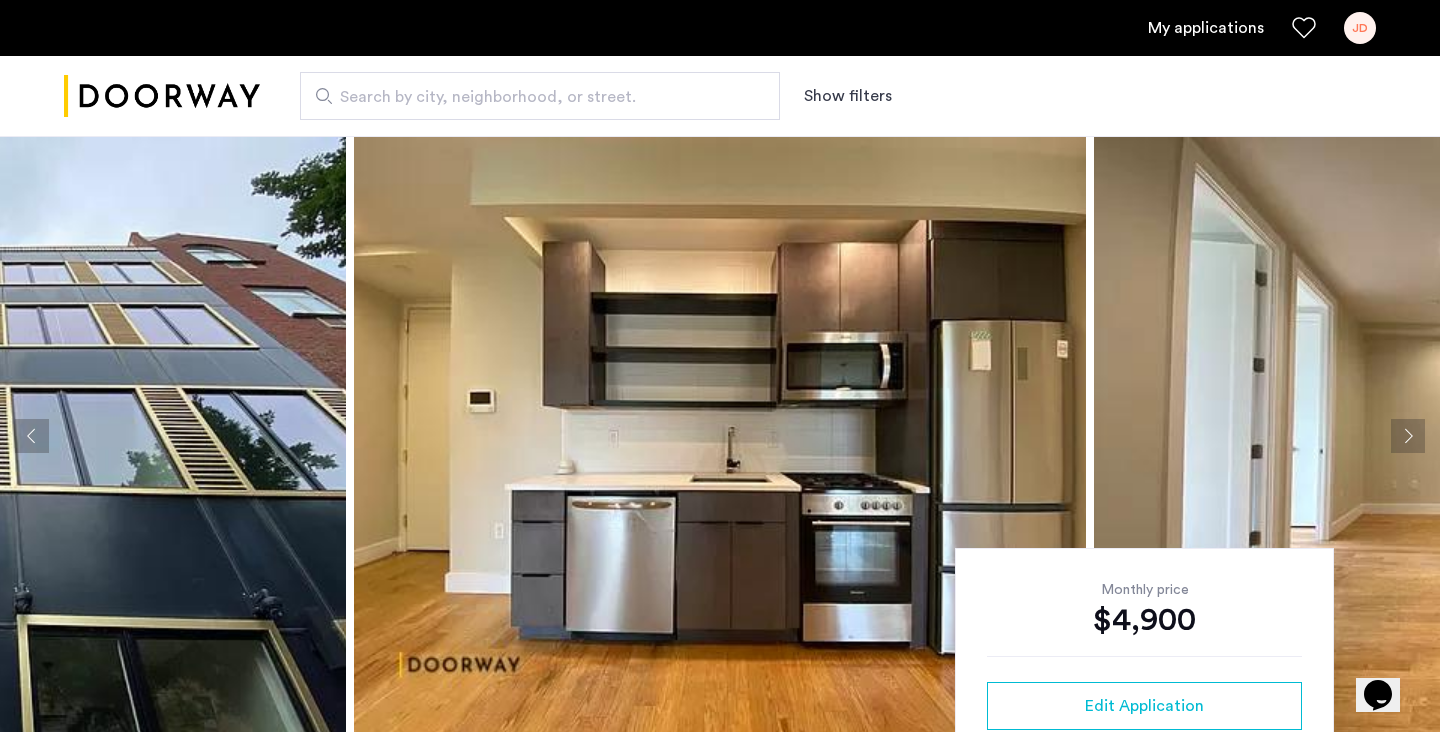 click 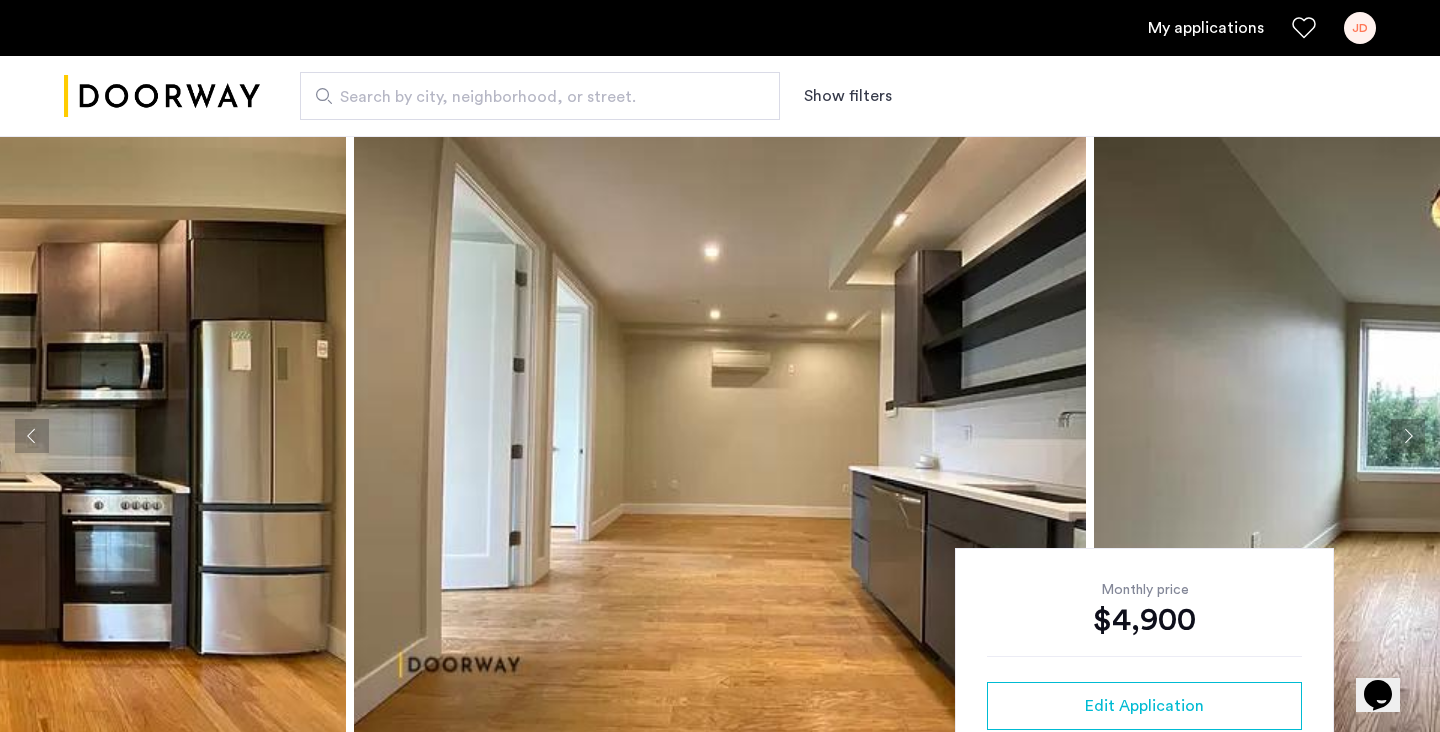 click 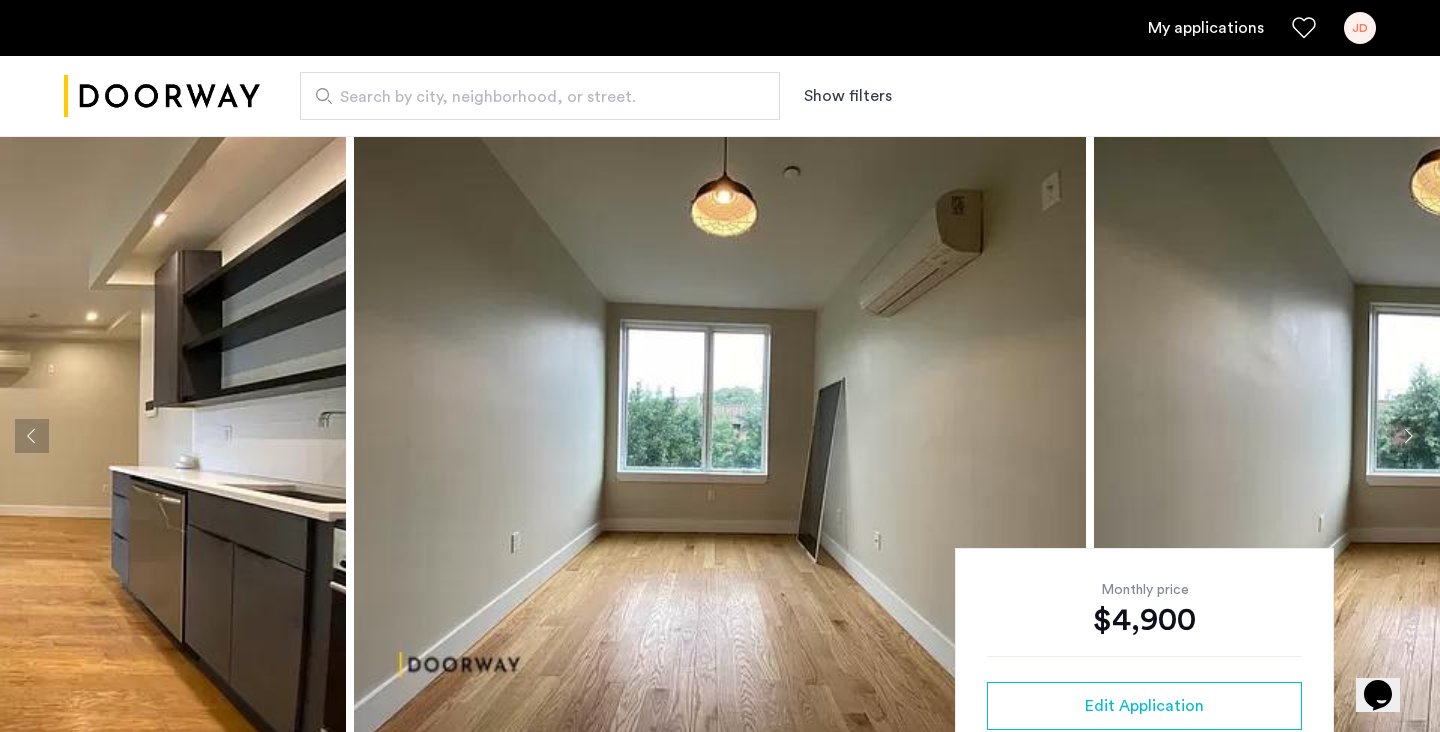 click 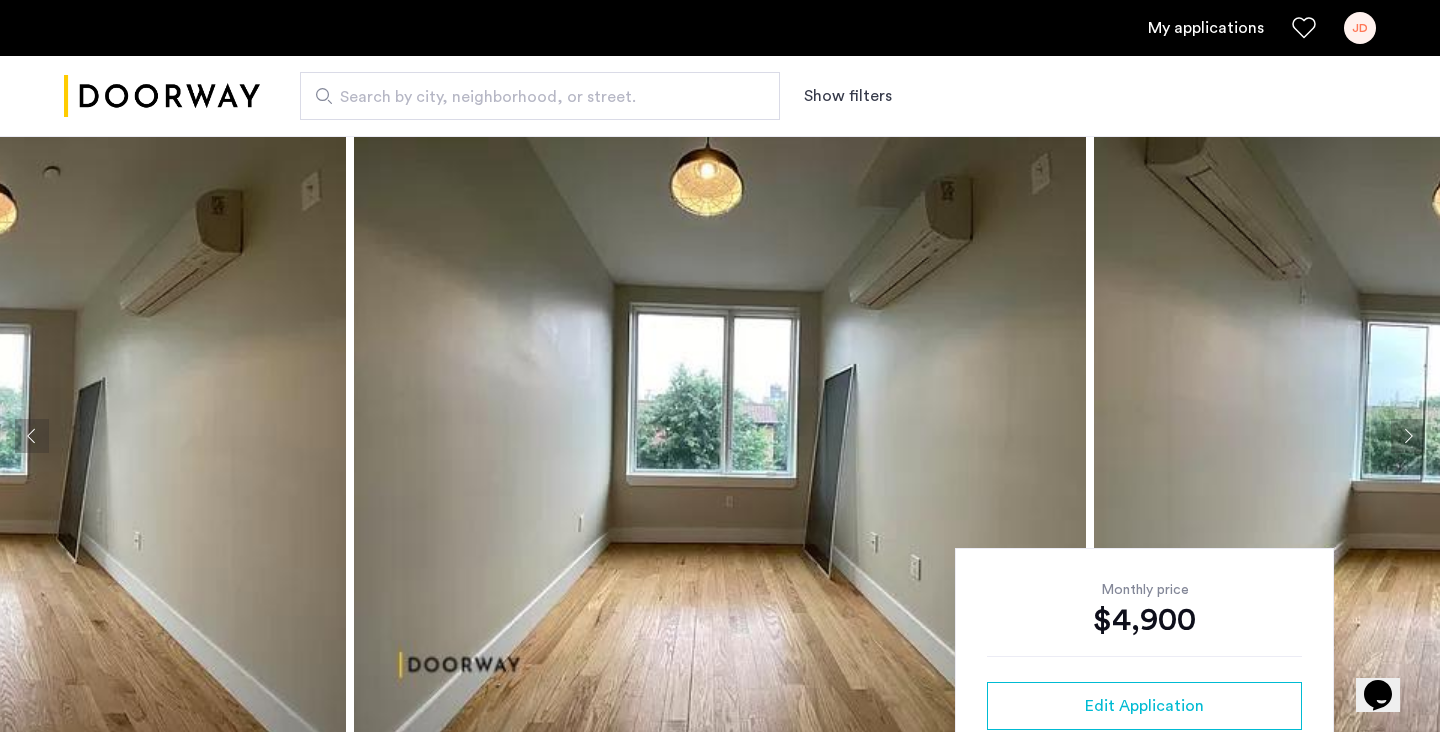 click 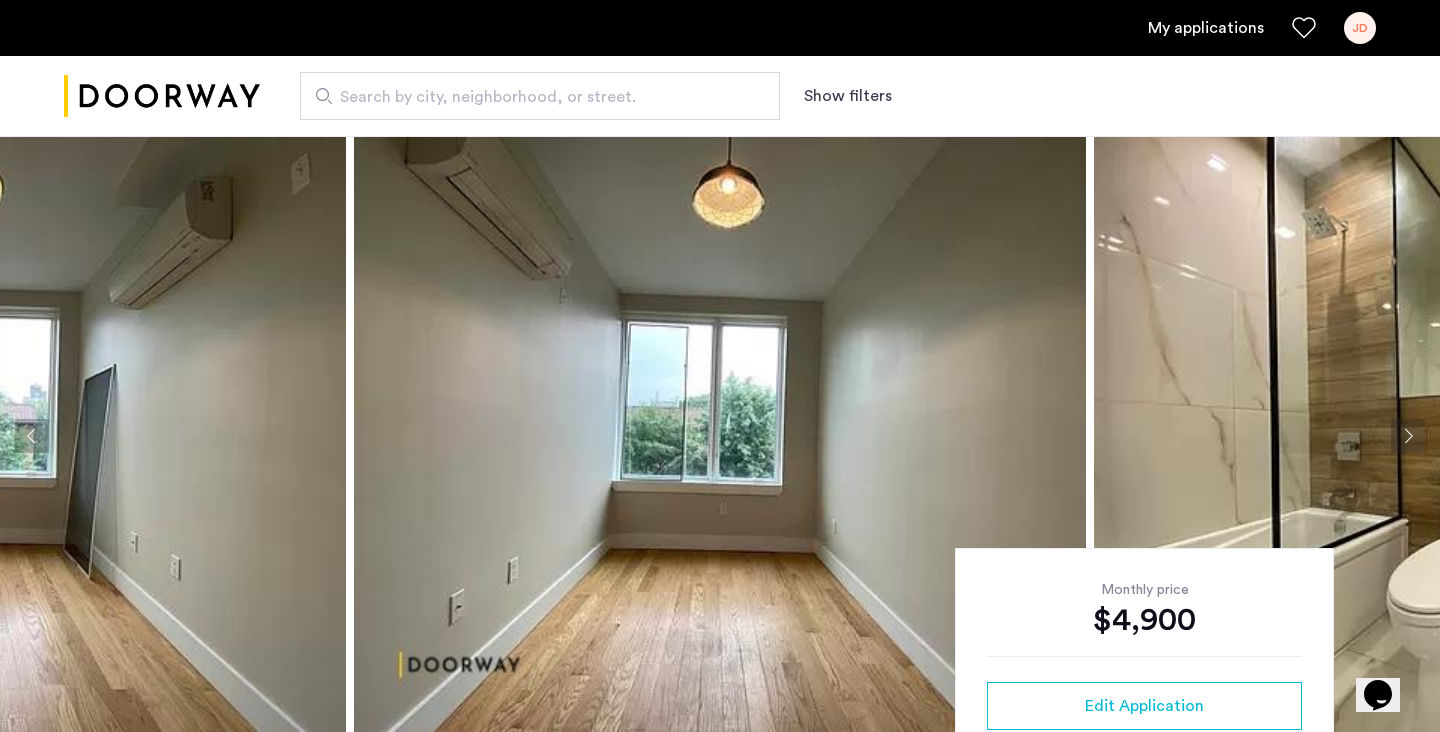 click 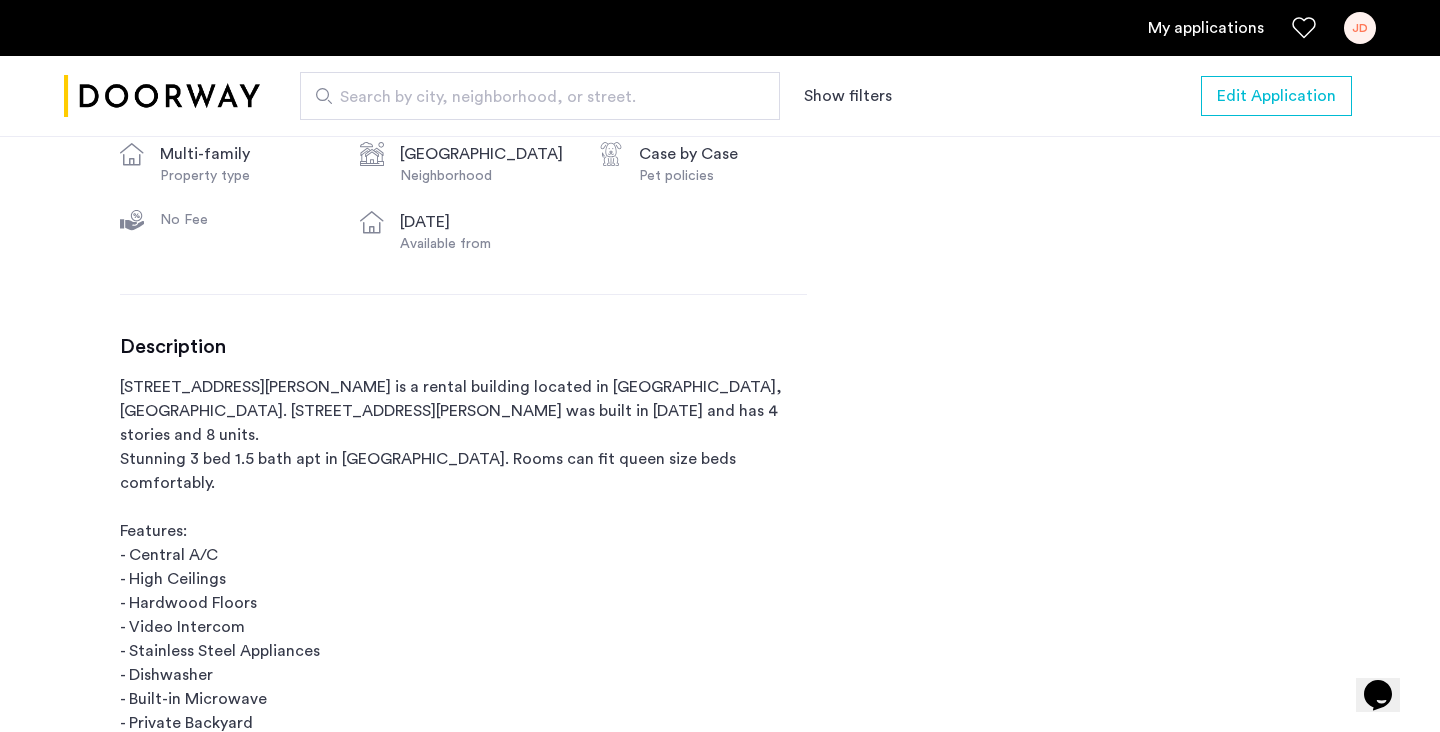 scroll, scrollTop: 843, scrollLeft: 0, axis: vertical 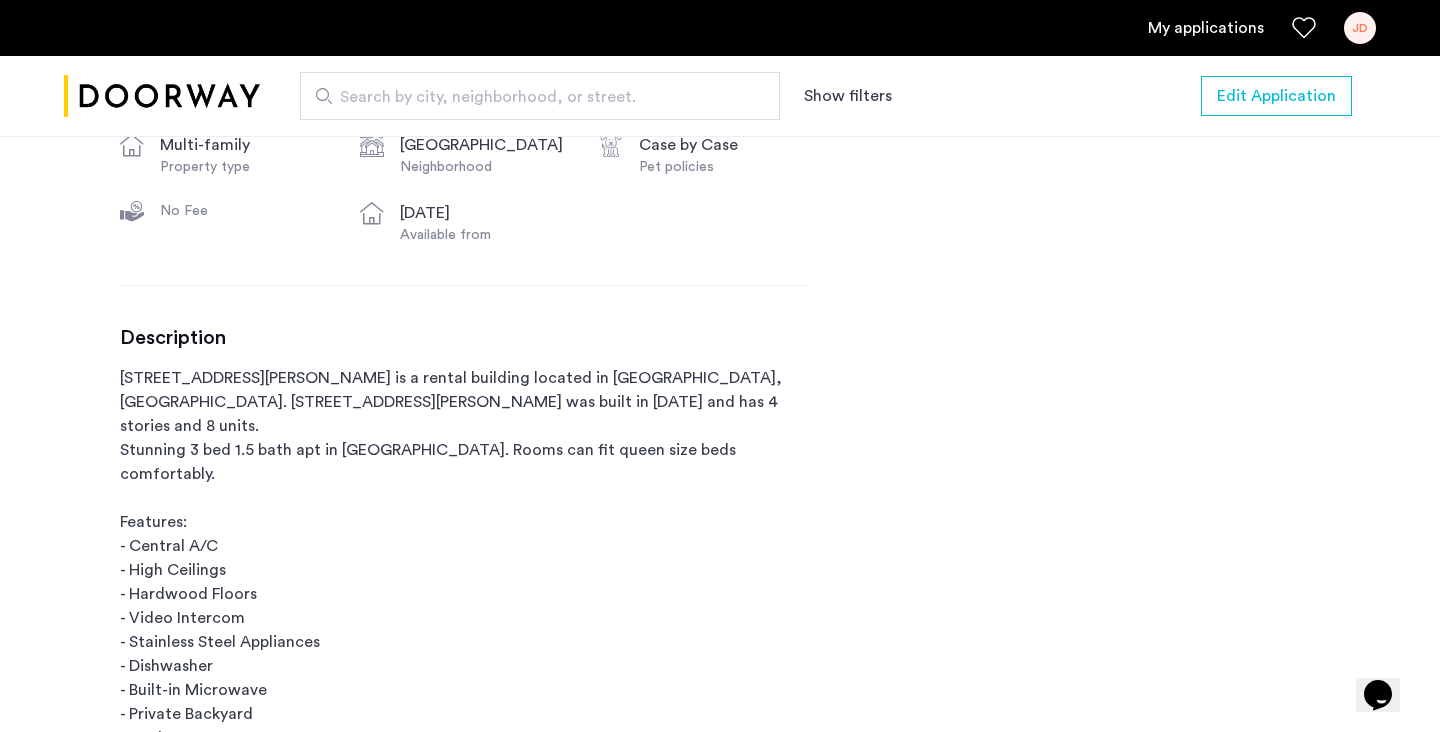 click on "189 Johnson Avenue is a rental building located in Brooklyn, NY. 189 Johnson Avenue was built in 2017 and has 4 stories and 8 units.   Stunning 3 bed 1.5 bath apt in Williamsburg. Rooms can fit queen size beds comfortably.
Features:
- Central A/C
- High Ceilings
- Hardwood Floors
- Video Intercom
- Stainless Steel Appliances
- Dishwasher
- Built-in Microwave
- Private Backyard
- Duplex Layout
- Abundant Natural Light in Living Area
- Laundry in Building
- Outdoor Space
- Roof Access
Conveniently located near:
- Broadway (G)
- Montrose Ave (L)
- Lorimer St (J, M)
Live in a prime location near Flushing JMZ and Montrose L, close to Sweet Science and numerous trendy spots. Only a 20-minute commute to Manhattan.
NO FEE
Requirement:680 credit score and 40 x the rent yearly income" 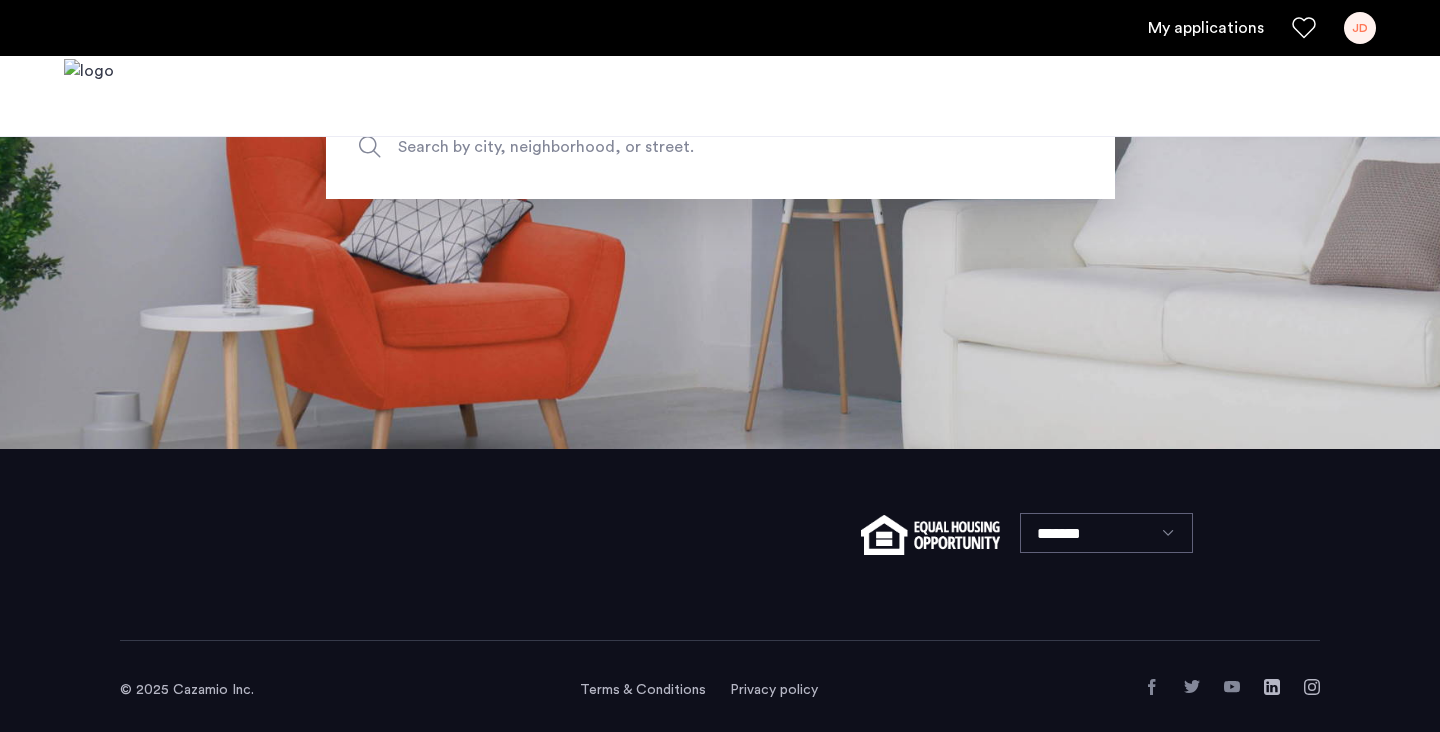 scroll, scrollTop: 0, scrollLeft: 0, axis: both 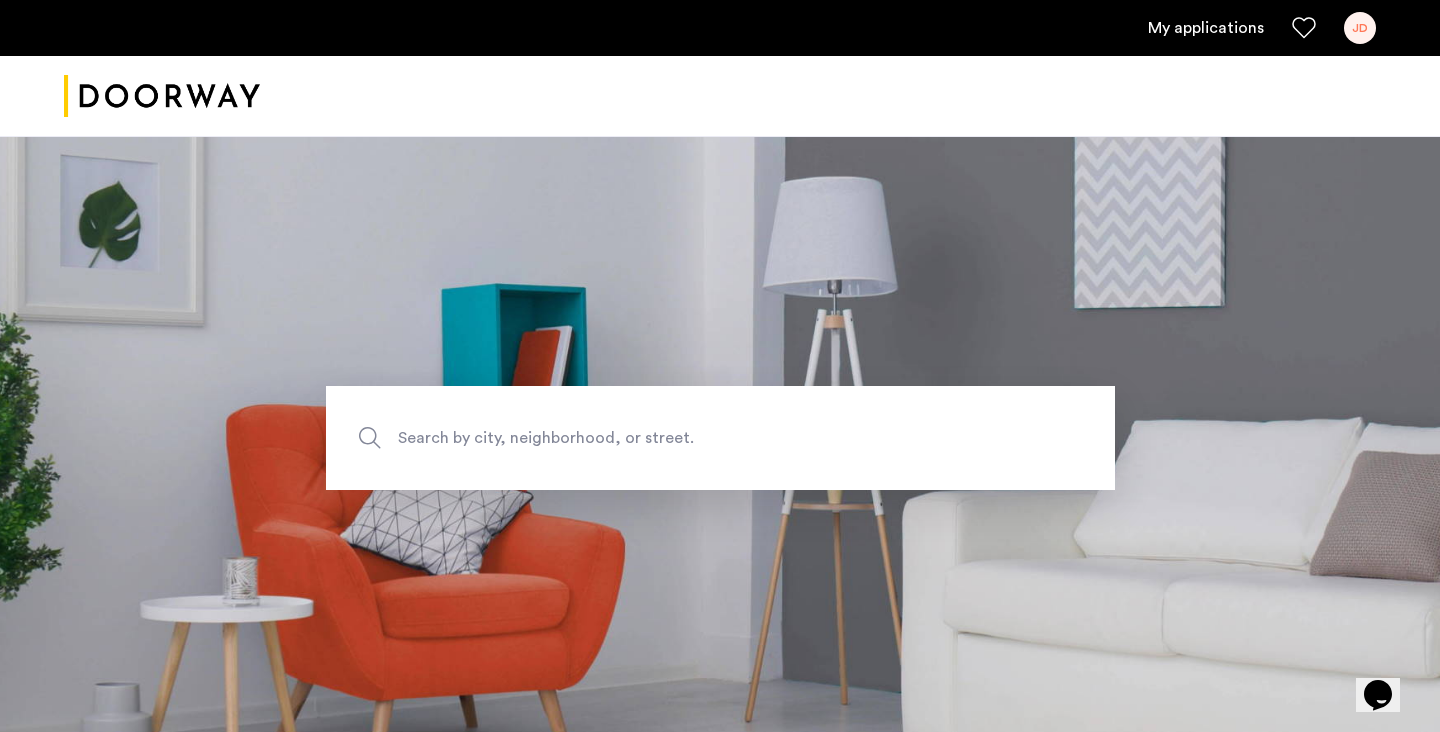 click on "Search by city, neighborhood, or street." 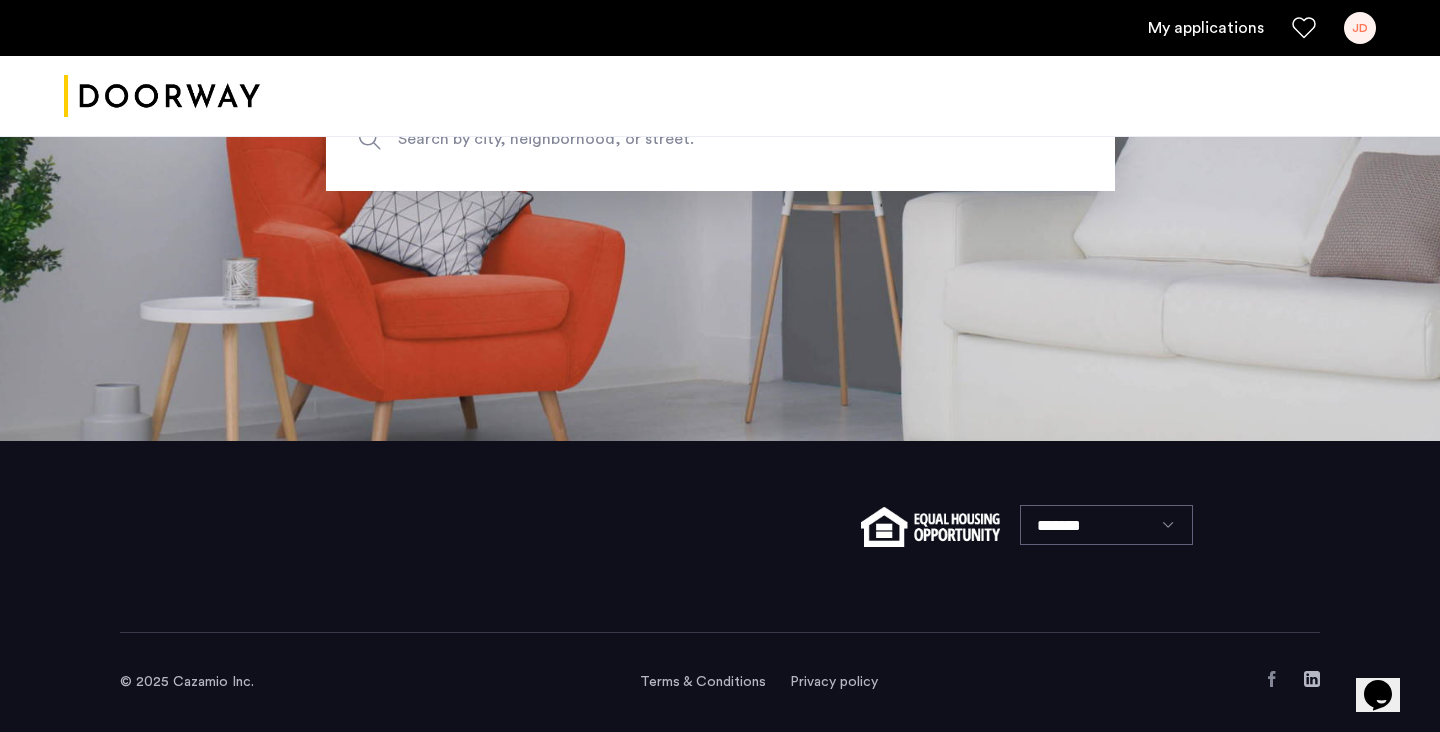 scroll, scrollTop: 67, scrollLeft: 0, axis: vertical 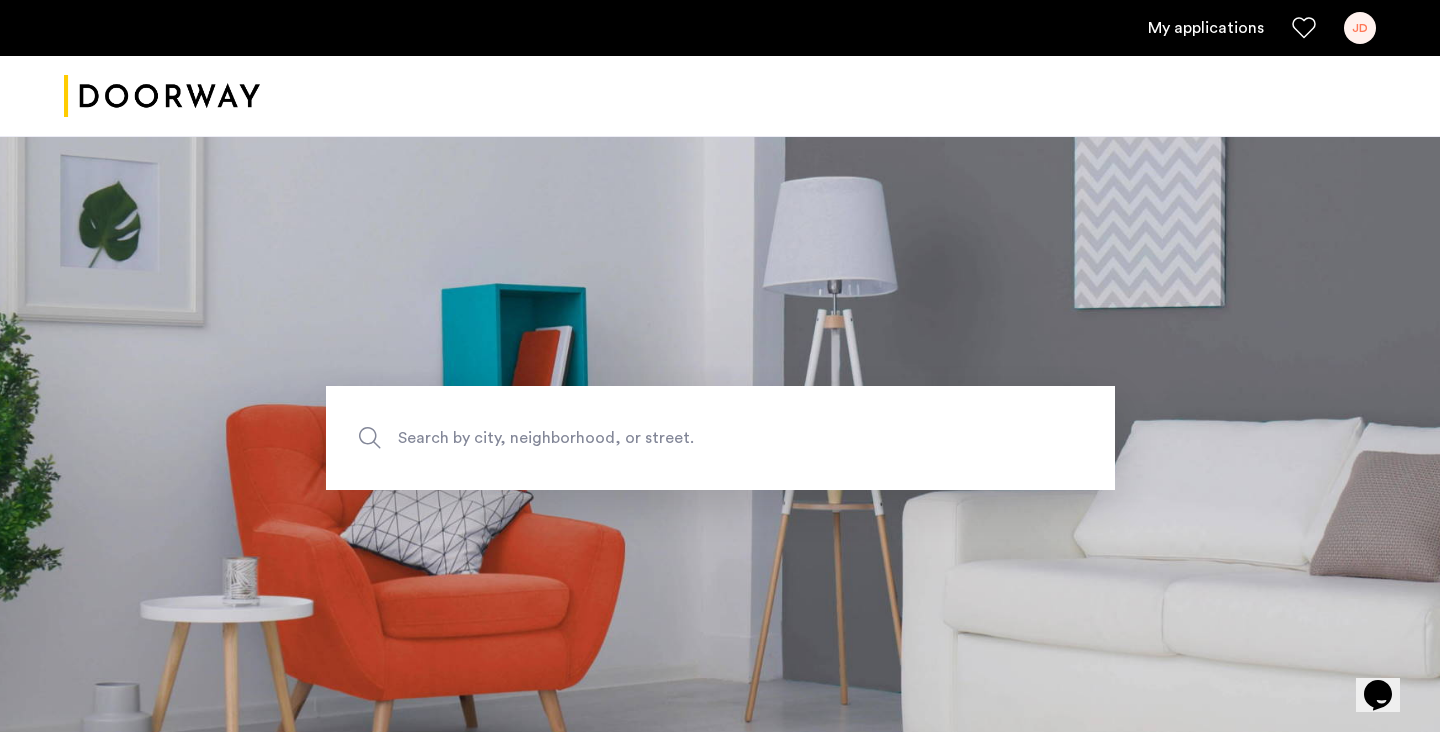 click on "My applications" at bounding box center [1206, 28] 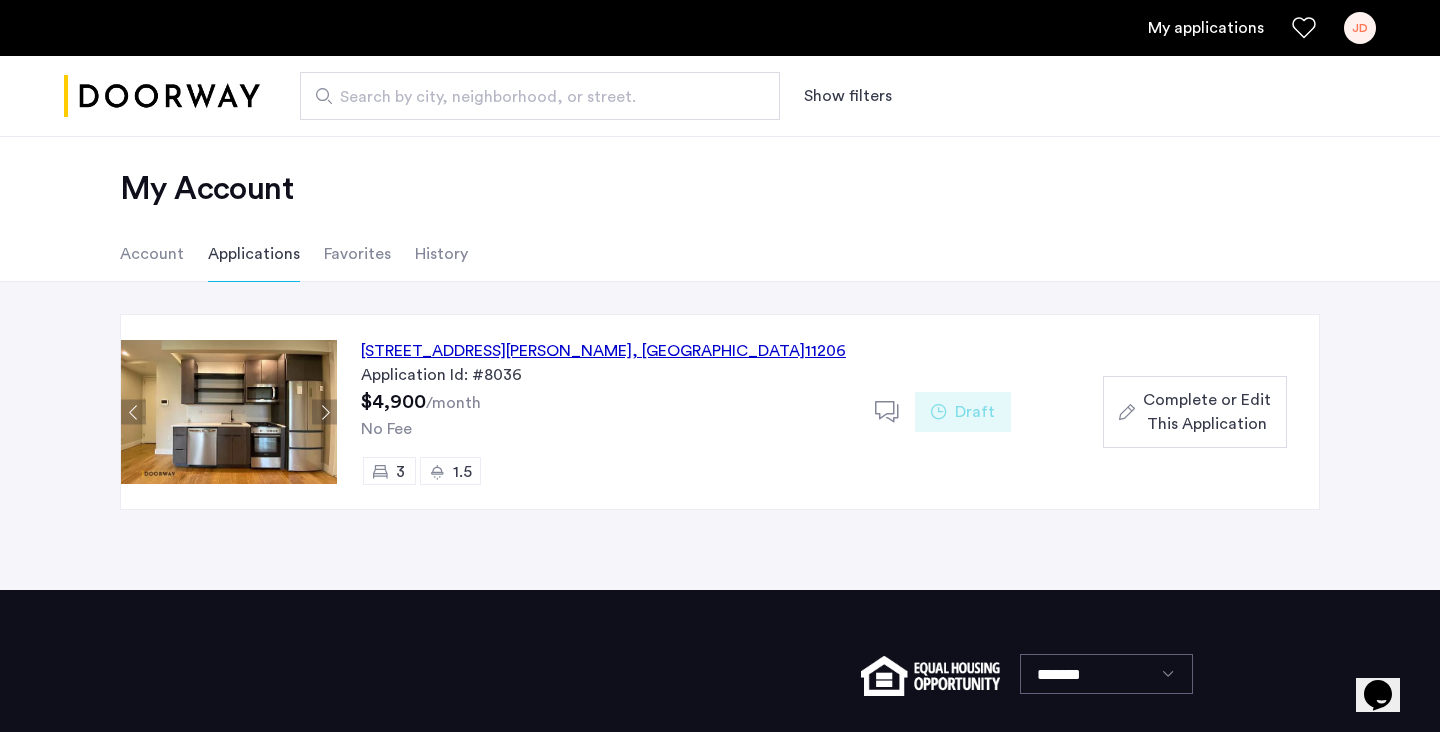 scroll, scrollTop: 0, scrollLeft: 0, axis: both 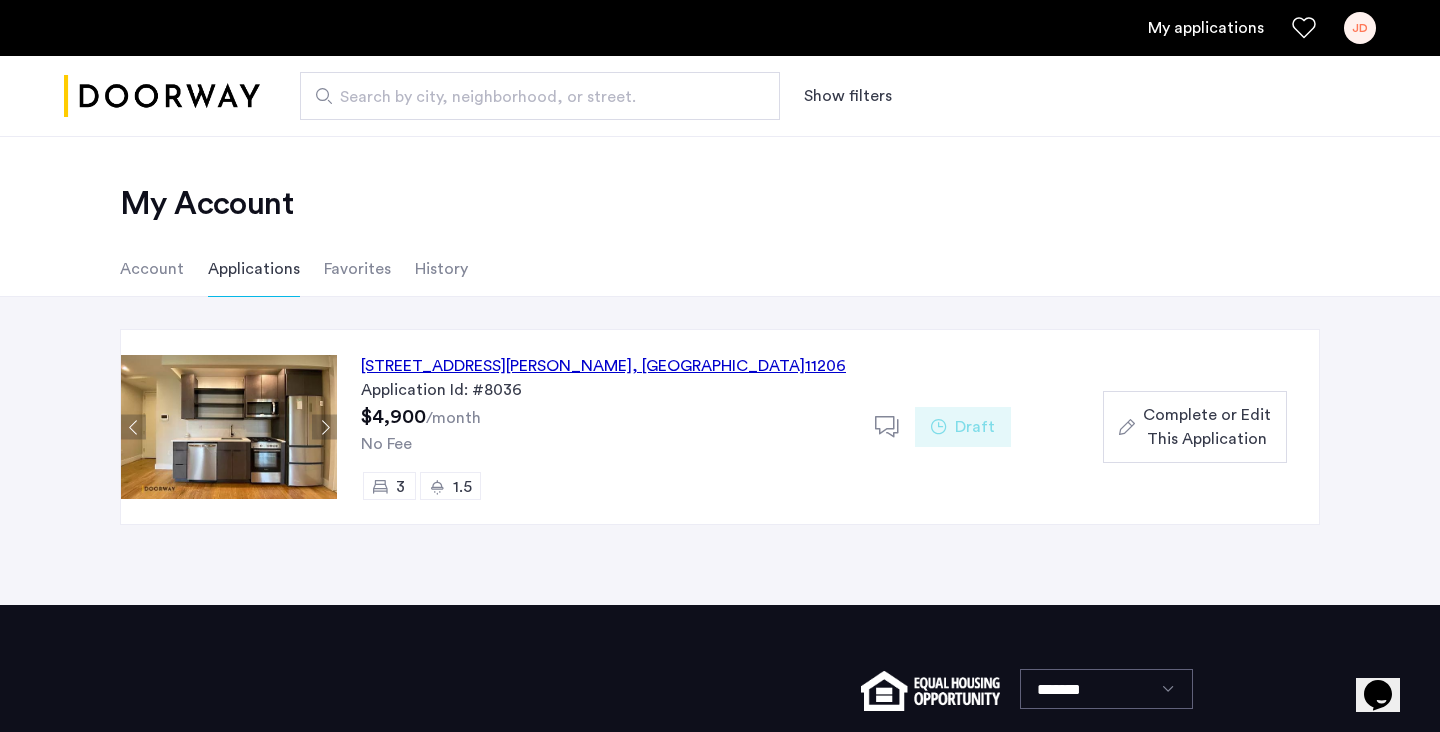click on ", [GEOGRAPHIC_DATA]" 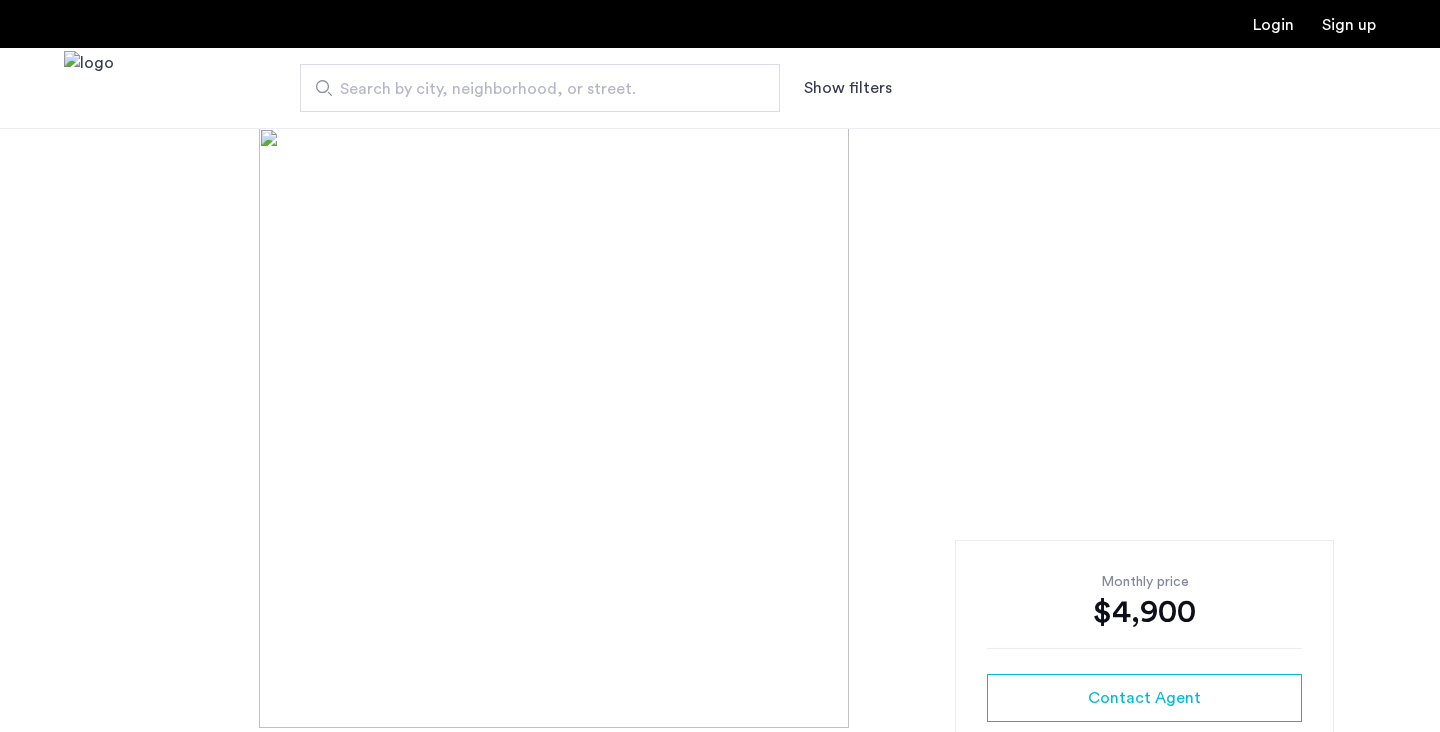 scroll, scrollTop: 0, scrollLeft: 0, axis: both 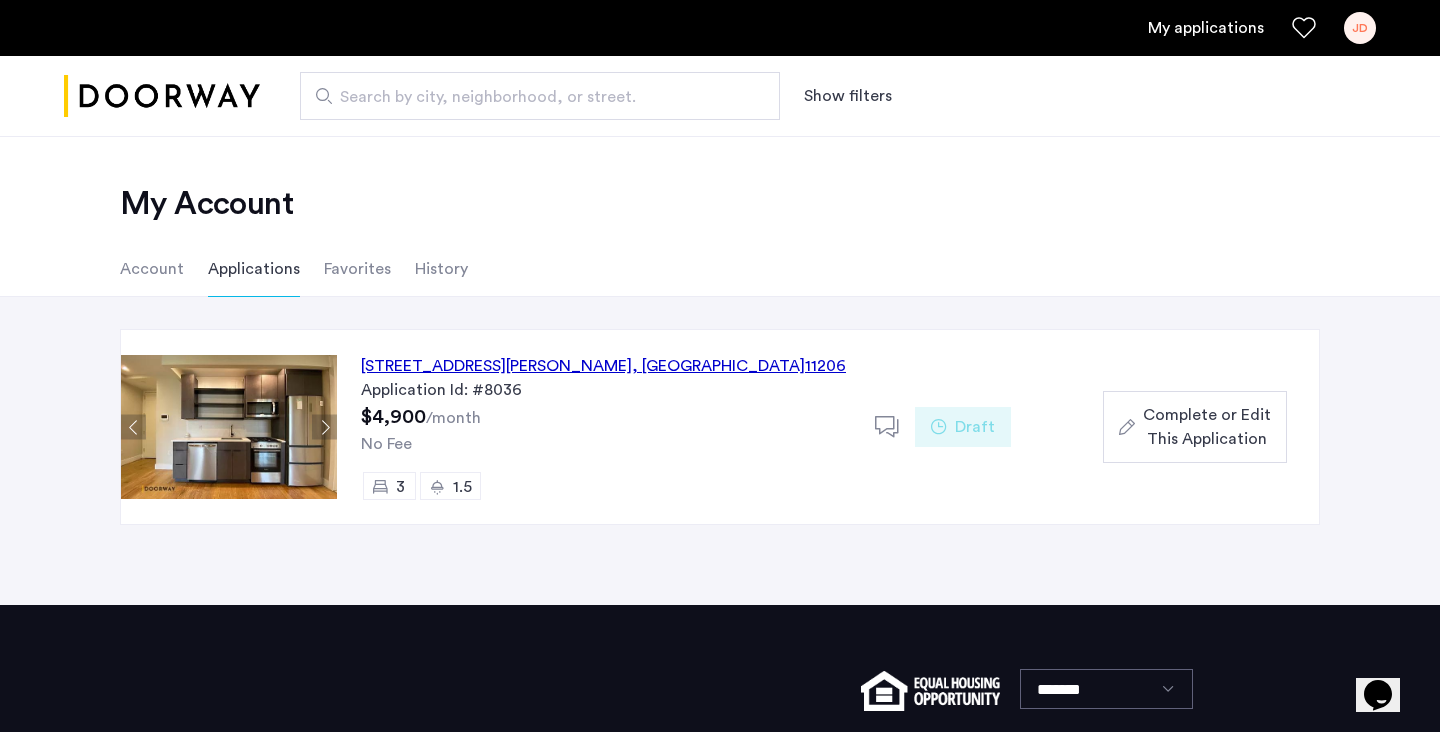 click on "189 Johnson Avenue, Unit 3F, Brooklyn , NY  11206" 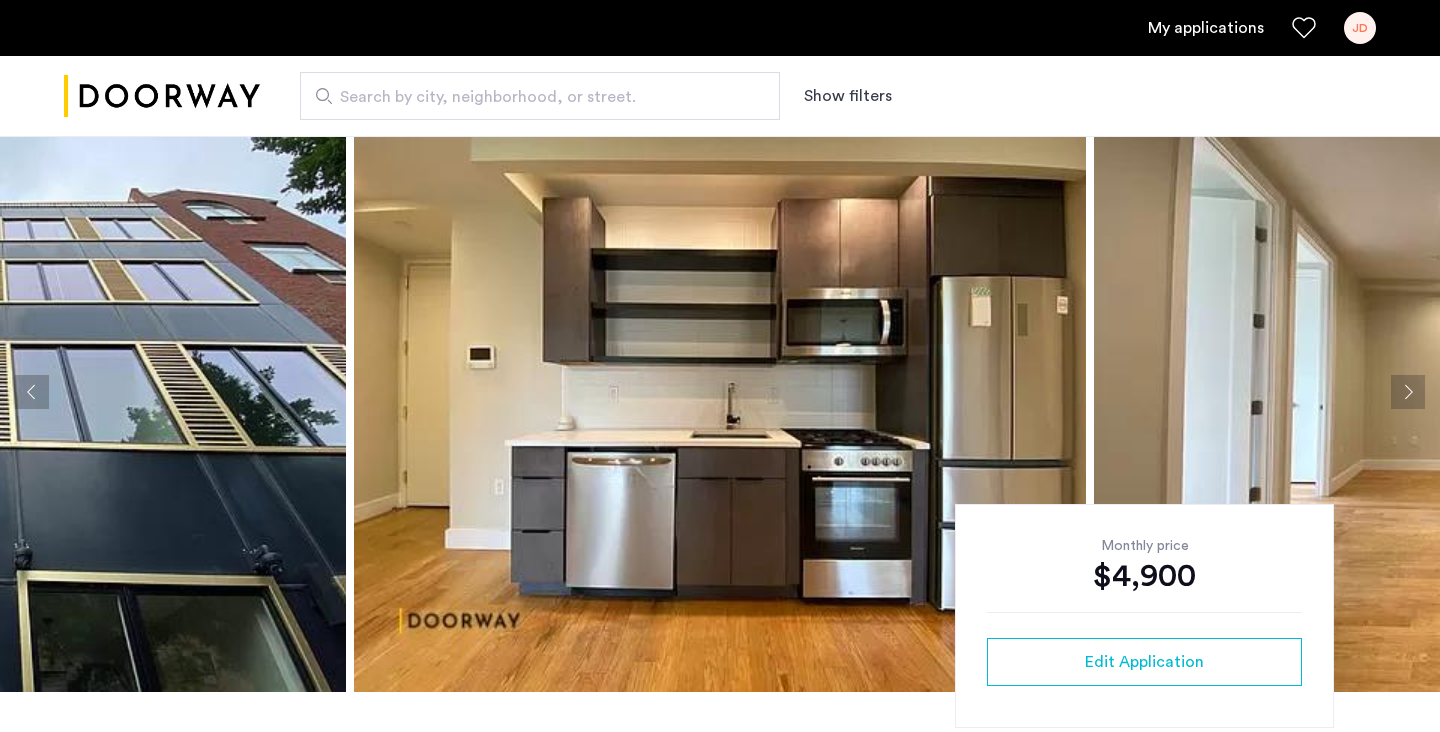 scroll, scrollTop: 82, scrollLeft: 0, axis: vertical 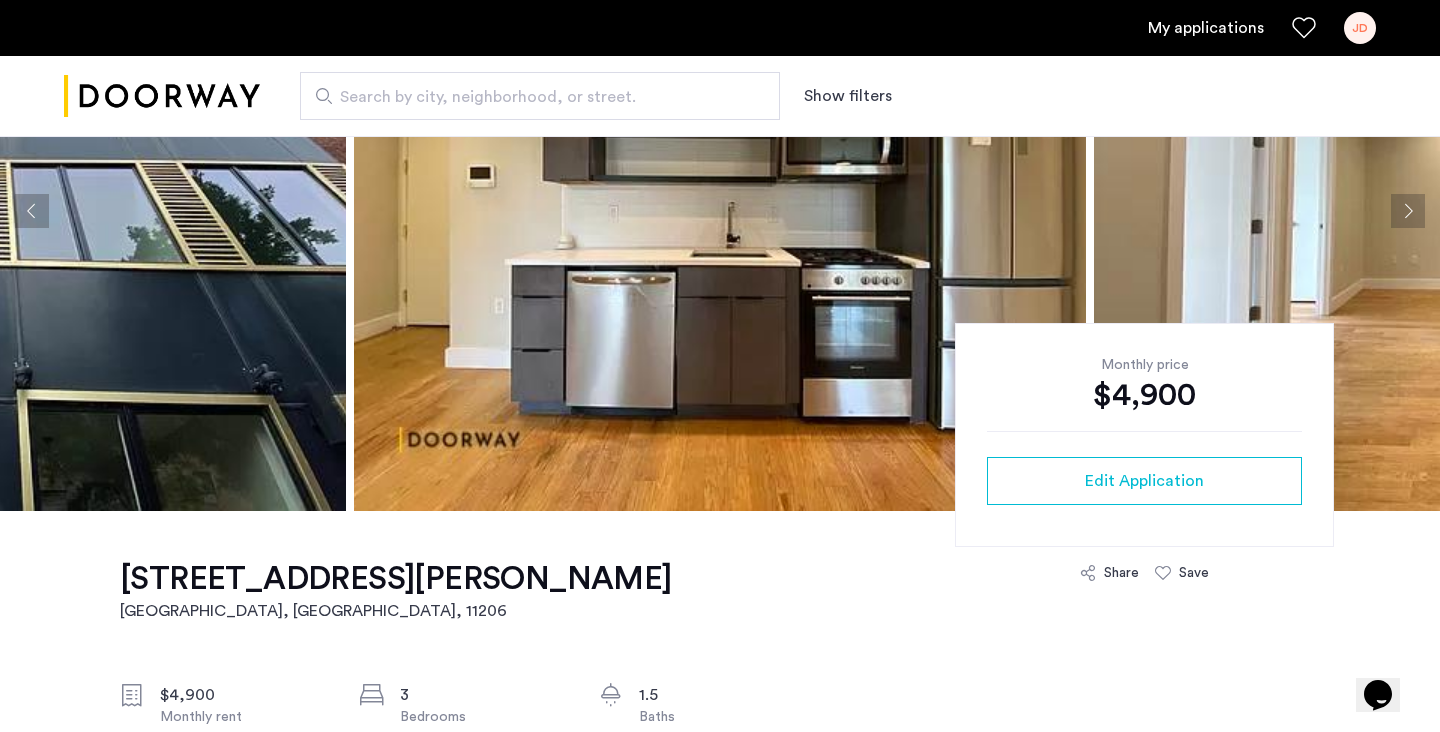 click on "Search by city, neighborhood, or street.  Show filters" at bounding box center (818, 96) 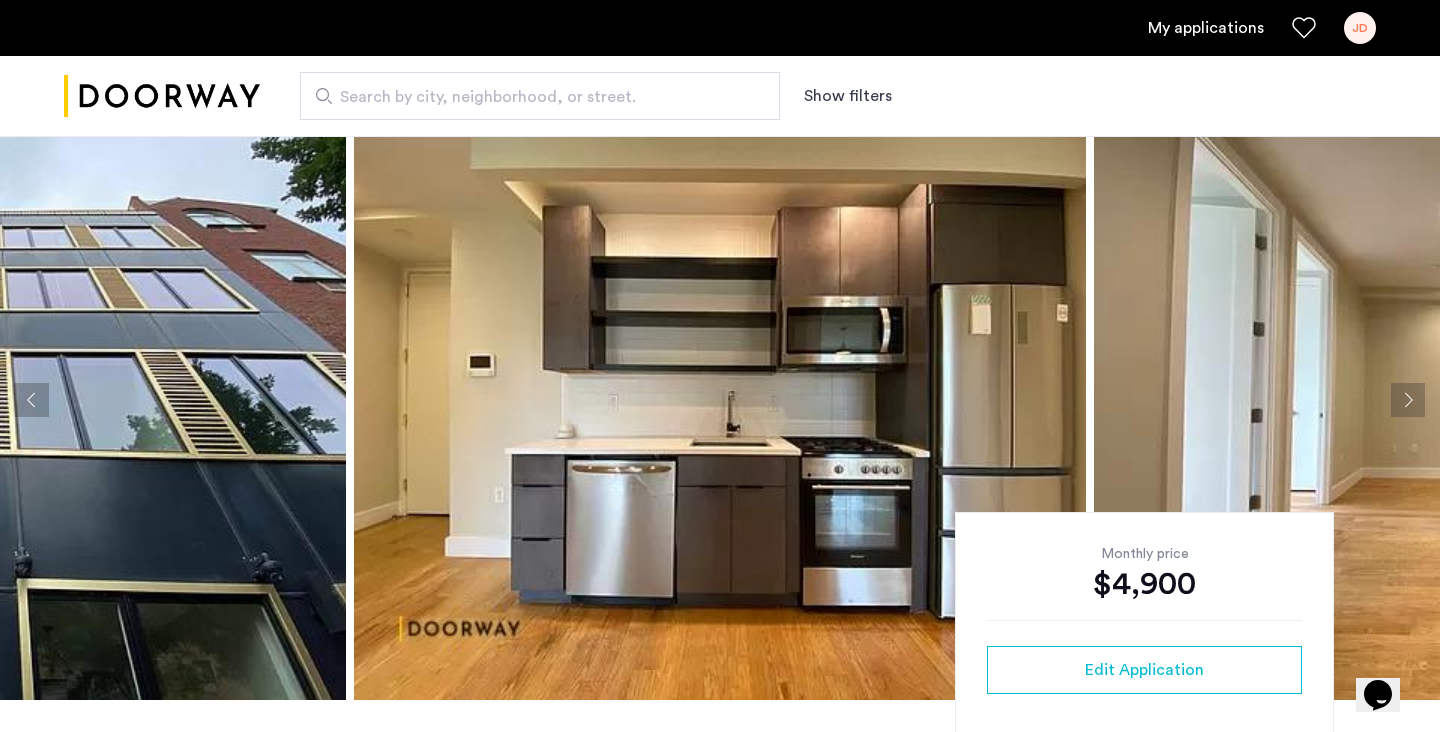 scroll, scrollTop: 0, scrollLeft: 0, axis: both 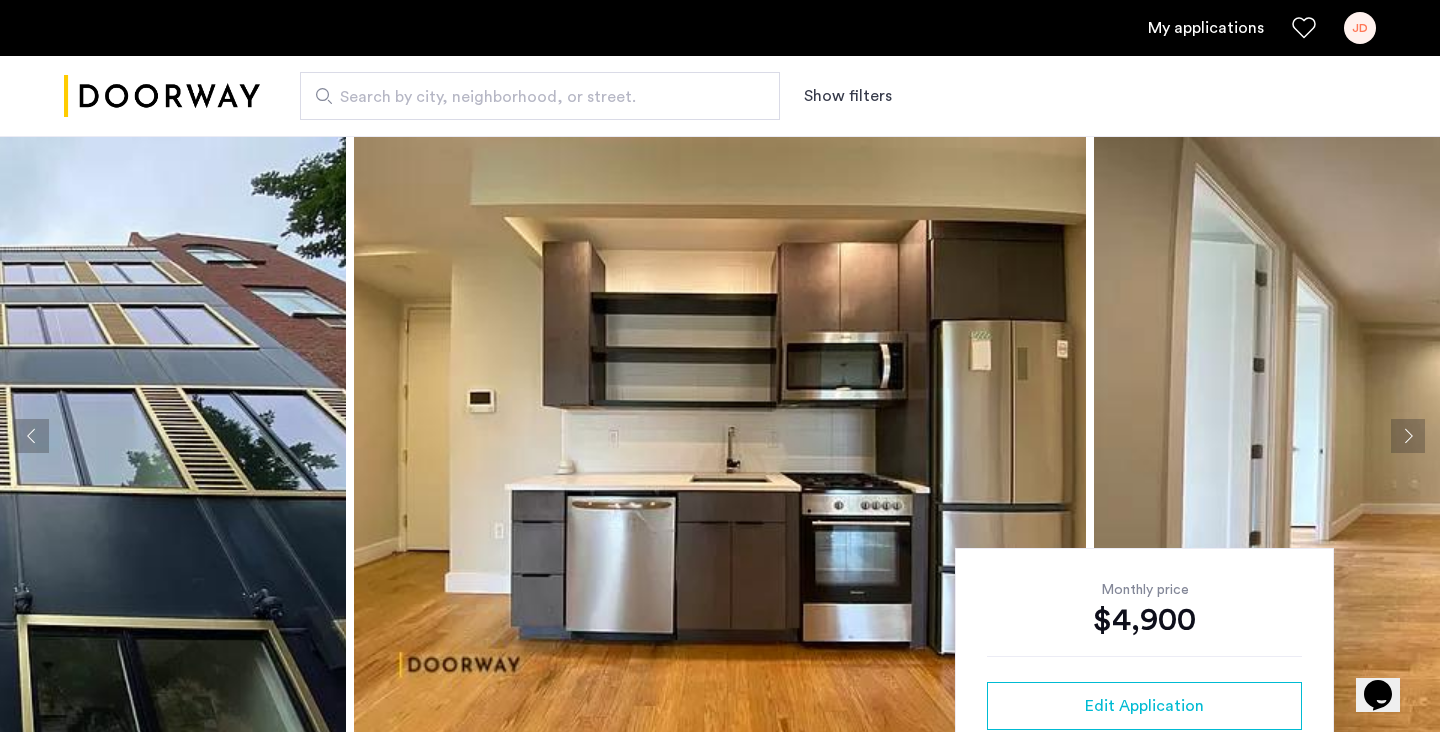 click 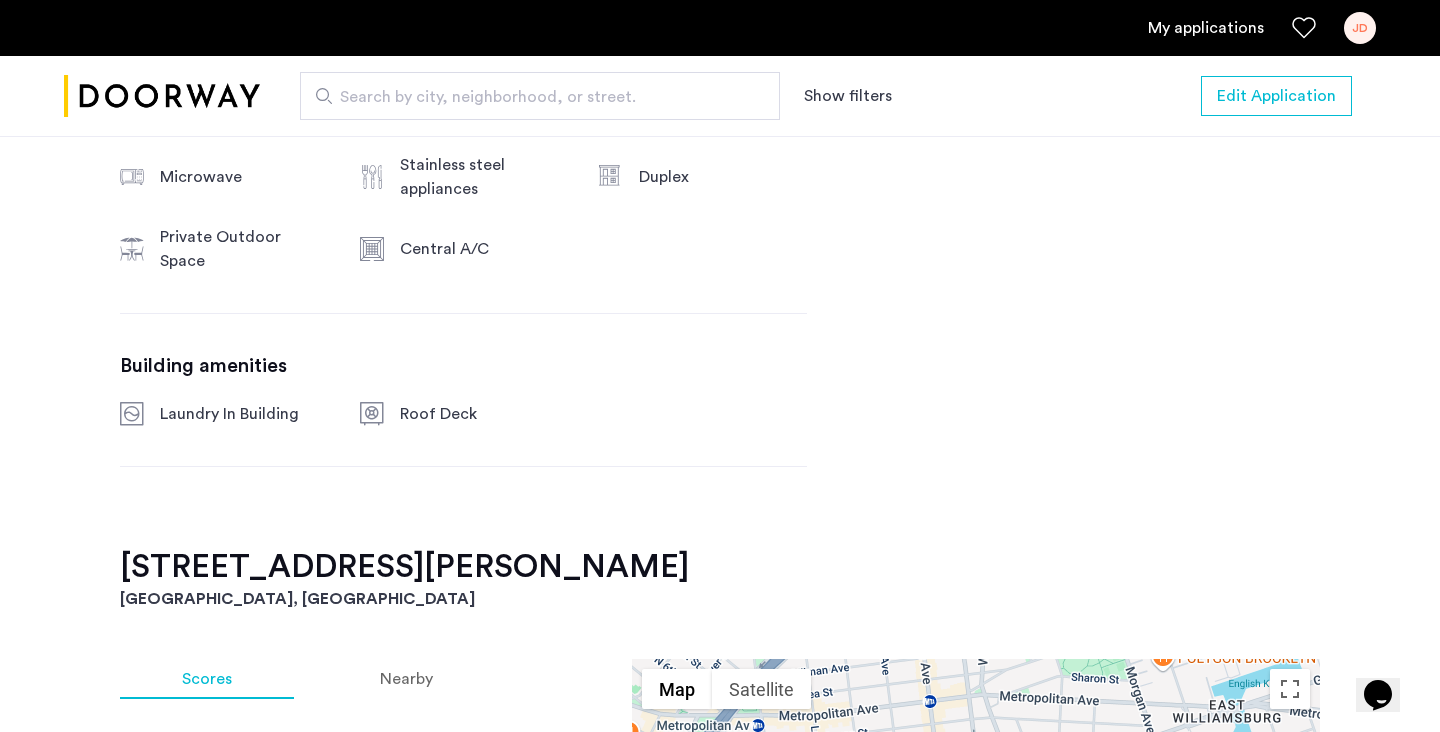 scroll, scrollTop: 1103, scrollLeft: 0, axis: vertical 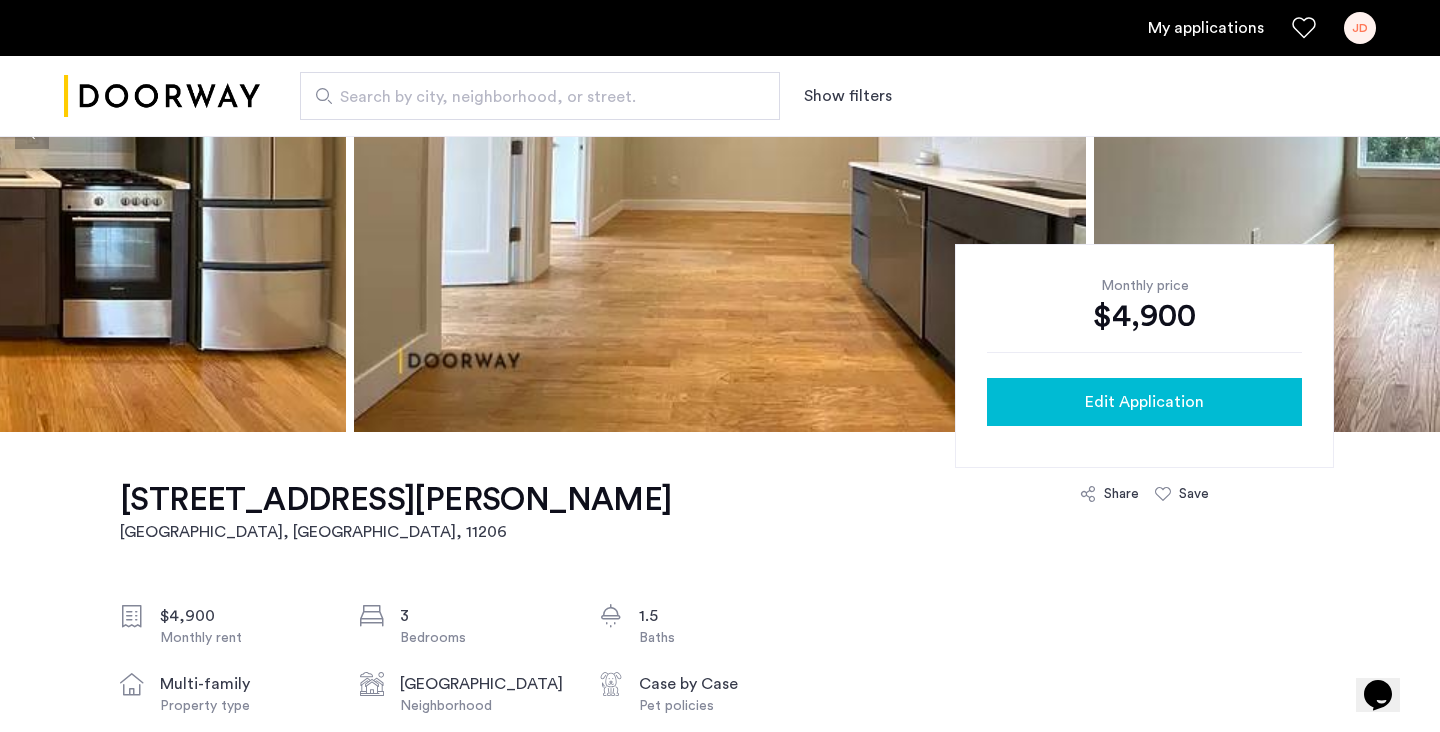 click on "Edit Application" 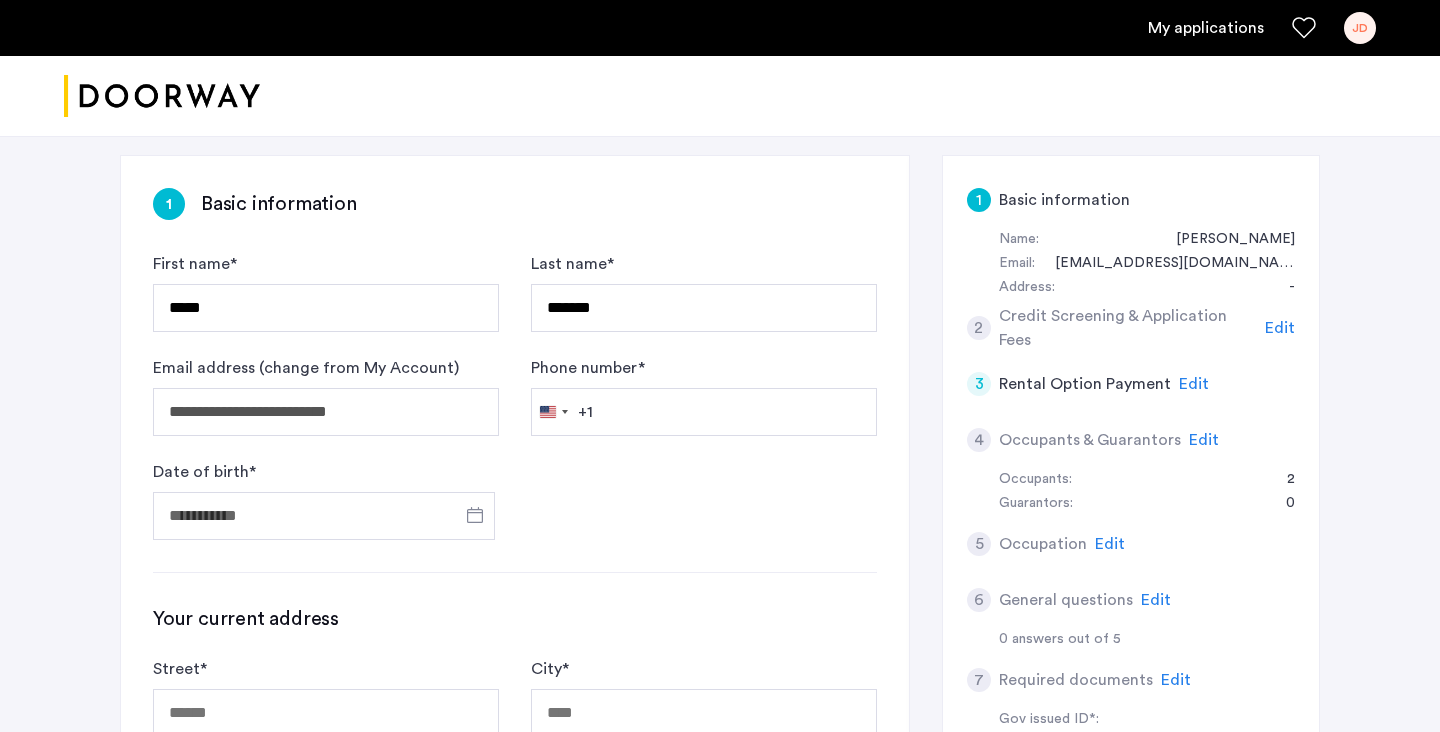scroll, scrollTop: 309, scrollLeft: 0, axis: vertical 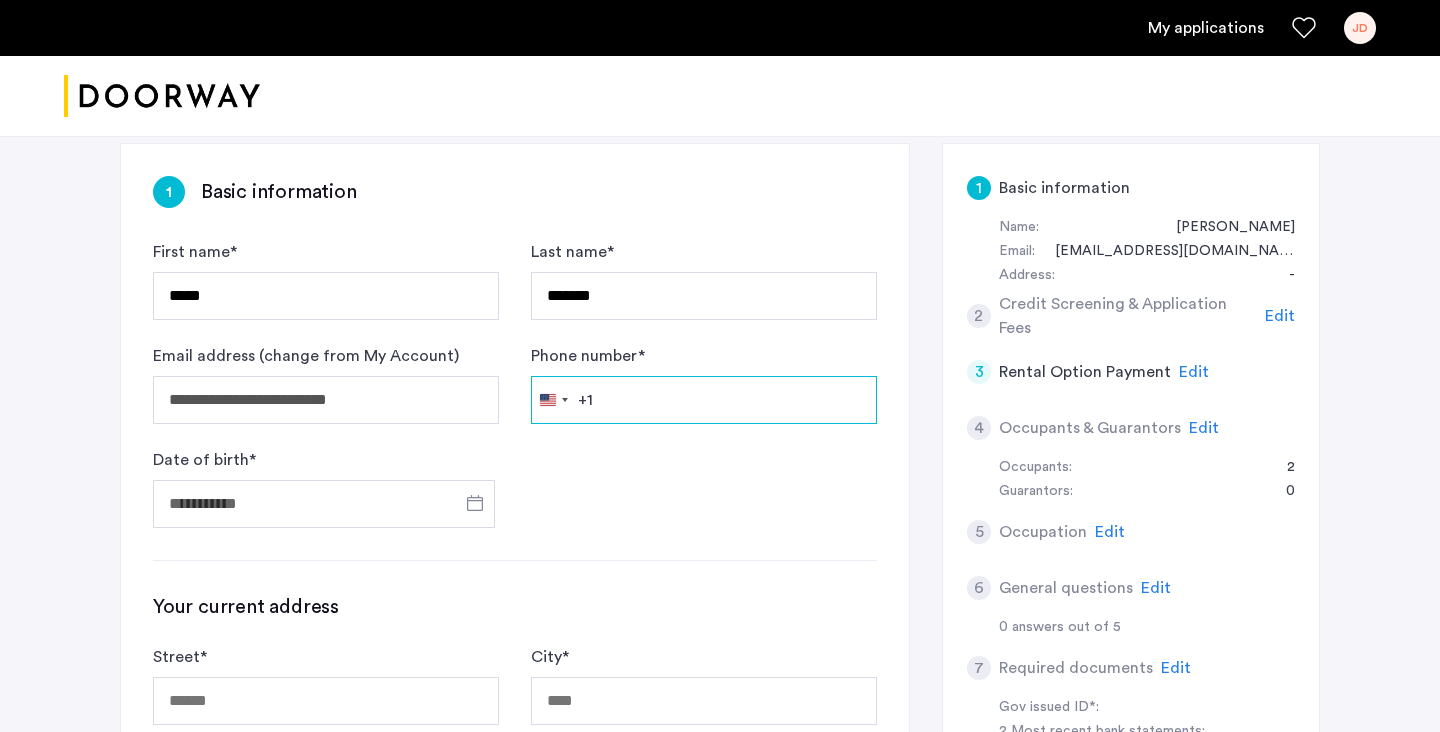 click on "Phone number  *" at bounding box center (704, 400) 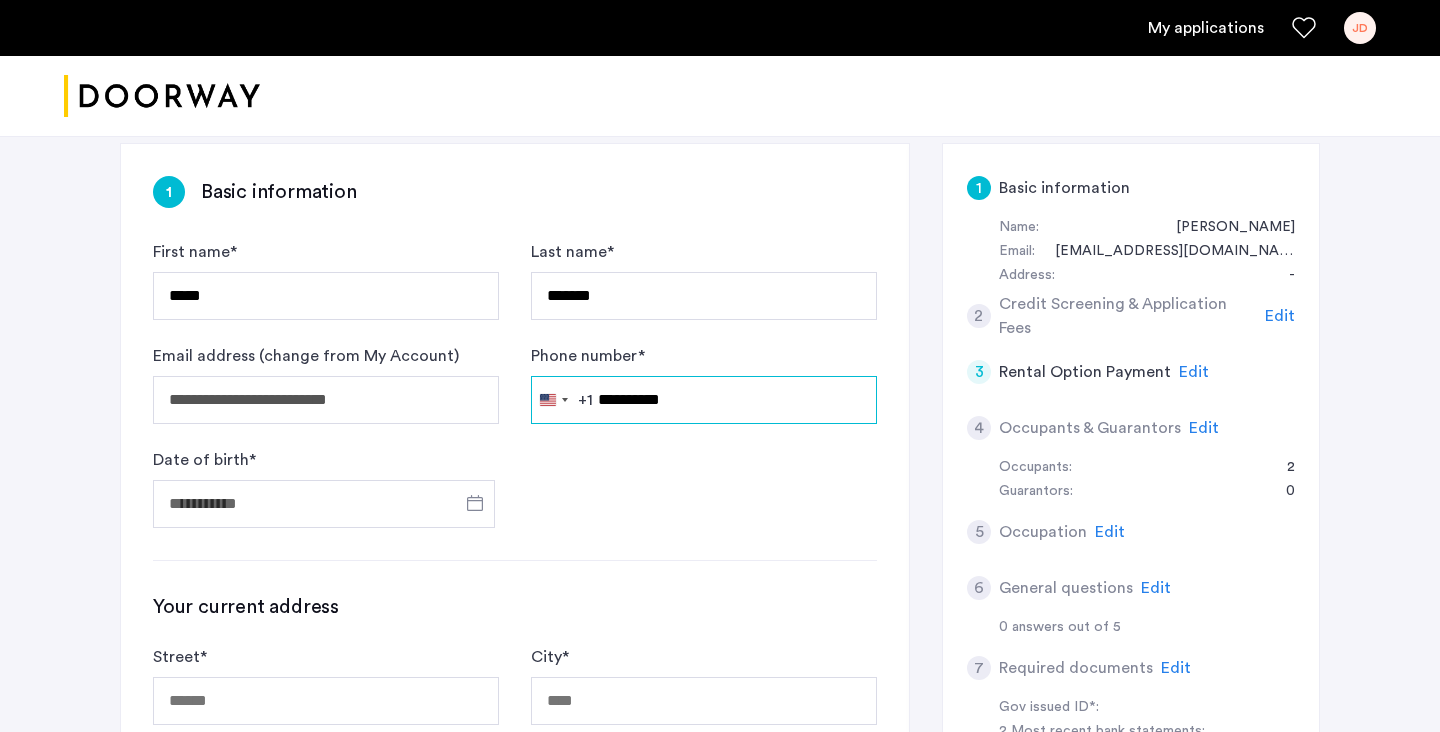 type on "**********" 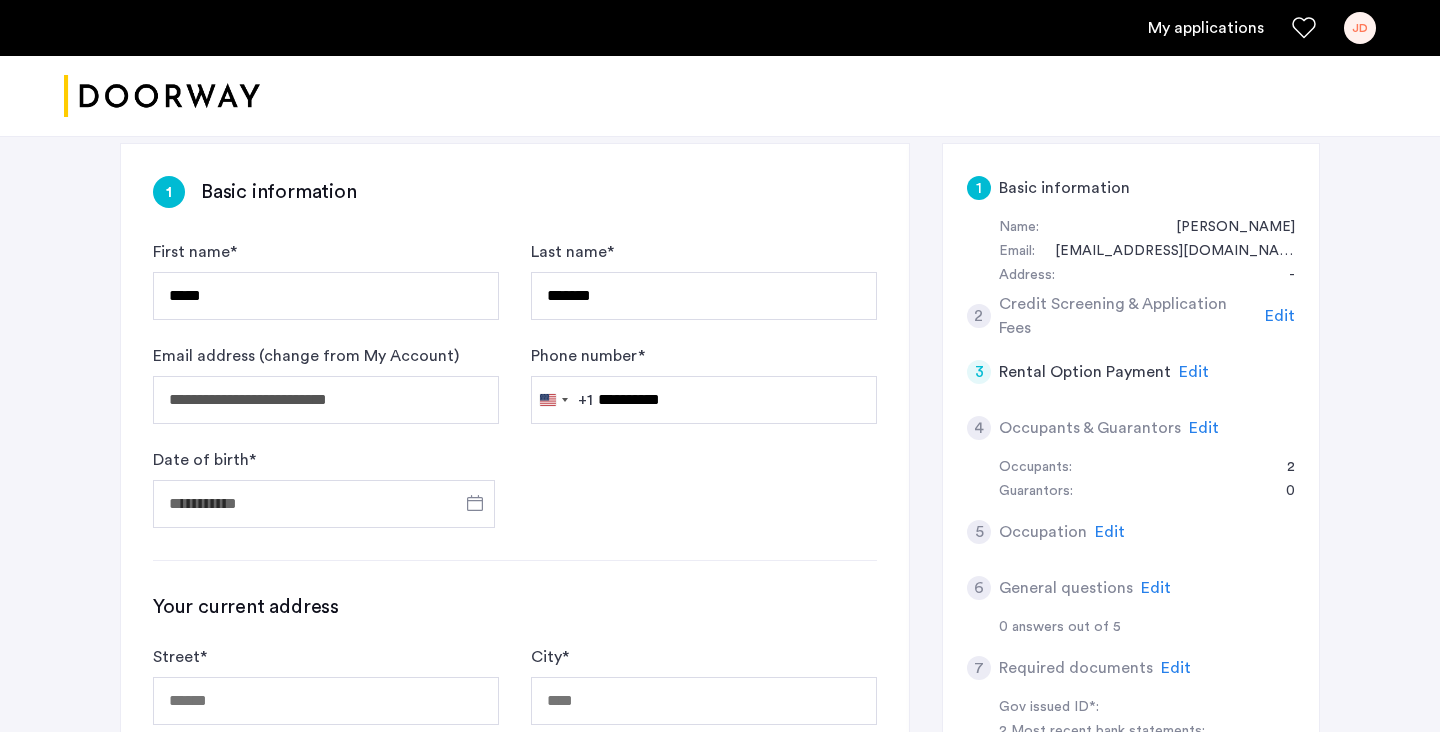 click on "Your current address Street  * City  * Unit # Zip Code  * State  *" 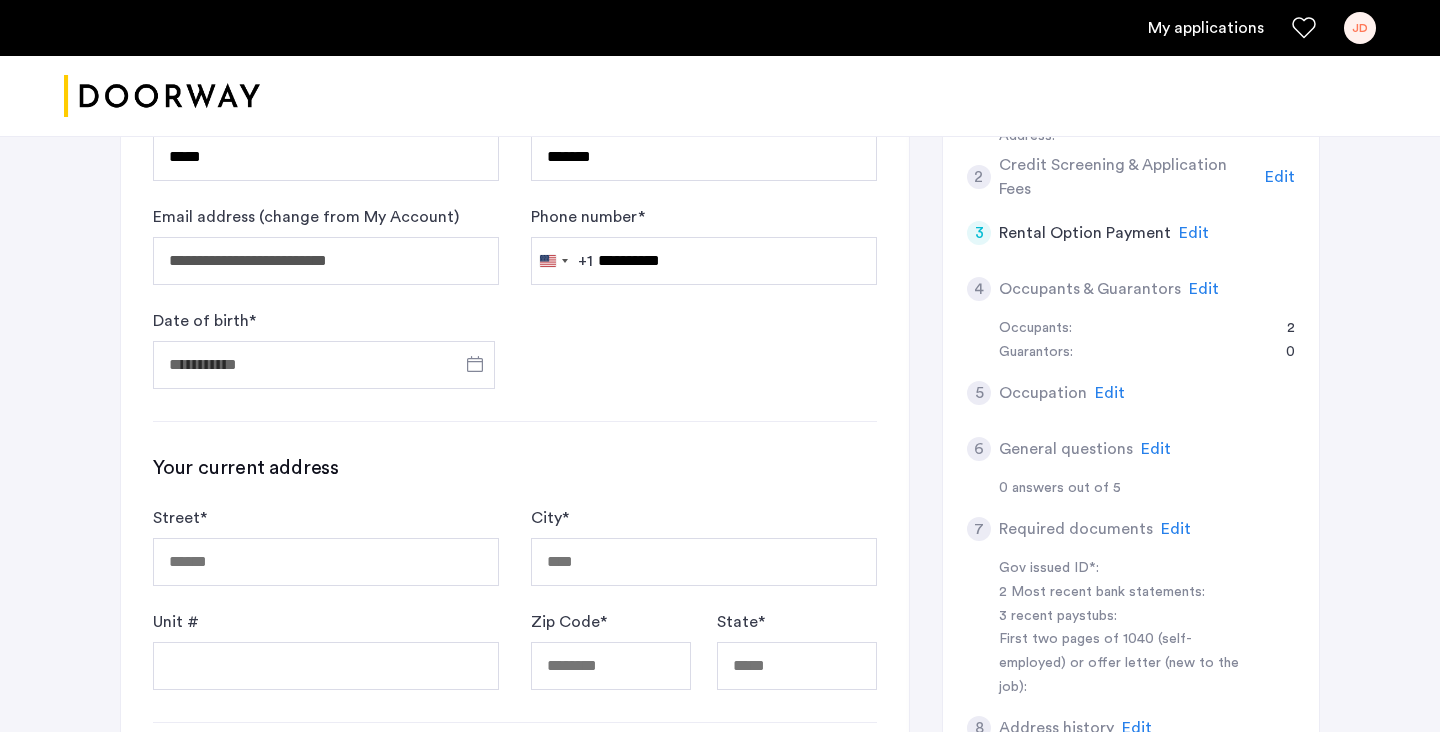 scroll, scrollTop: 481, scrollLeft: 0, axis: vertical 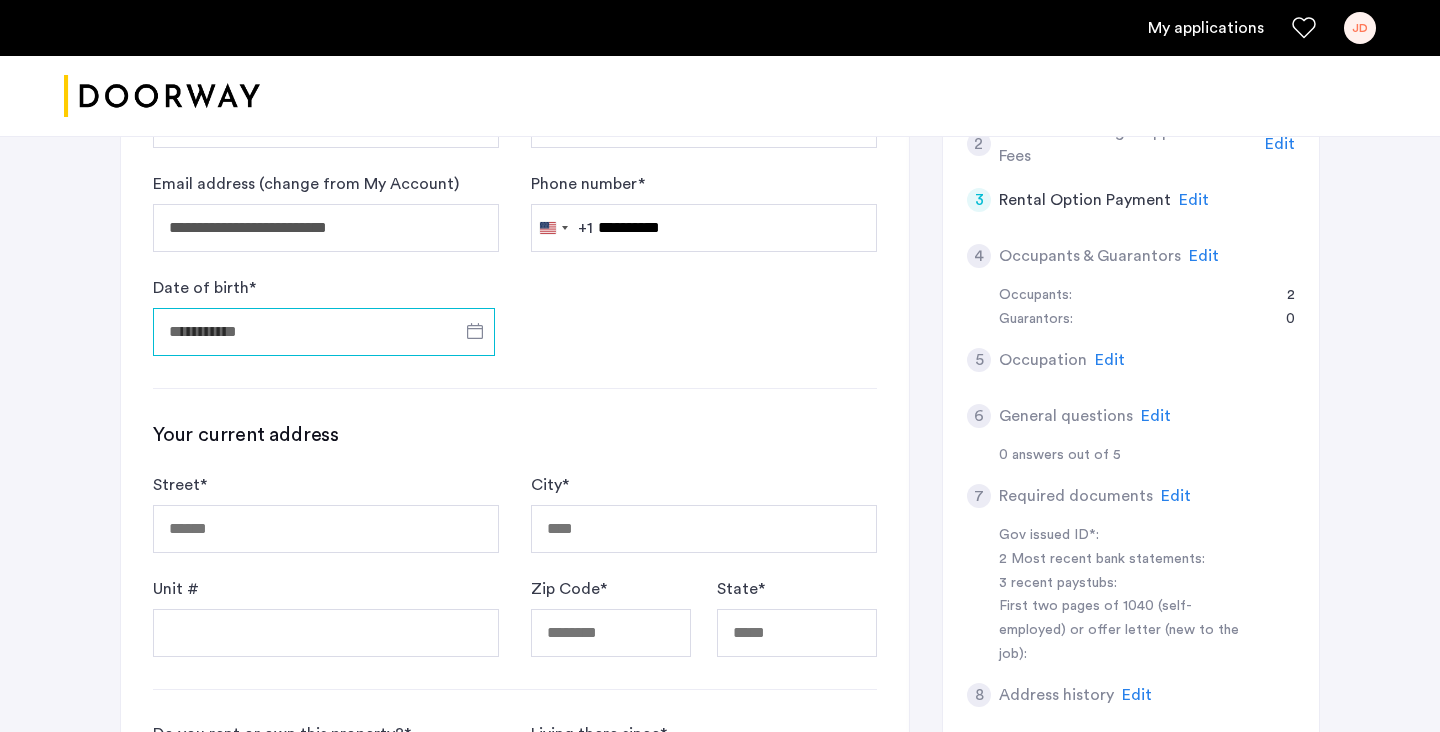 click on "Date of birth  *" at bounding box center [324, 332] 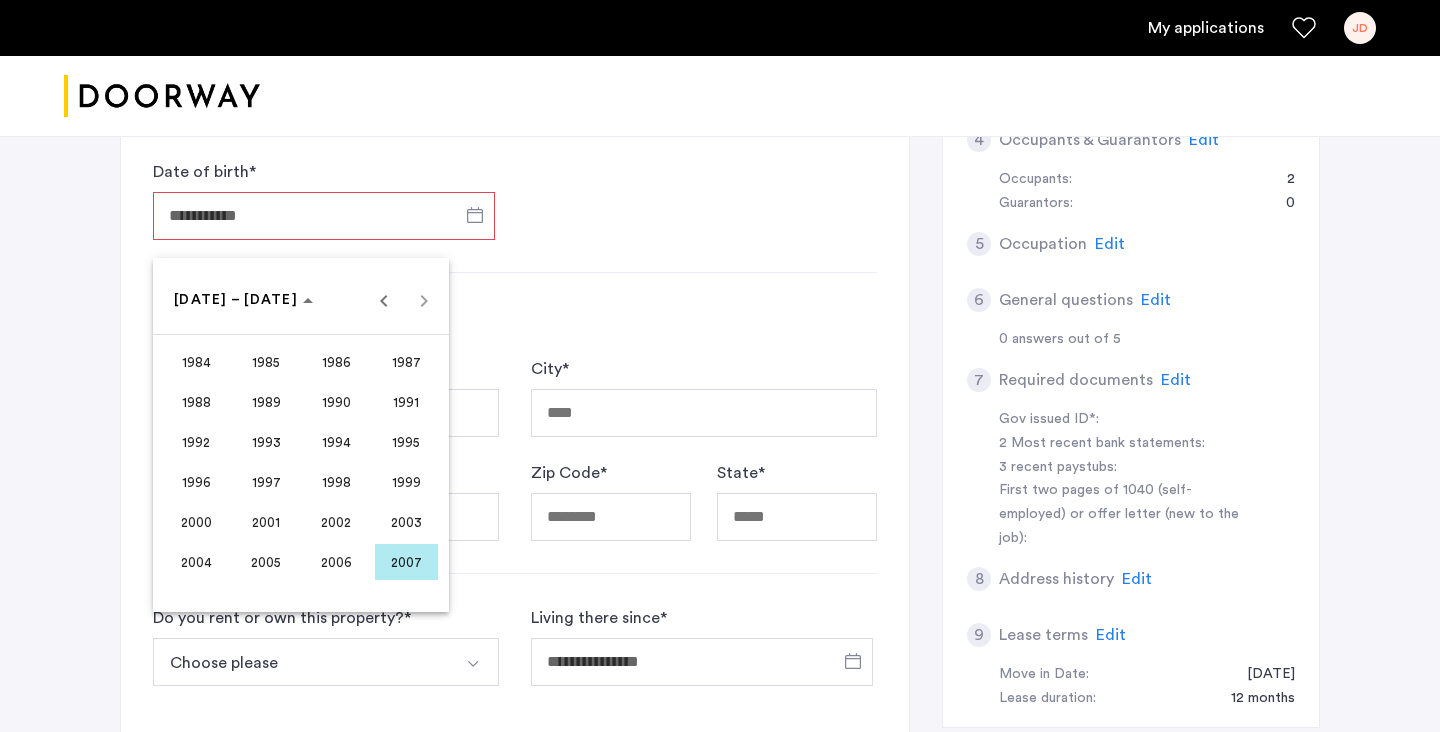 scroll, scrollTop: 598, scrollLeft: 0, axis: vertical 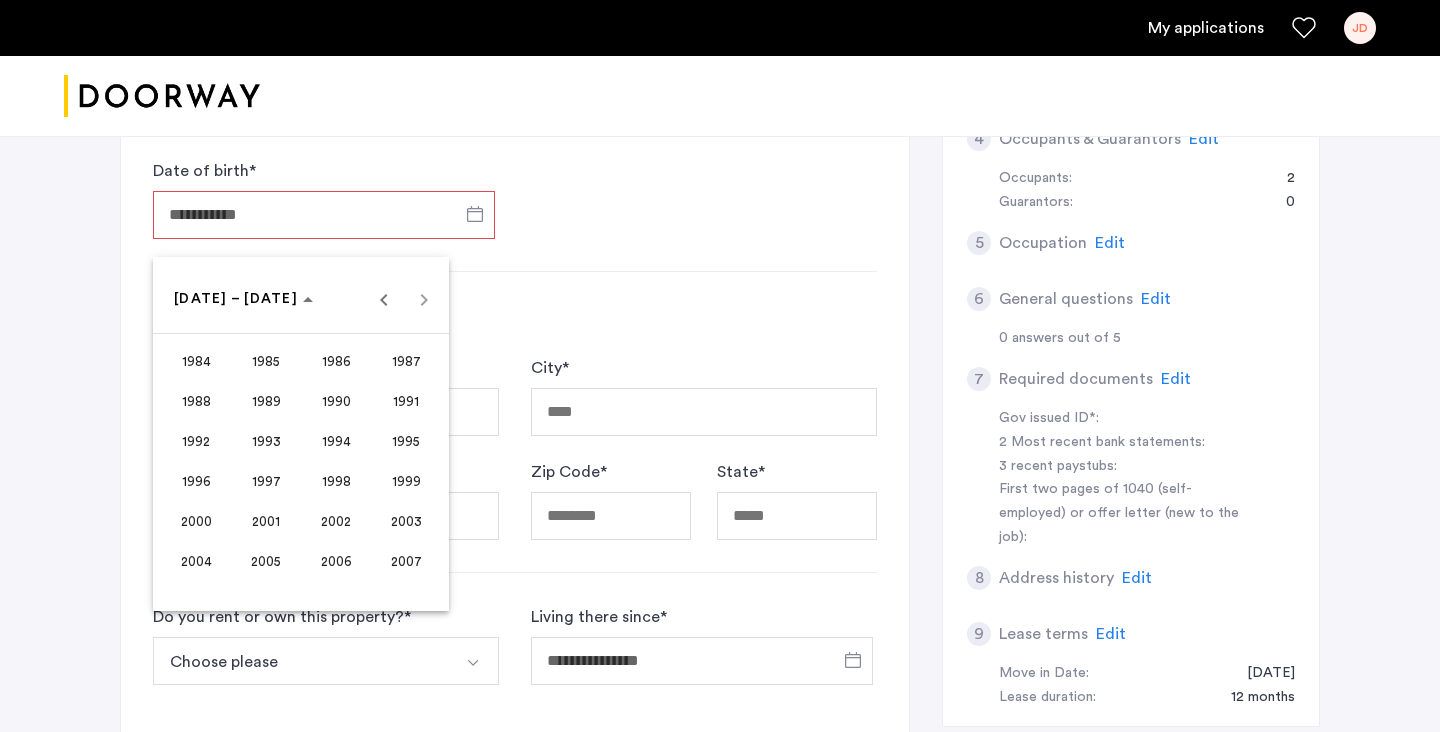 click on "2004" at bounding box center [196, 561] 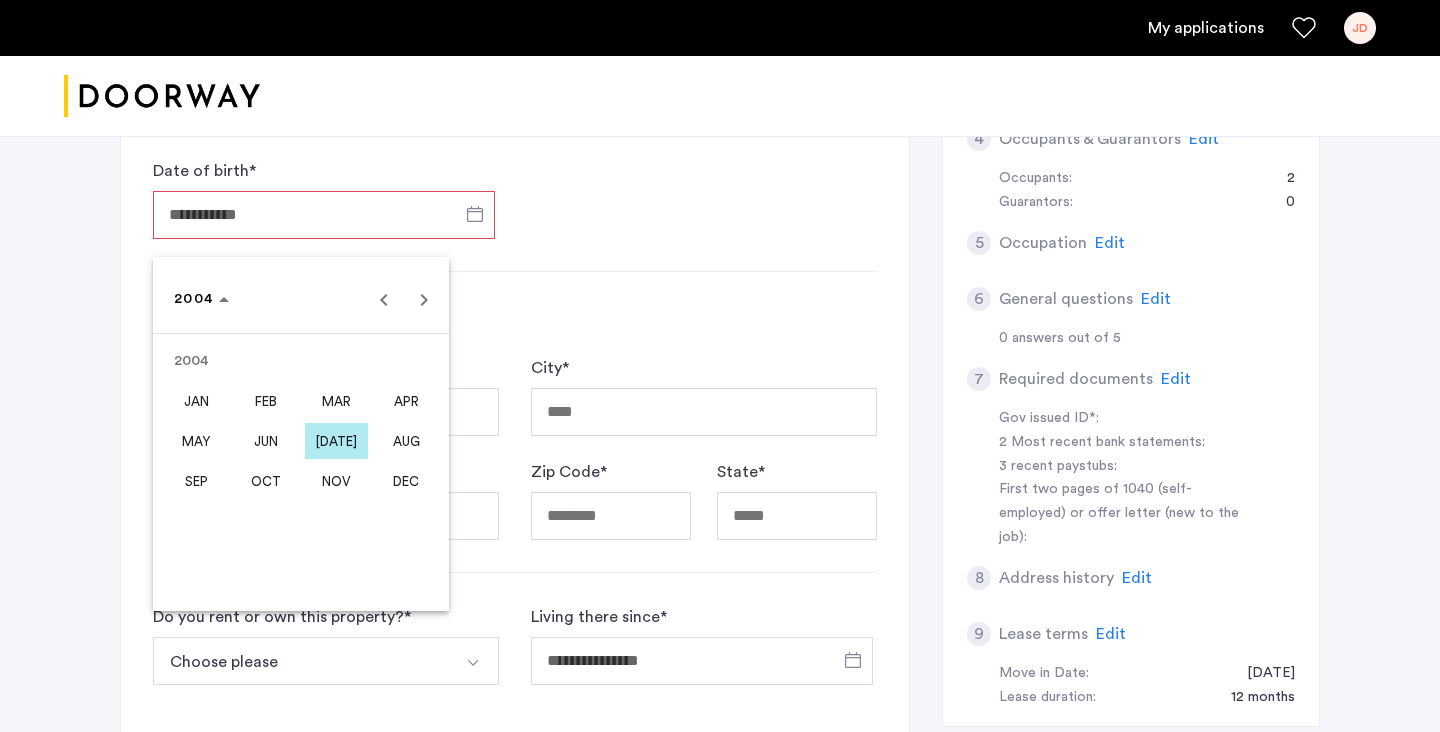 click on "MAY" at bounding box center [196, 441] 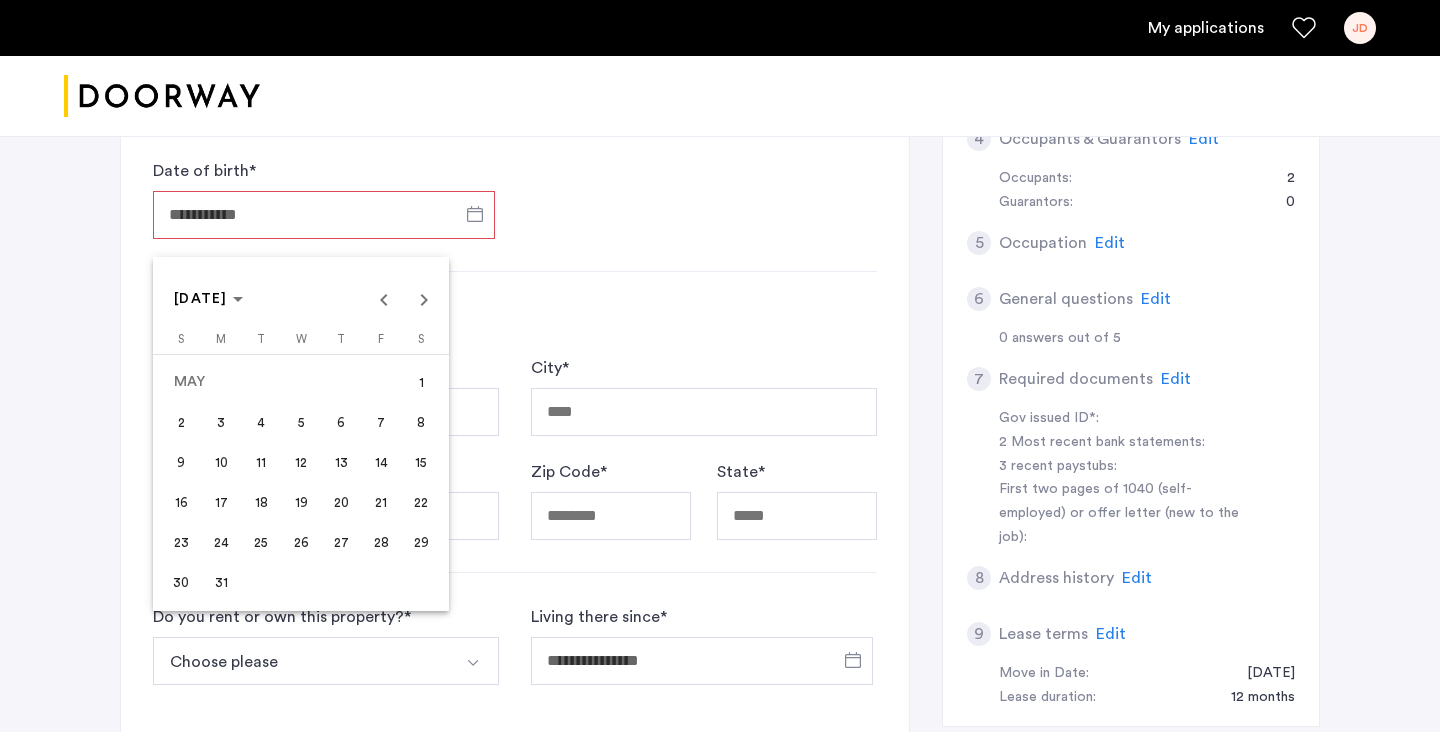 click on "29" at bounding box center [421, 542] 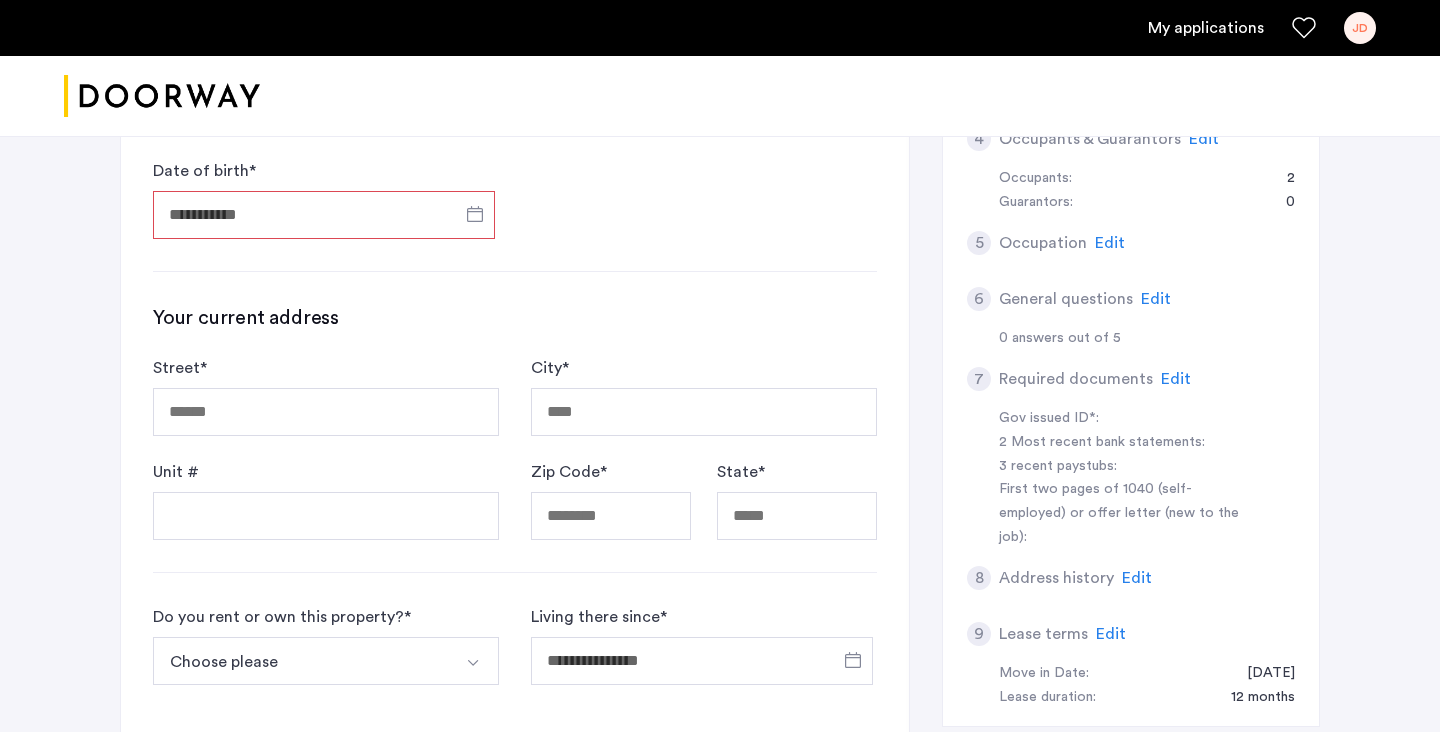 type on "**********" 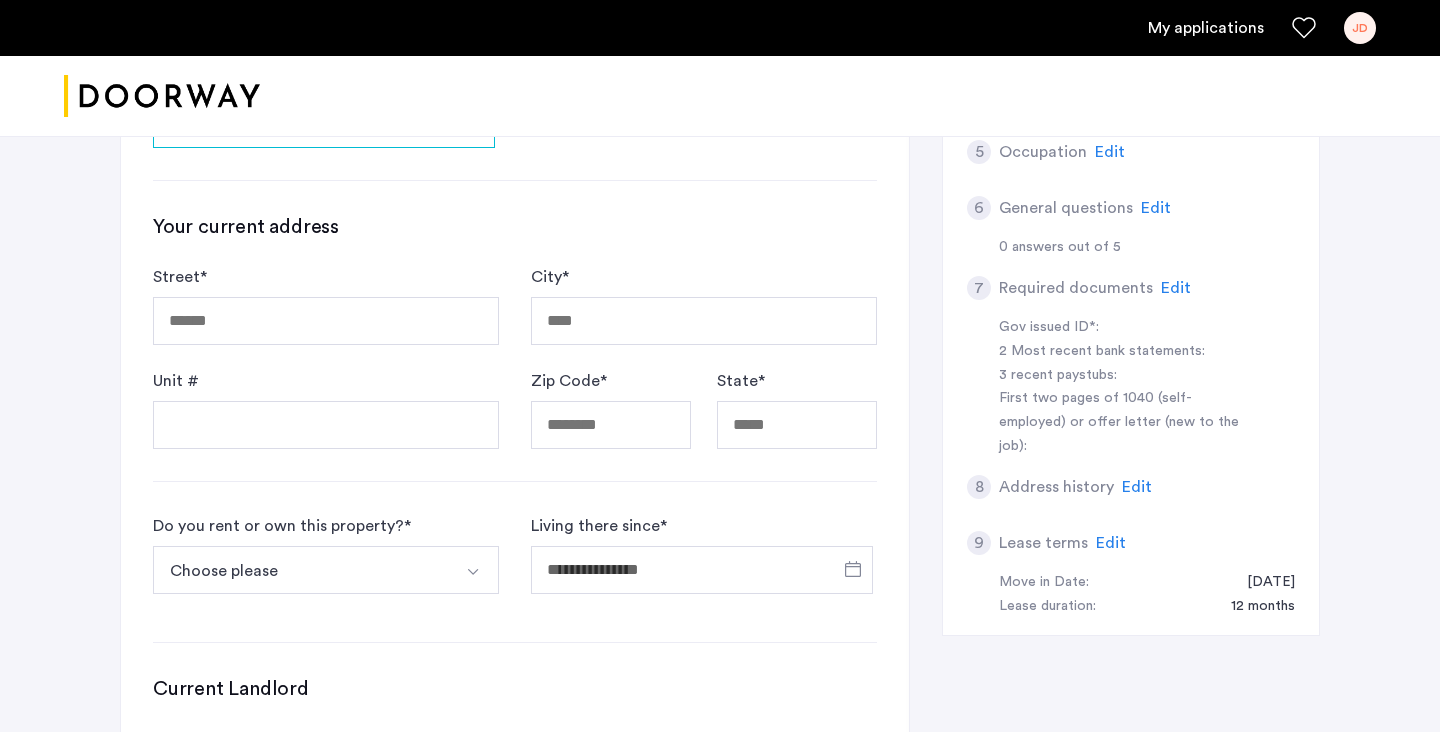 scroll, scrollTop: 732, scrollLeft: 0, axis: vertical 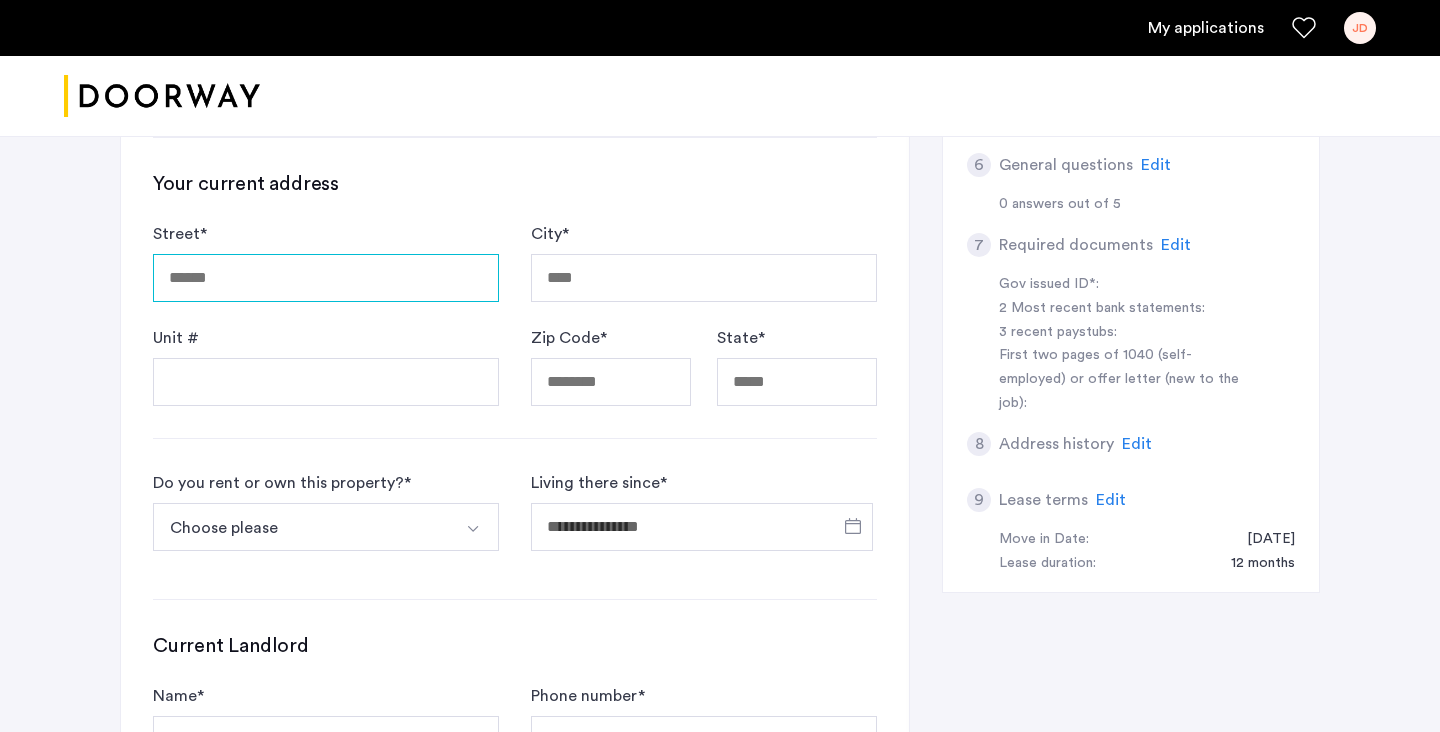 click on "Street  *" at bounding box center (326, 278) 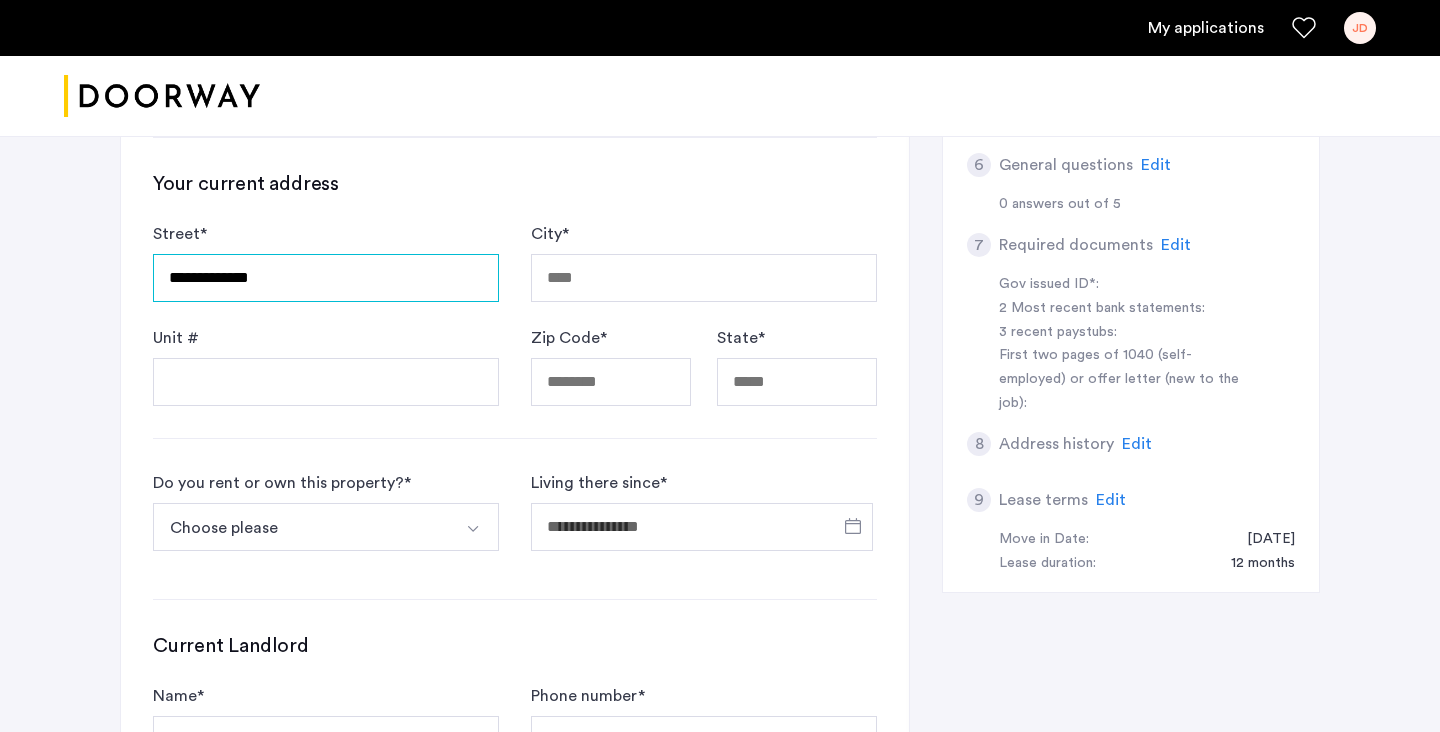 type on "**********" 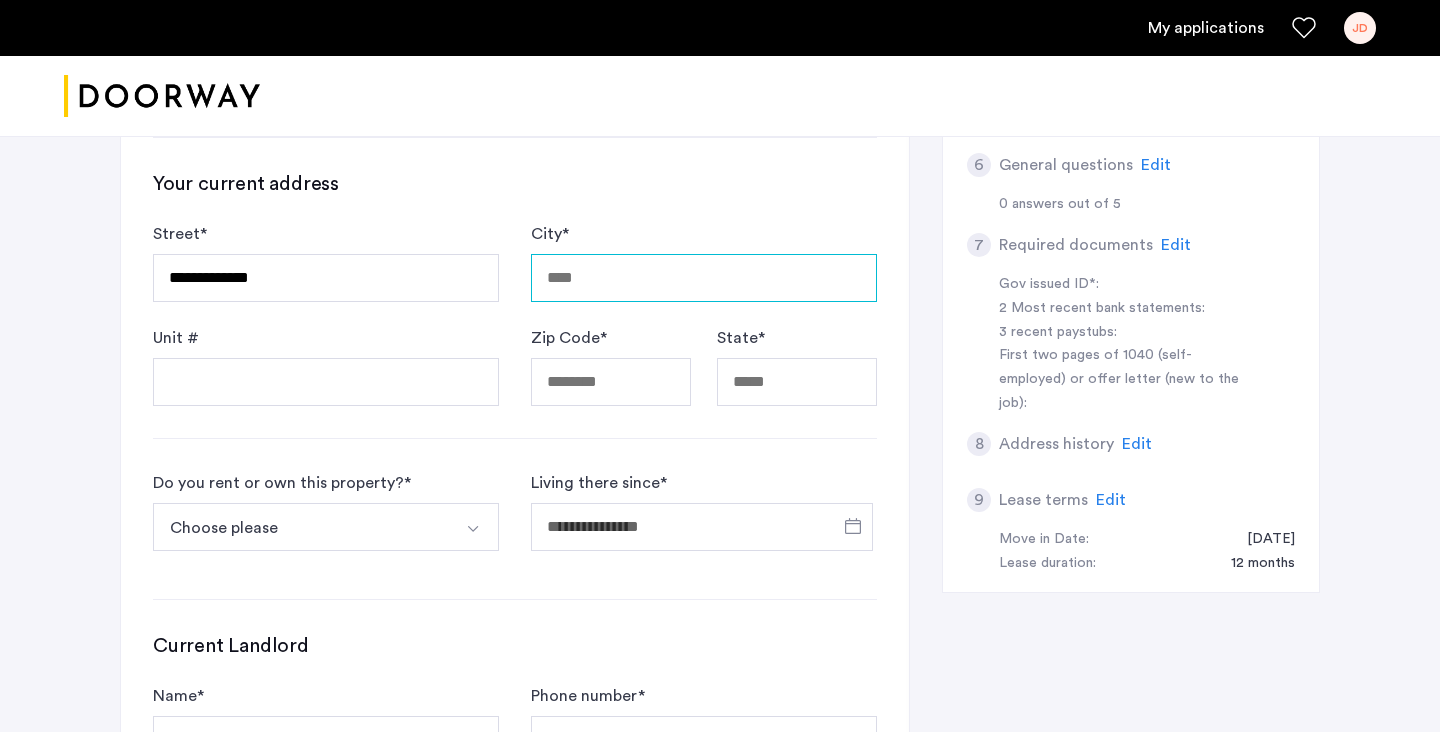 click on "City  *" at bounding box center [704, 278] 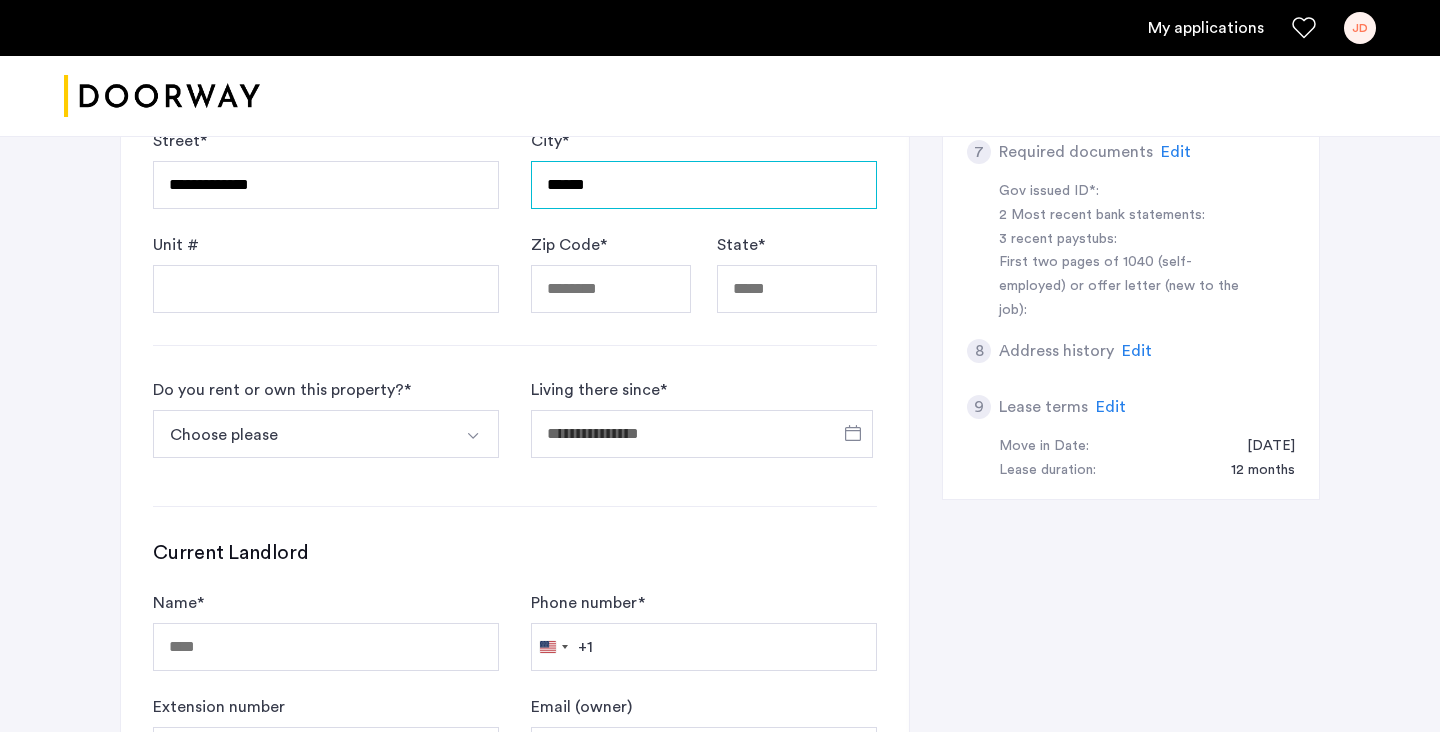 scroll, scrollTop: 845, scrollLeft: 0, axis: vertical 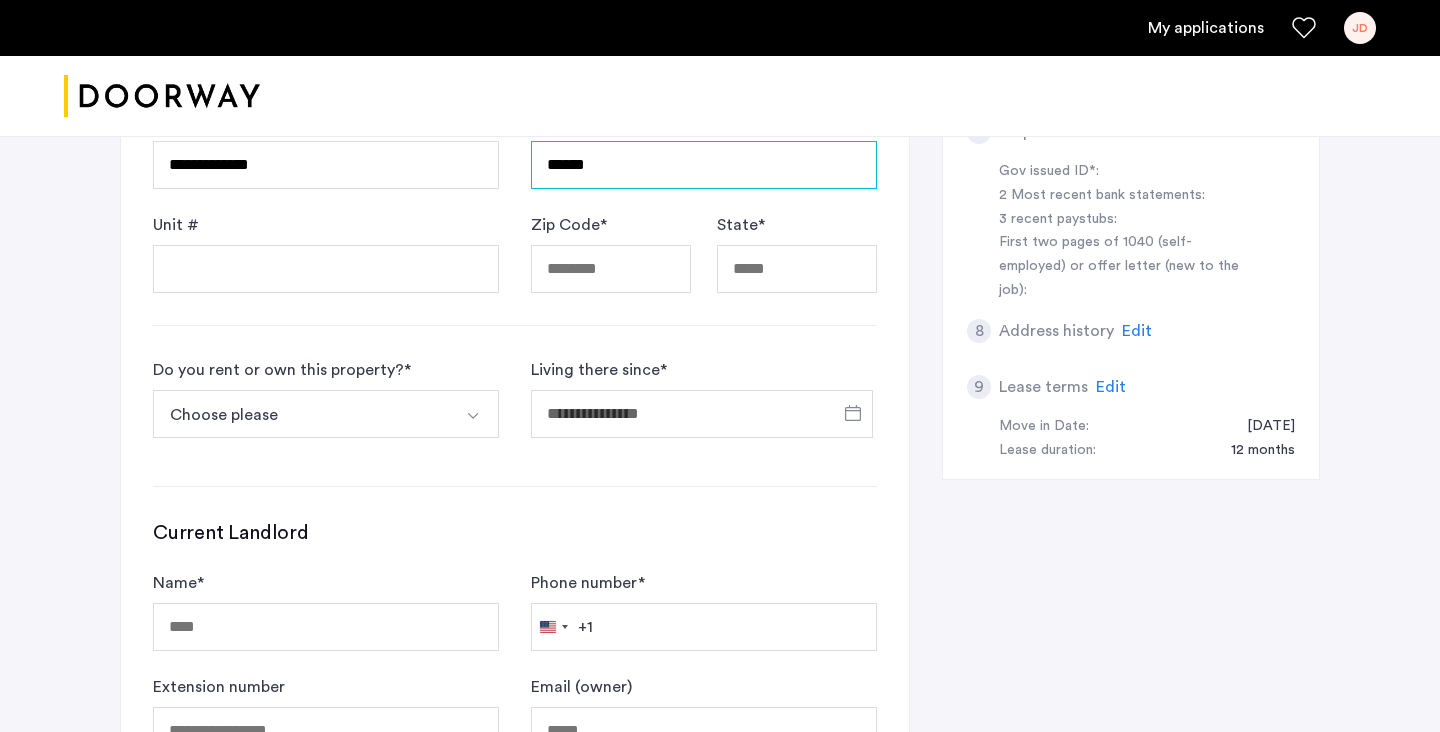 type on "******" 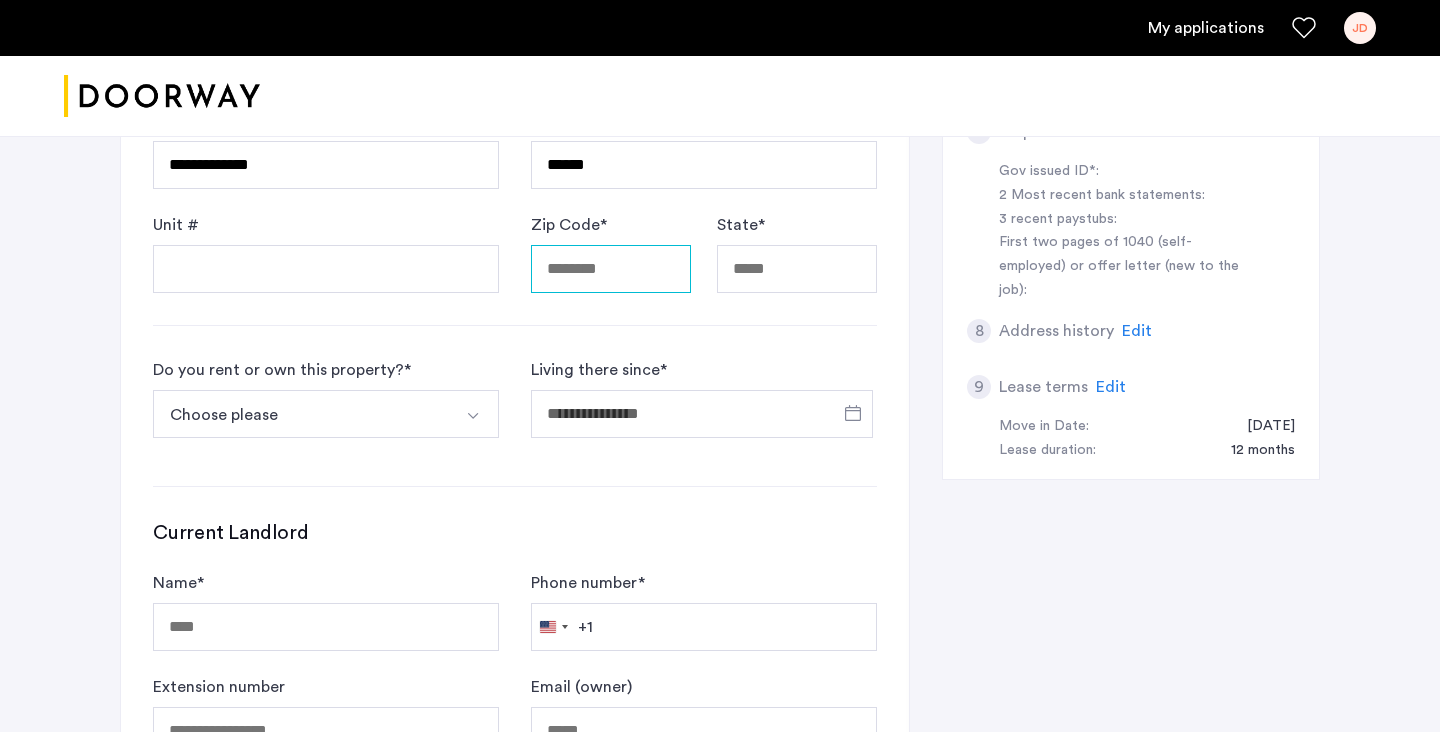 click on "Zip Code  *" at bounding box center [611, 269] 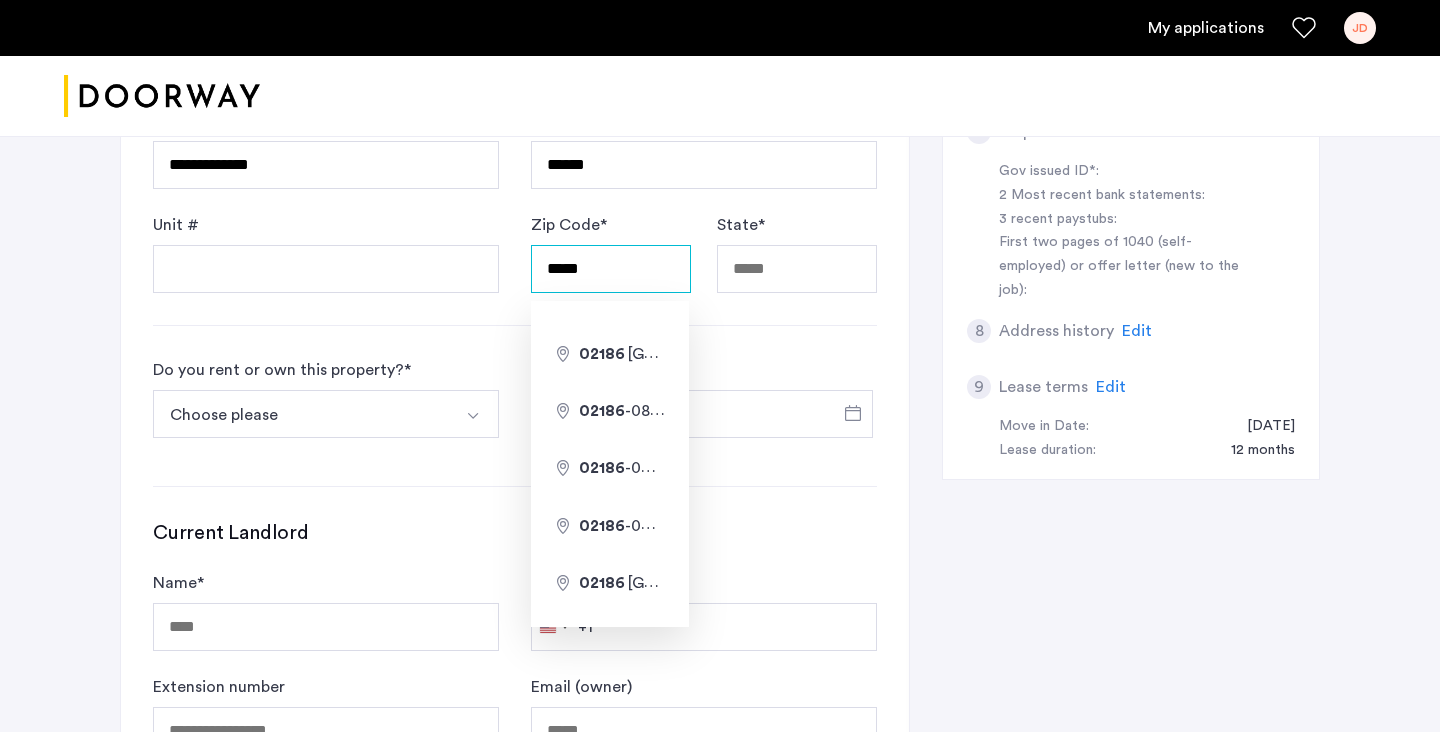type on "*****" 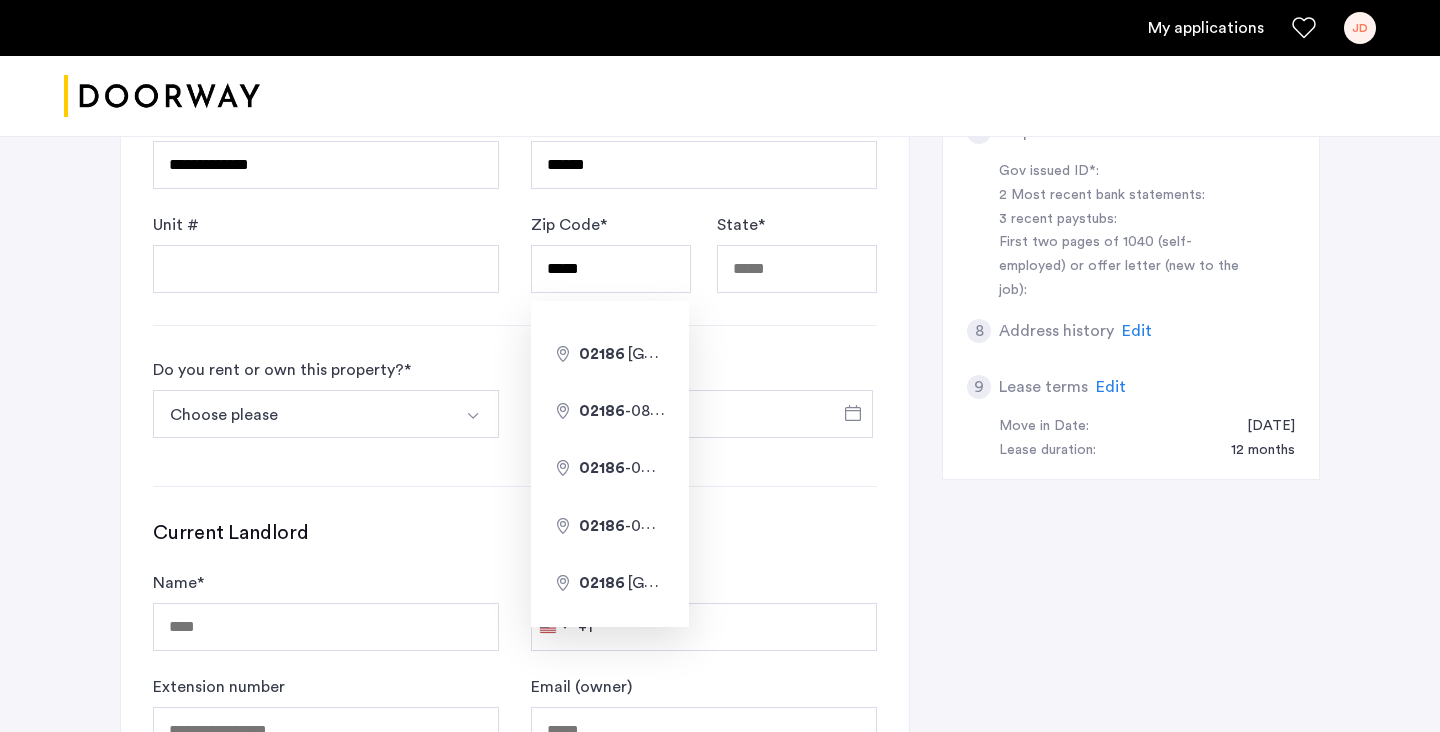 click on "State  *" 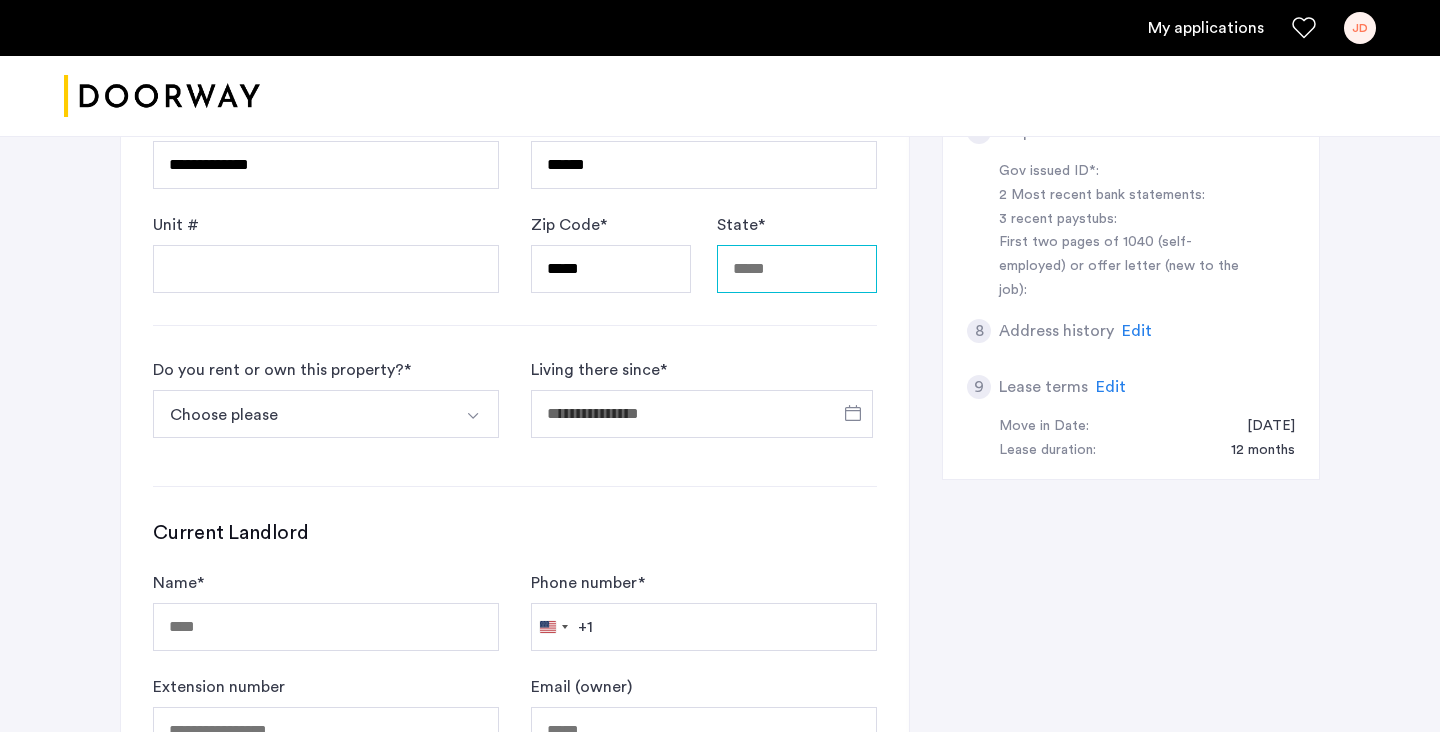 click on "State  *" at bounding box center [797, 269] 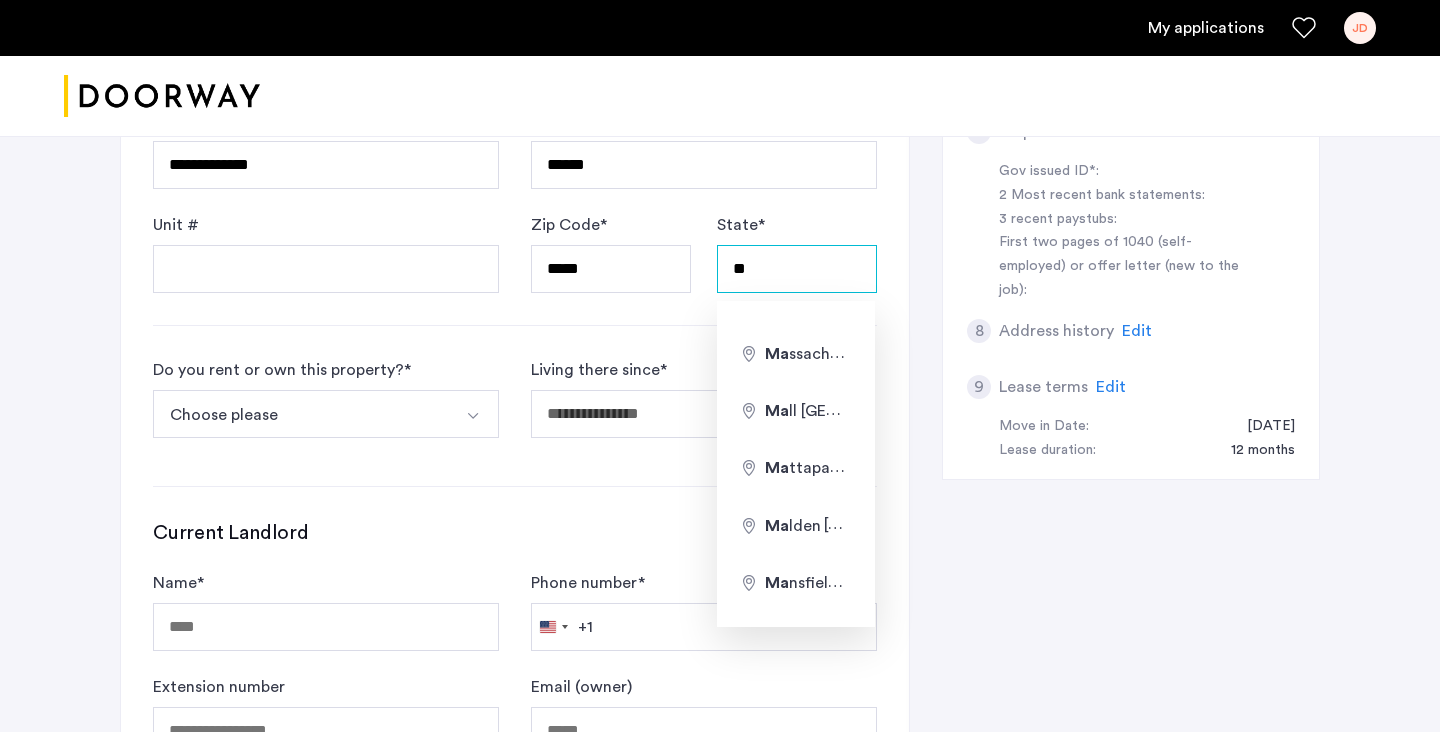 type on "**" 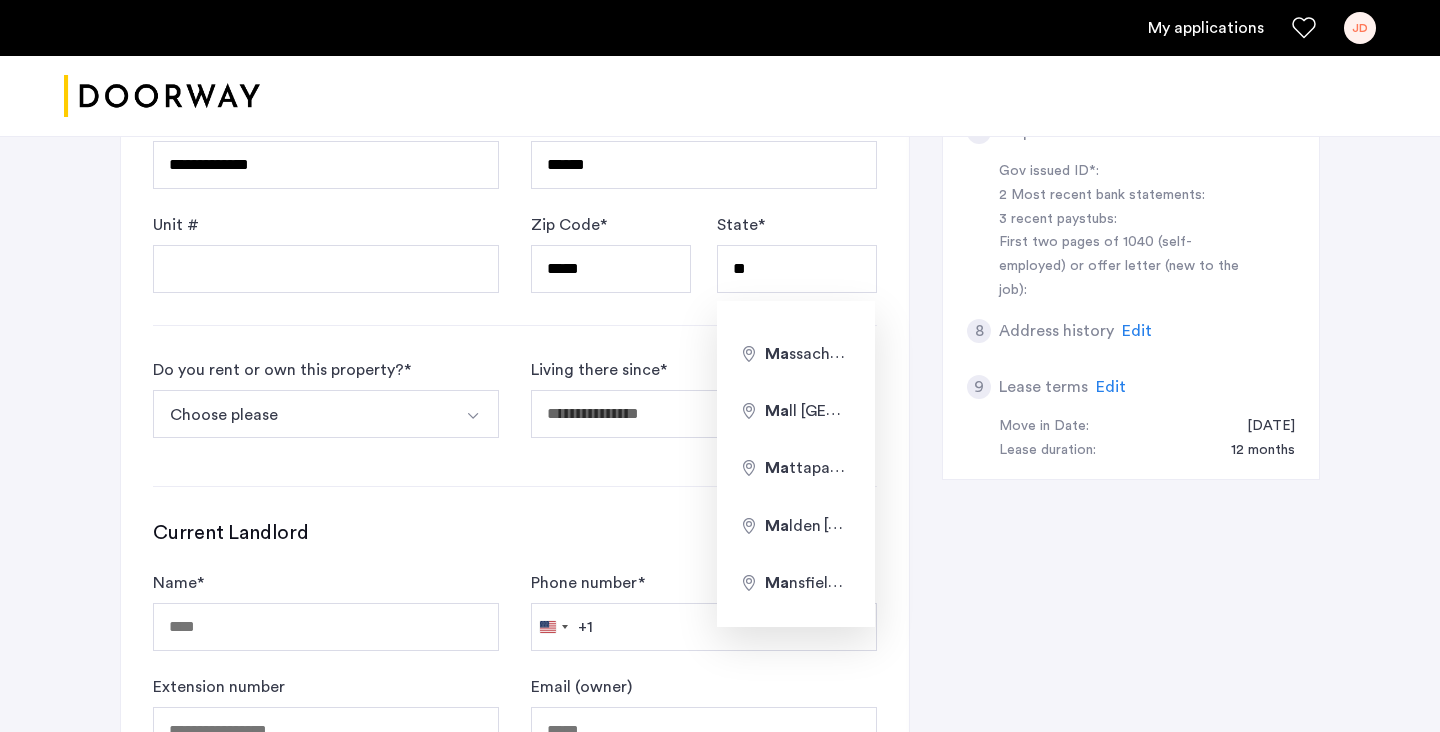 click on "**********" 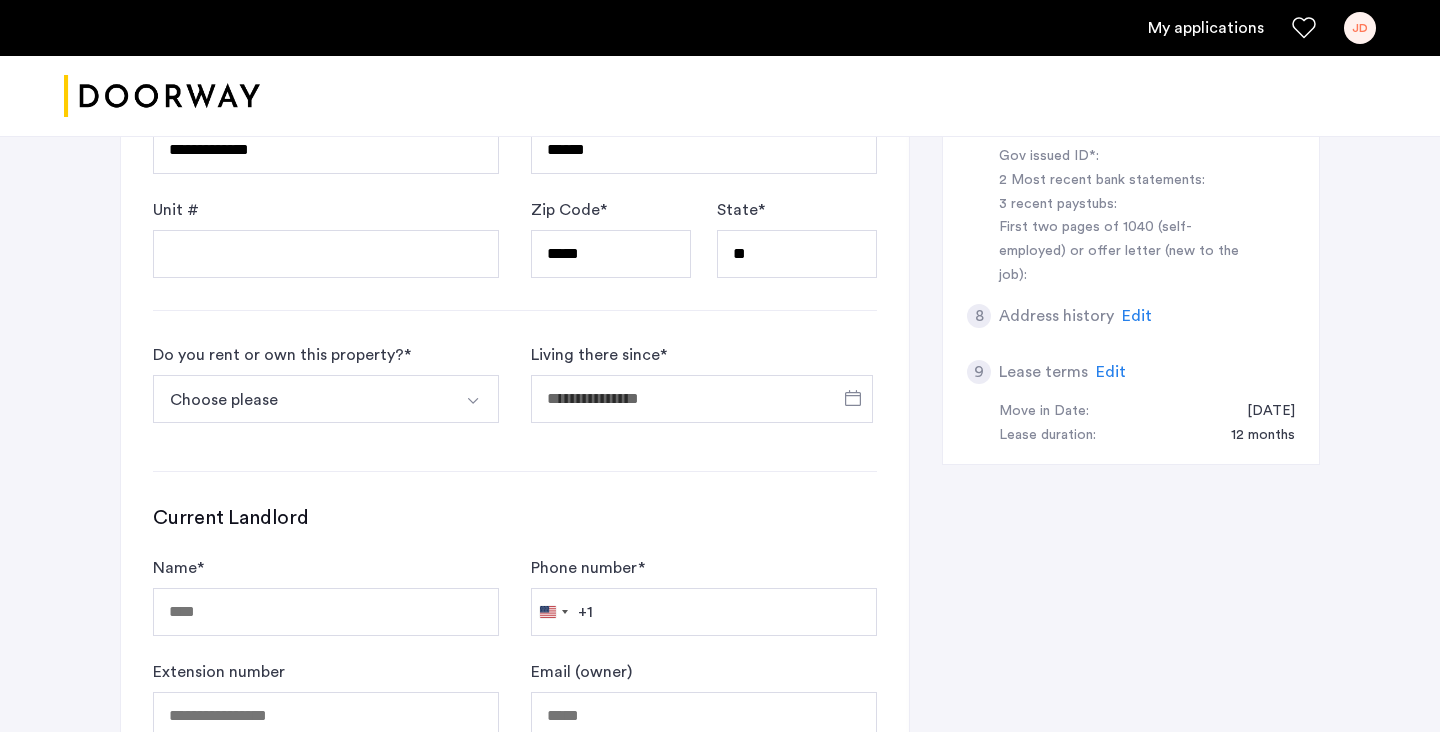 scroll, scrollTop: 861, scrollLeft: 0, axis: vertical 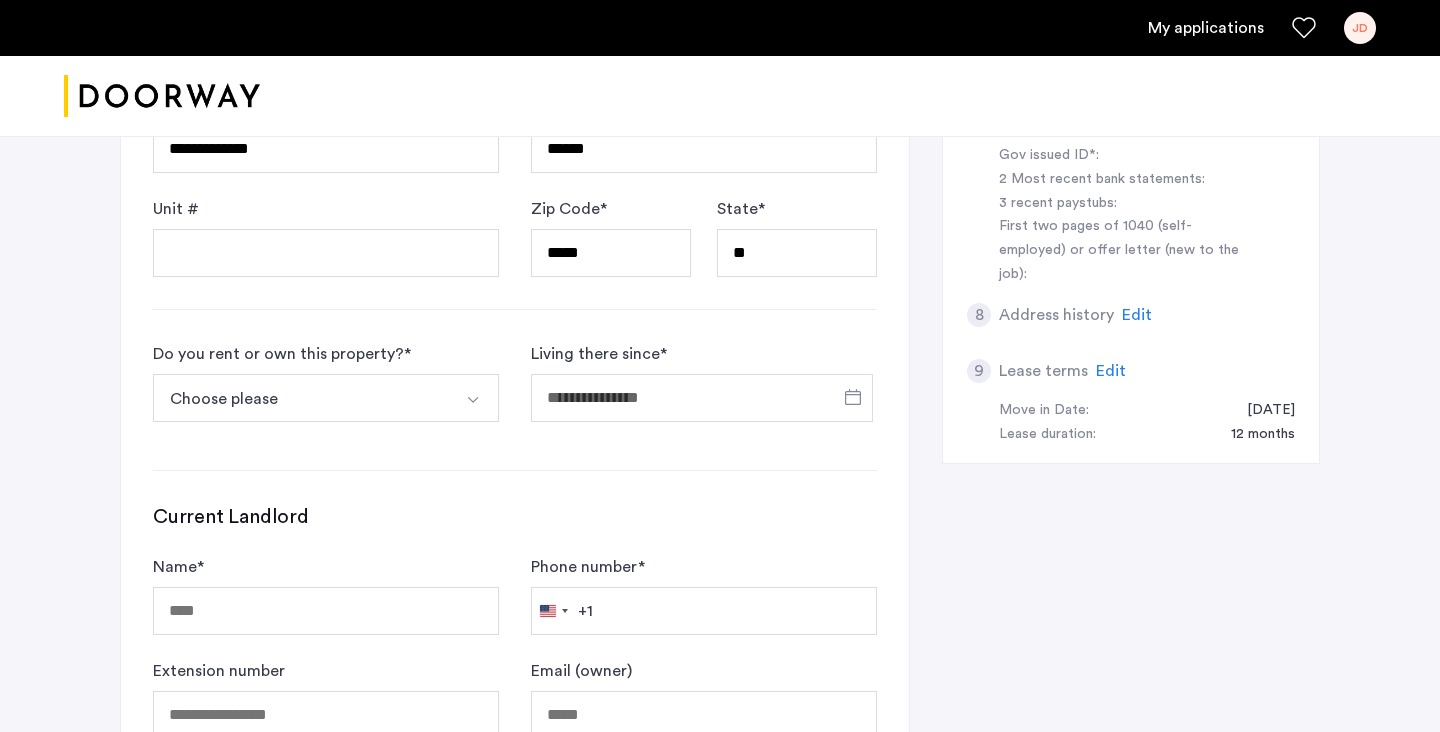 click at bounding box center (475, 398) 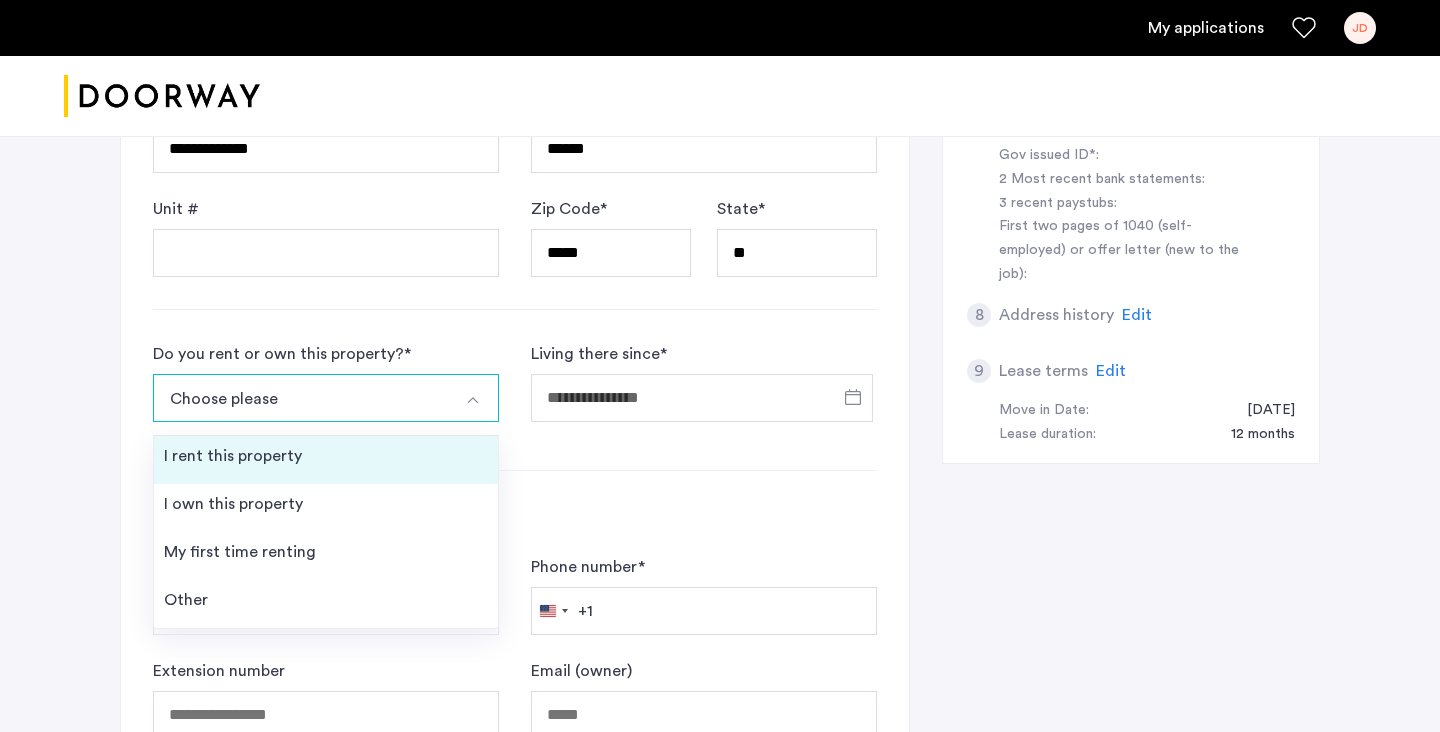 click on "I rent this property" at bounding box center (233, 456) 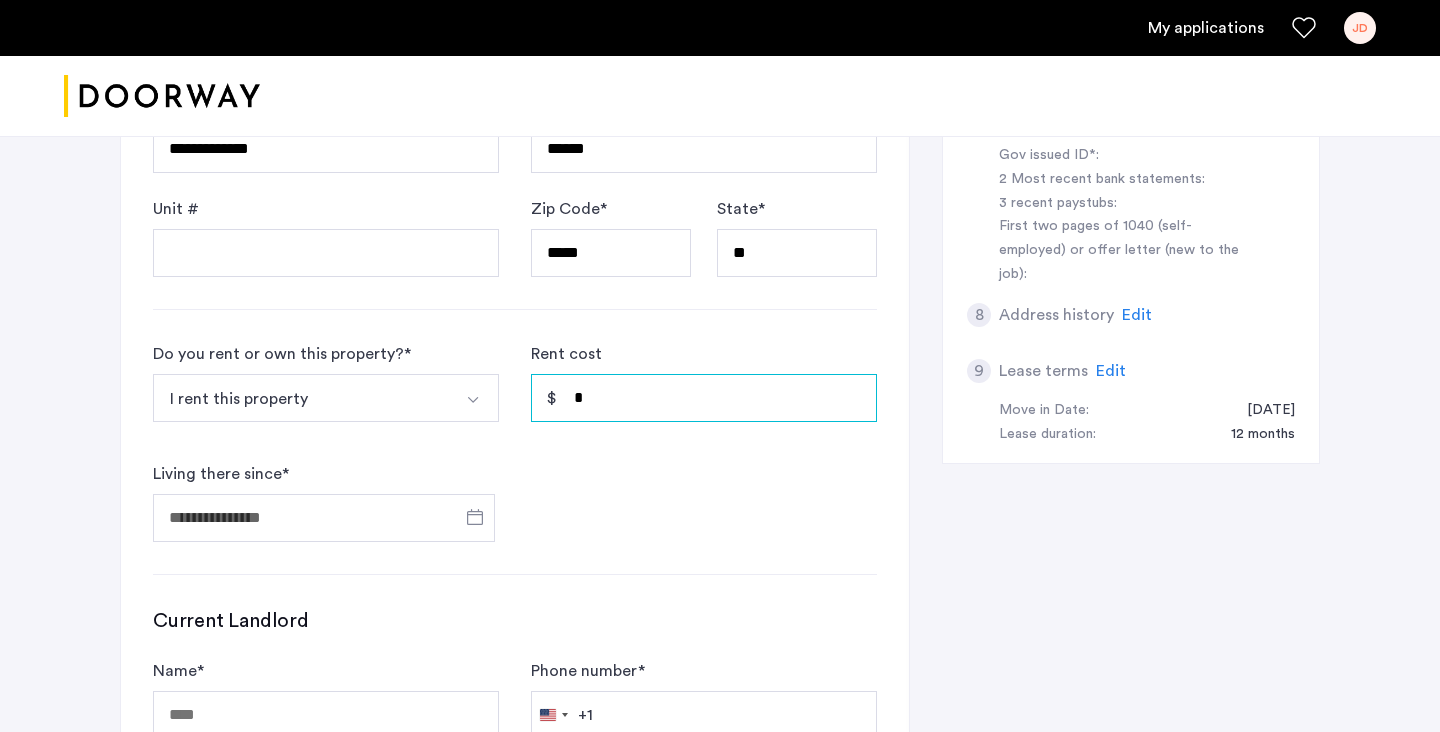 click on "*" at bounding box center (704, 398) 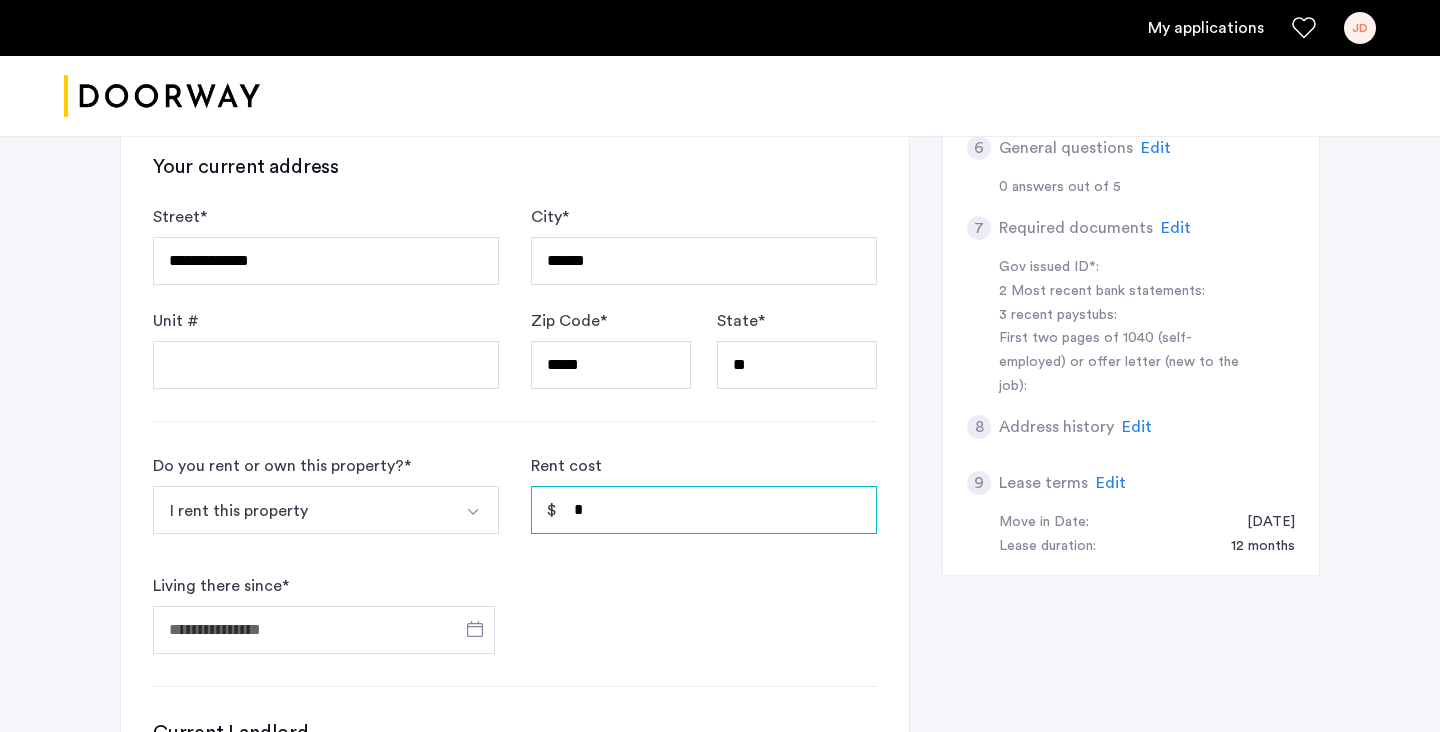 scroll, scrollTop: 728, scrollLeft: 0, axis: vertical 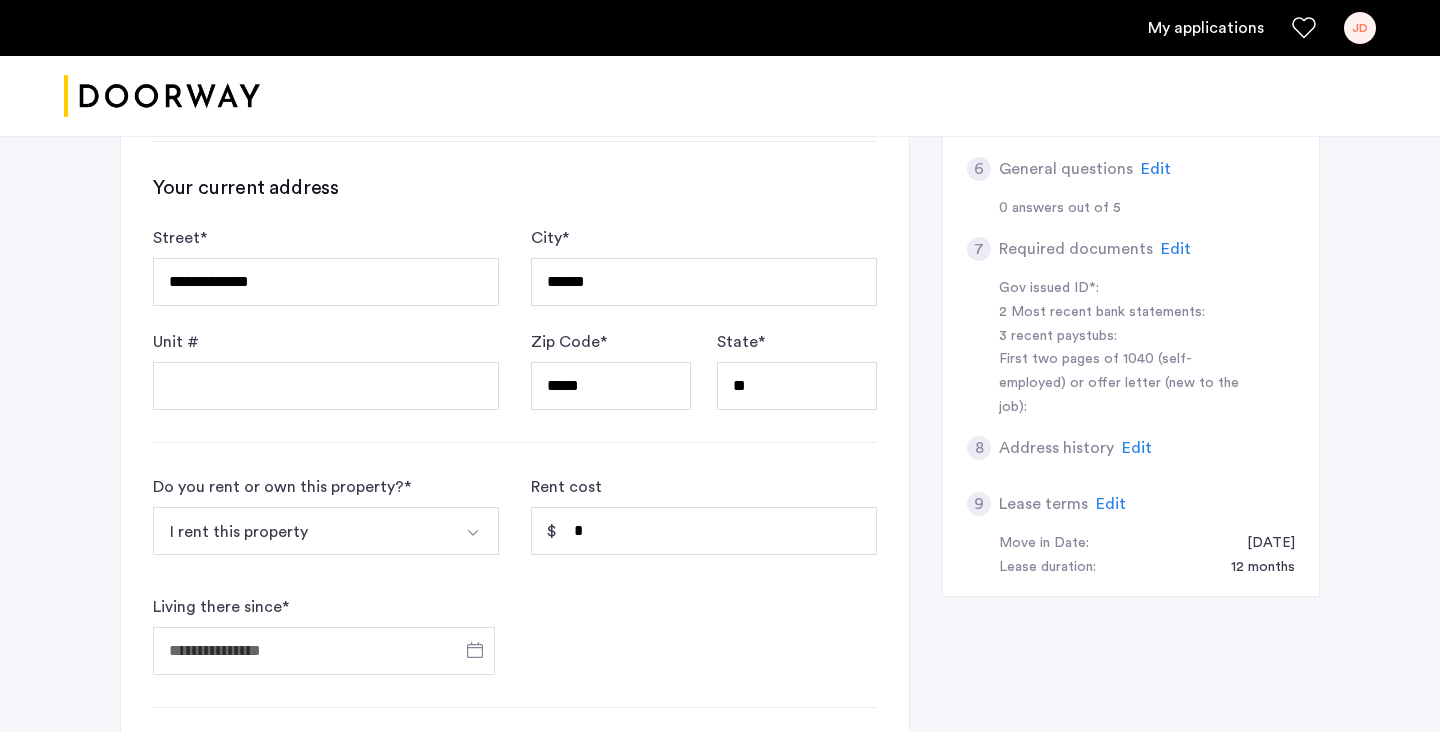 click at bounding box center [473, 533] 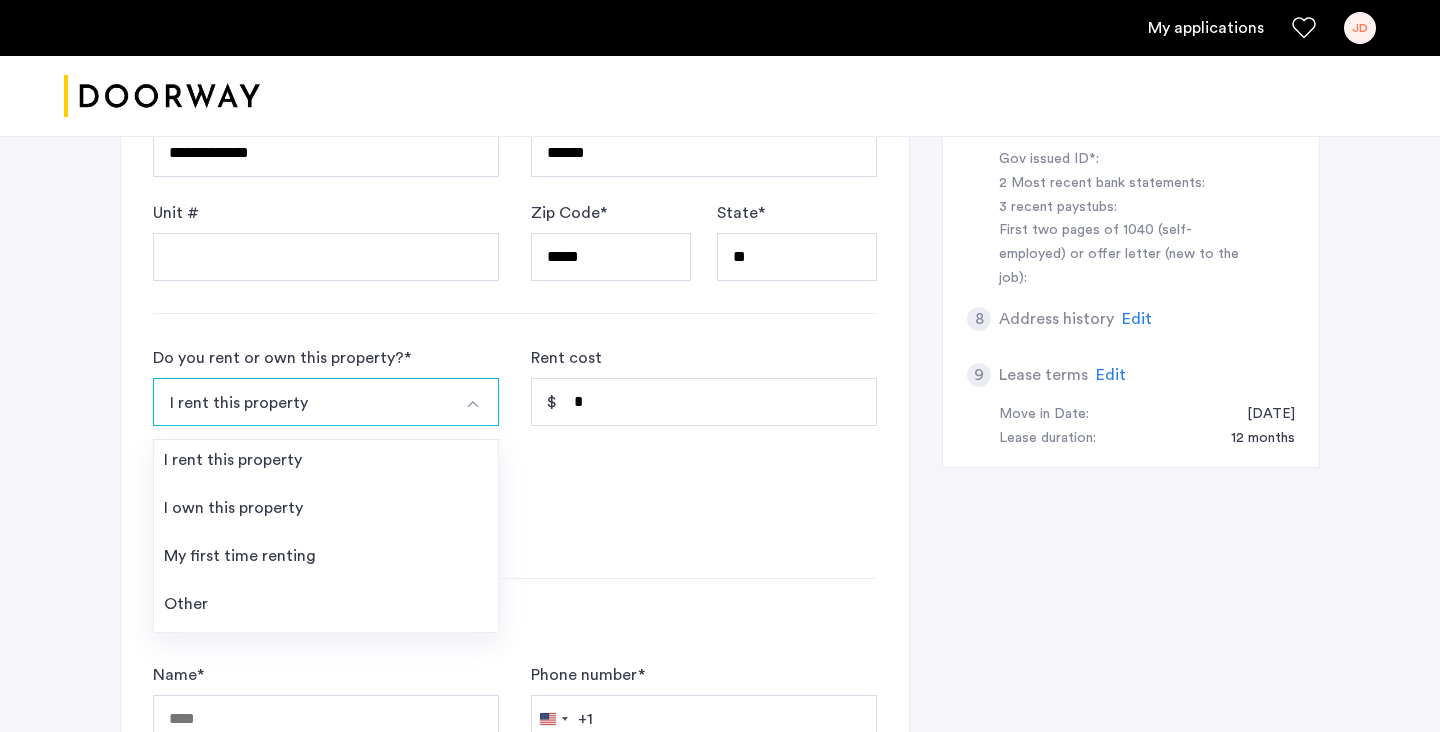 scroll, scrollTop: 860, scrollLeft: 0, axis: vertical 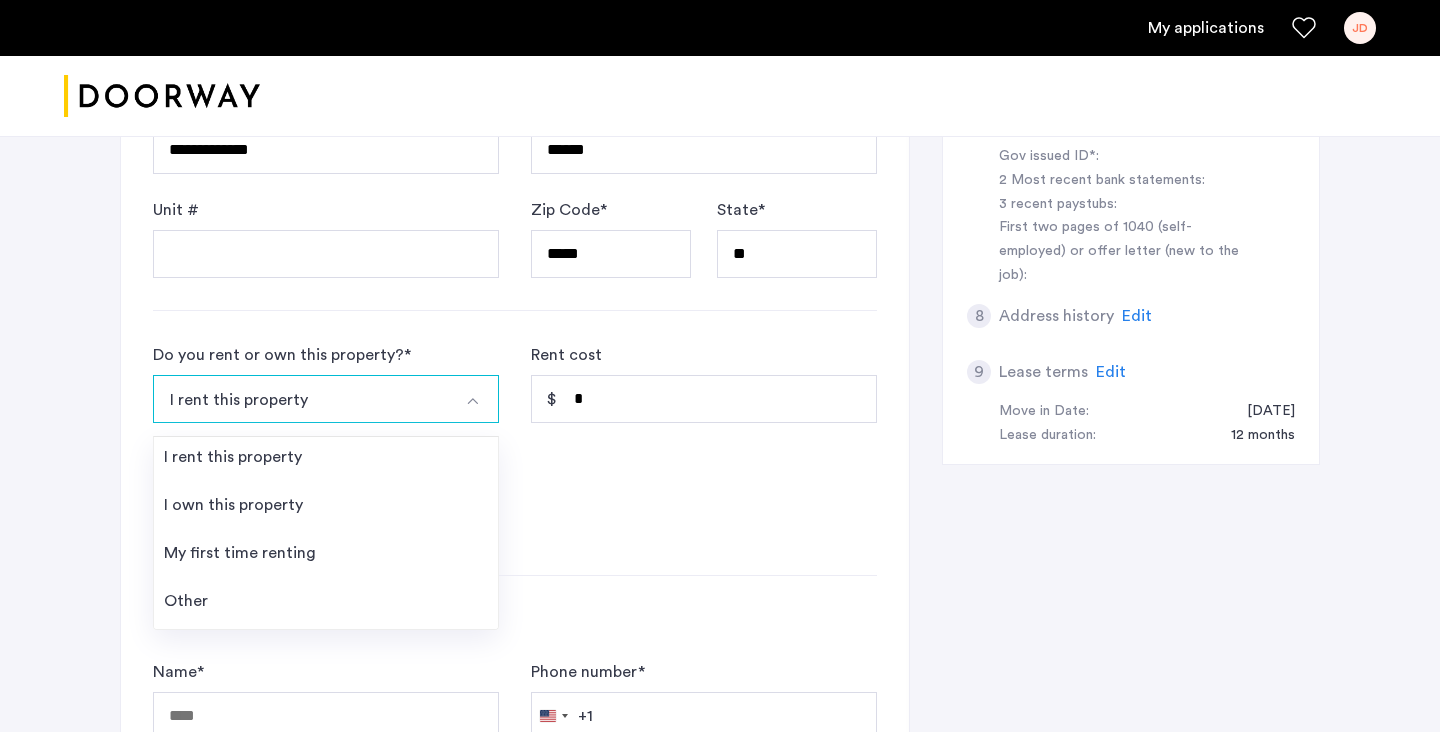 click on "Do you rent or own this property?  * I rent this property I rent this property I own this property My first time renting Other Rent cost * Living there since  *" 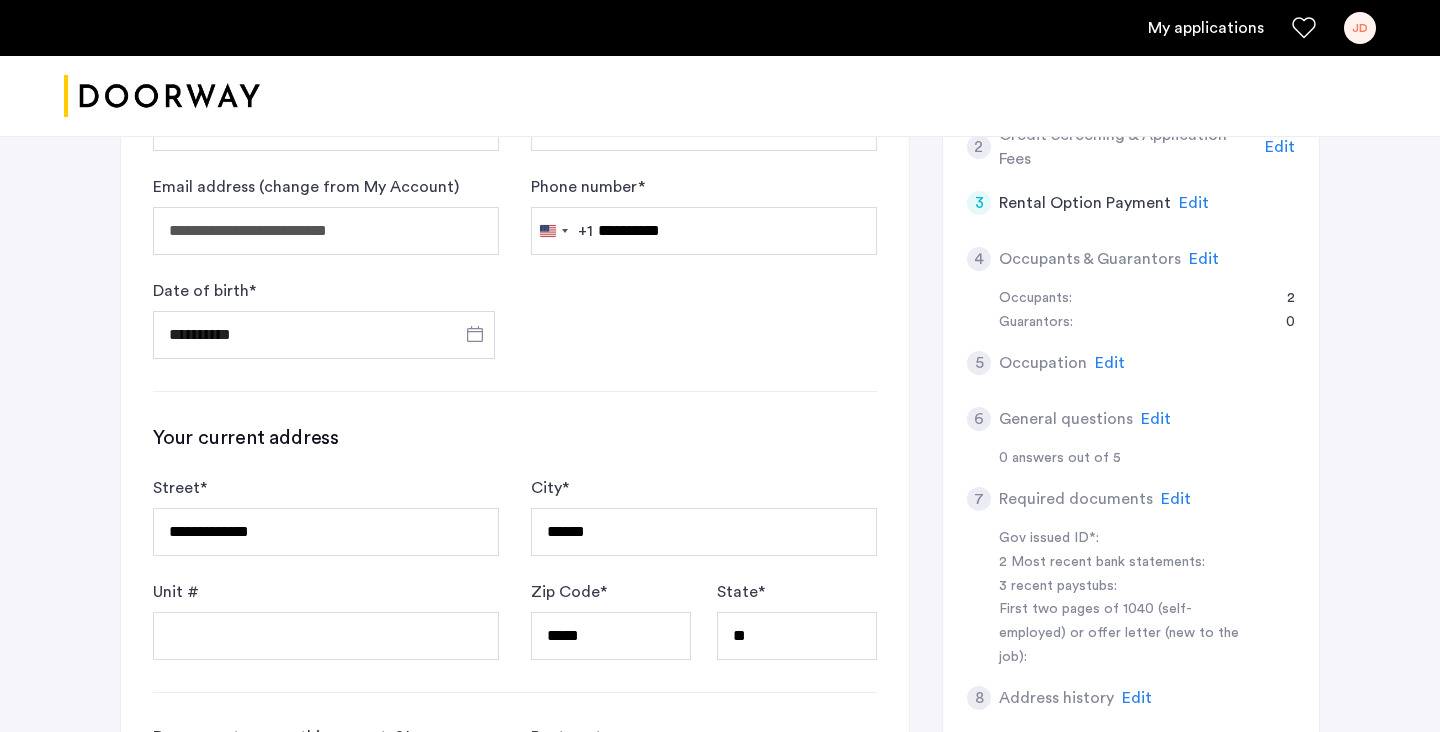 scroll, scrollTop: 468, scrollLeft: 0, axis: vertical 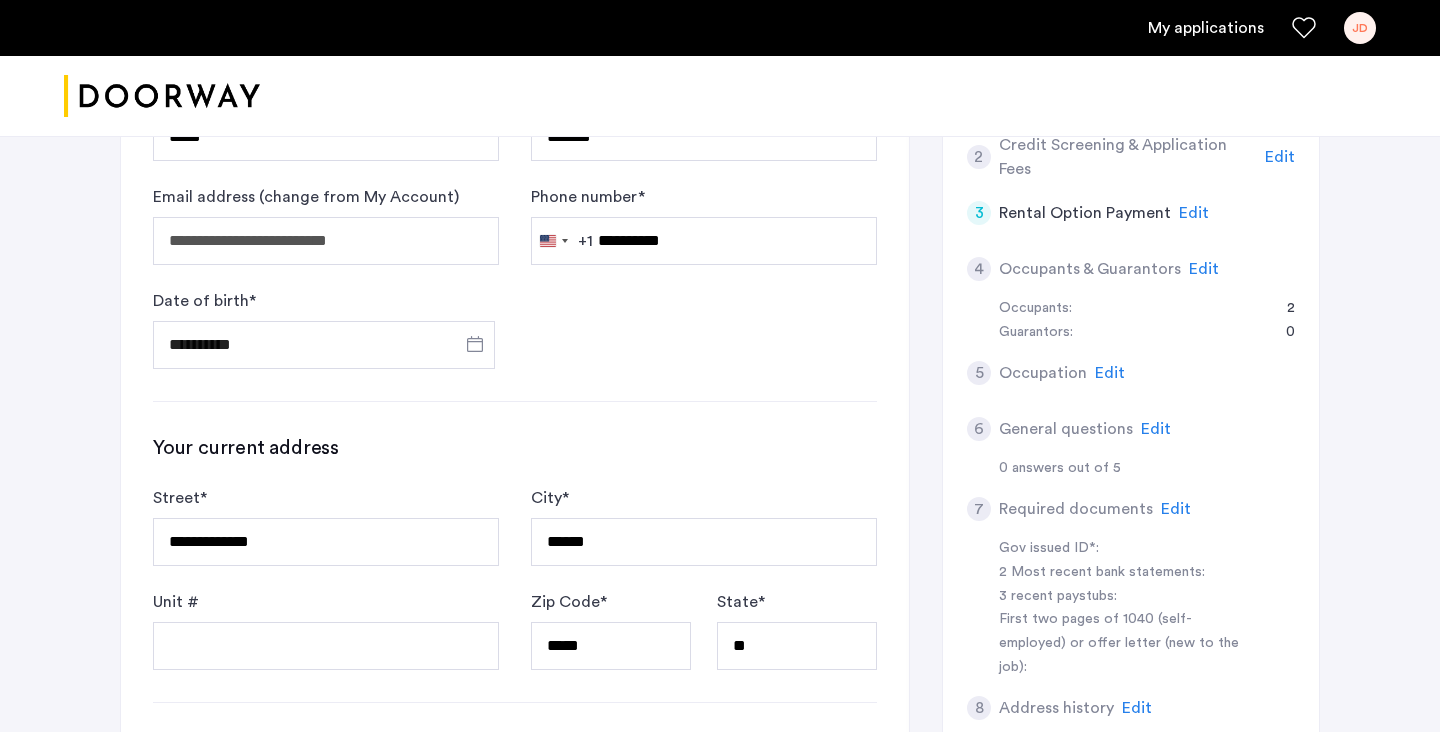 click on "**********" 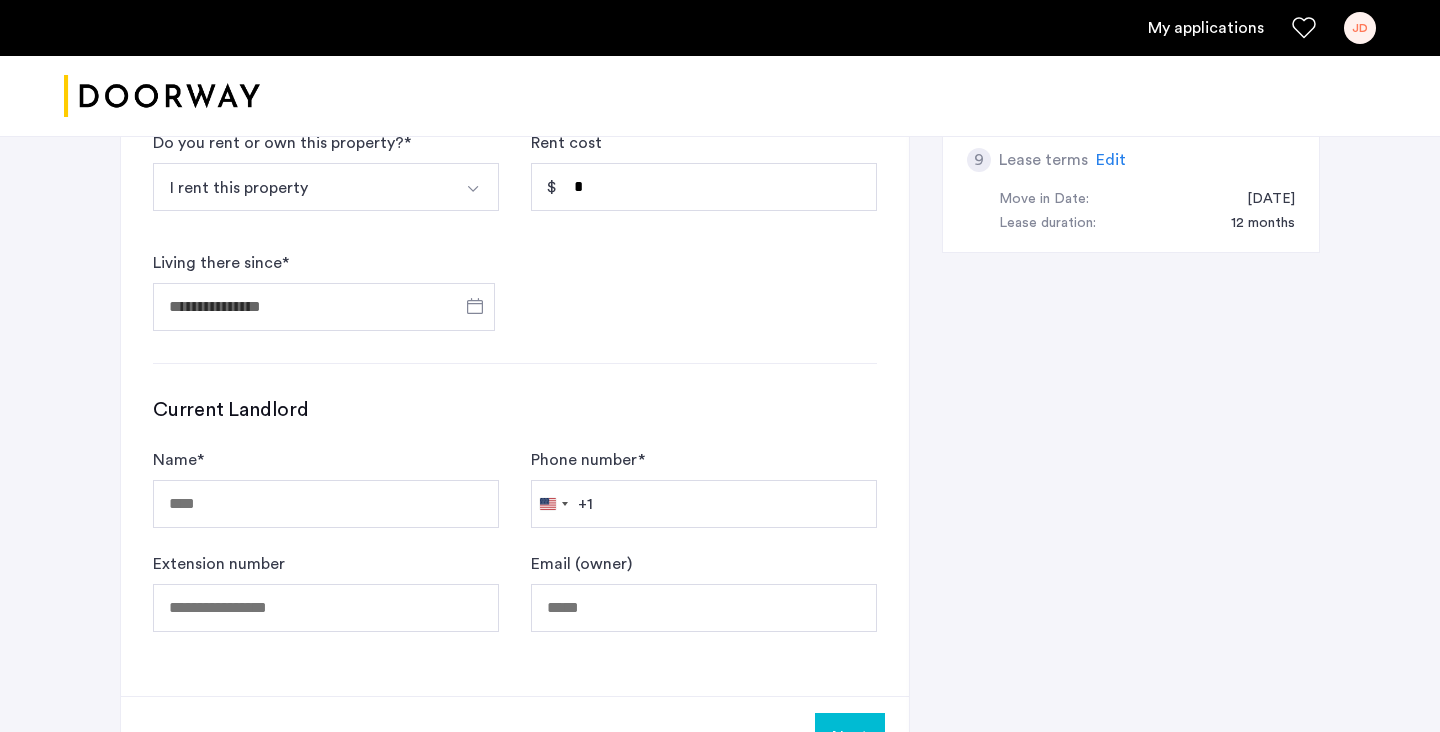 scroll, scrollTop: 1125, scrollLeft: 0, axis: vertical 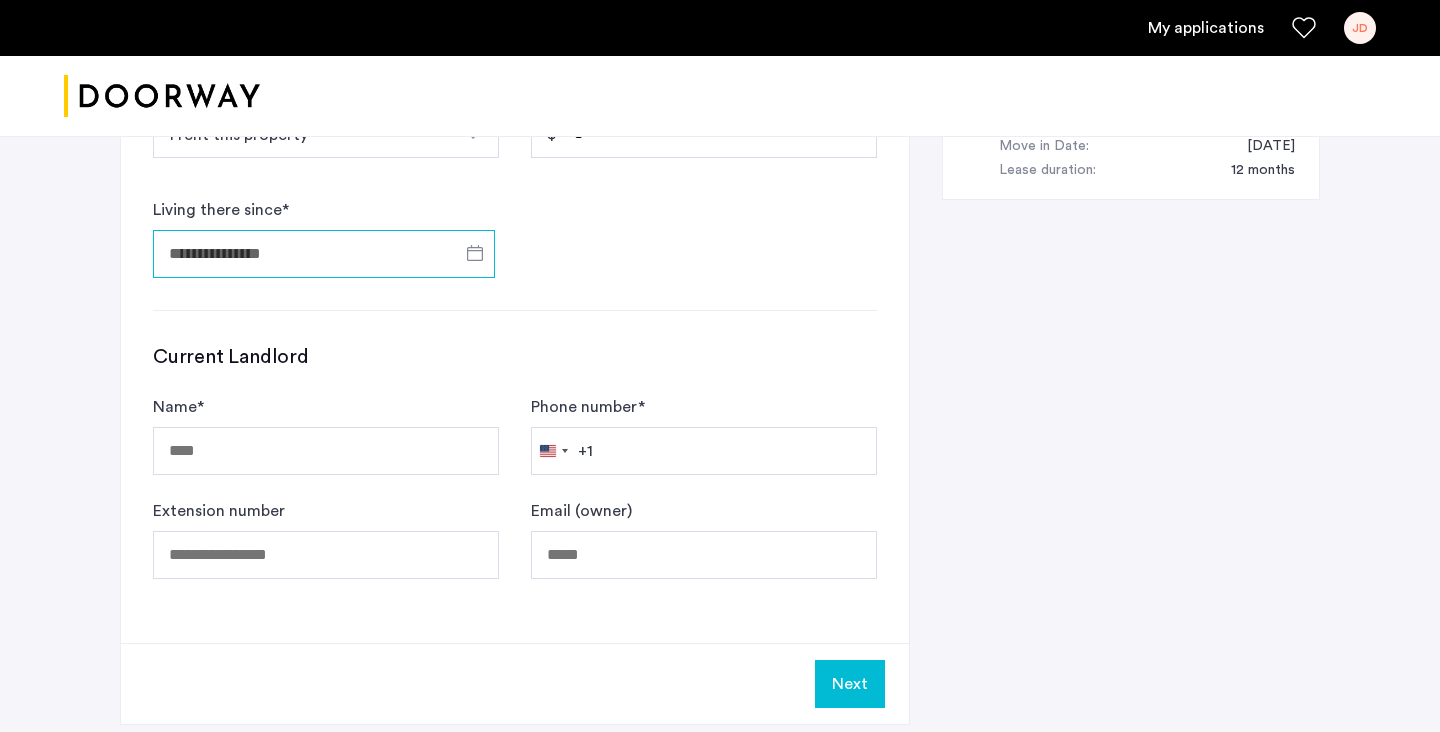 click on "Living there since  *" at bounding box center (324, 254) 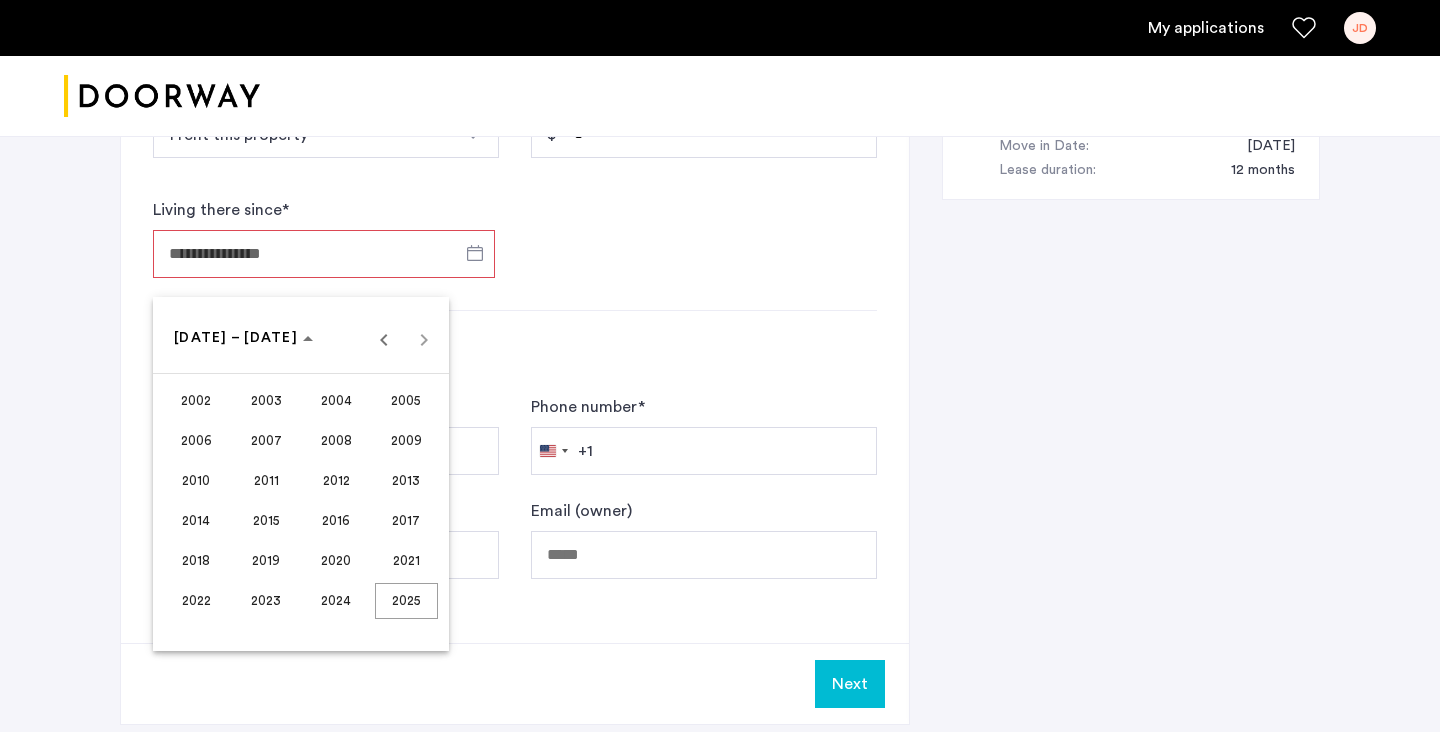 click at bounding box center [720, 366] 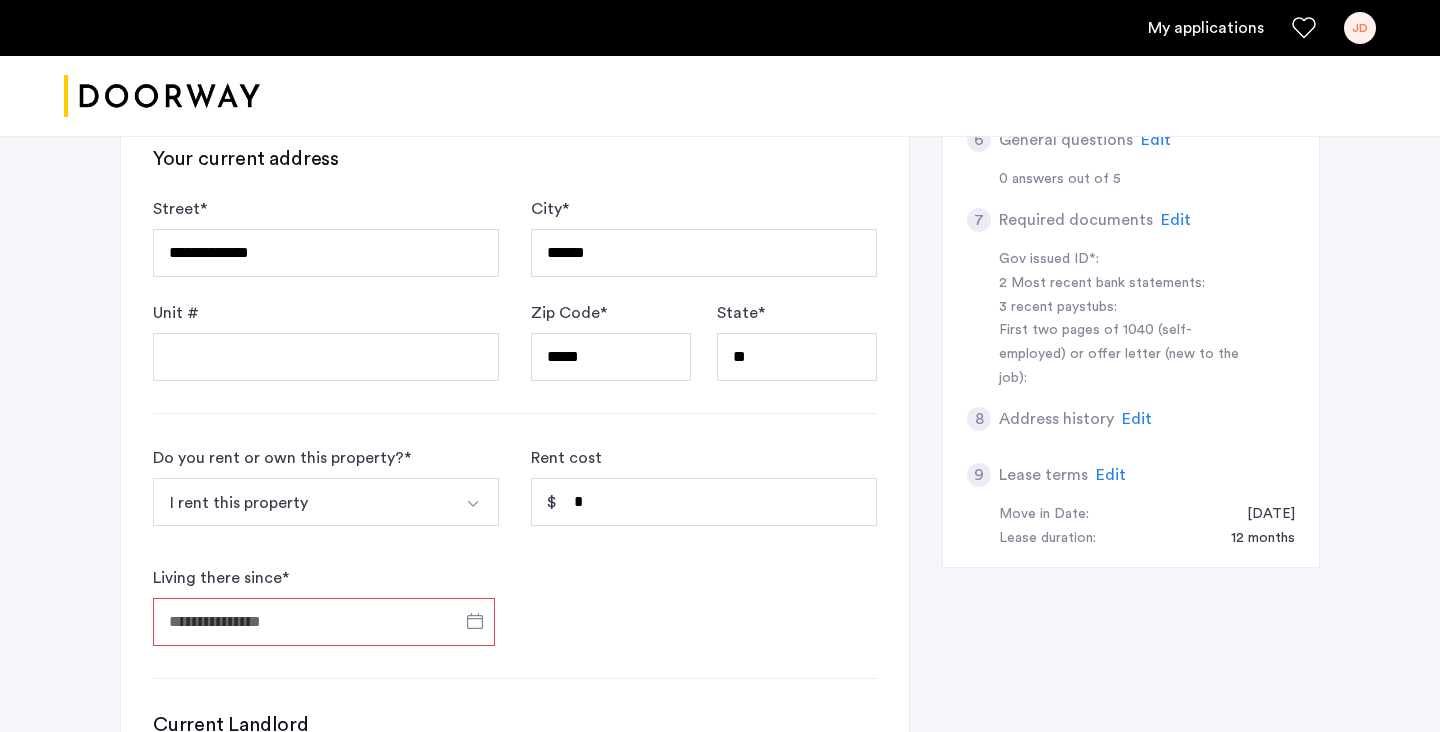 scroll, scrollTop: 765, scrollLeft: 0, axis: vertical 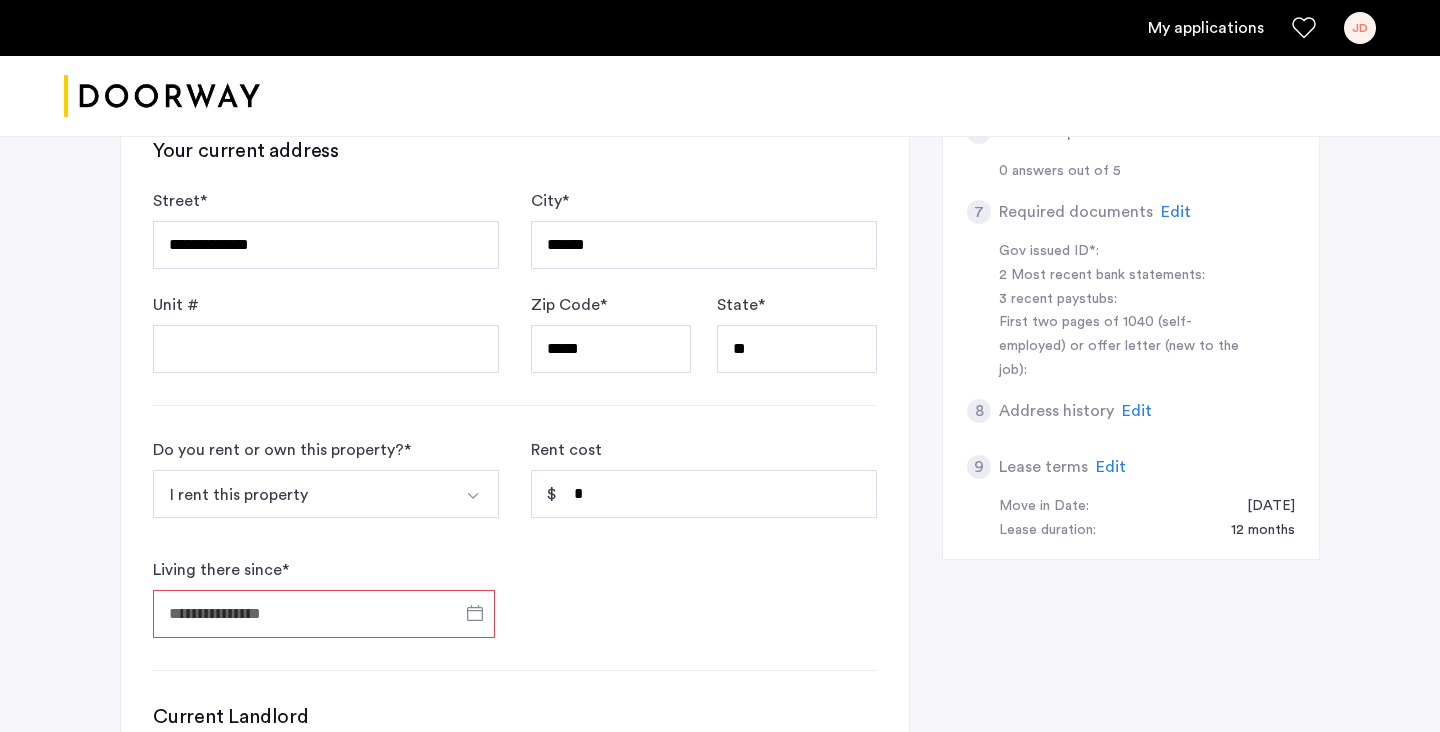 click at bounding box center [473, 496] 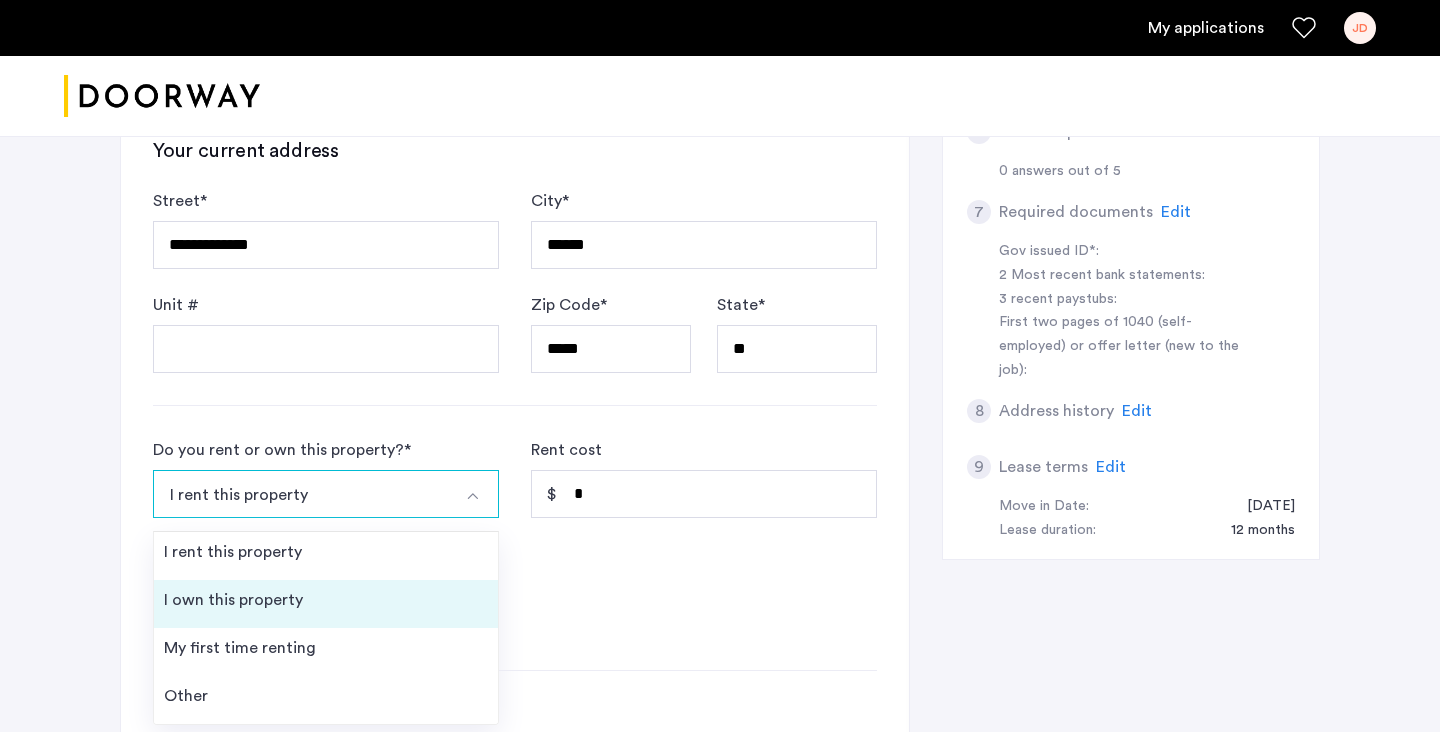 scroll, scrollTop: 832, scrollLeft: 0, axis: vertical 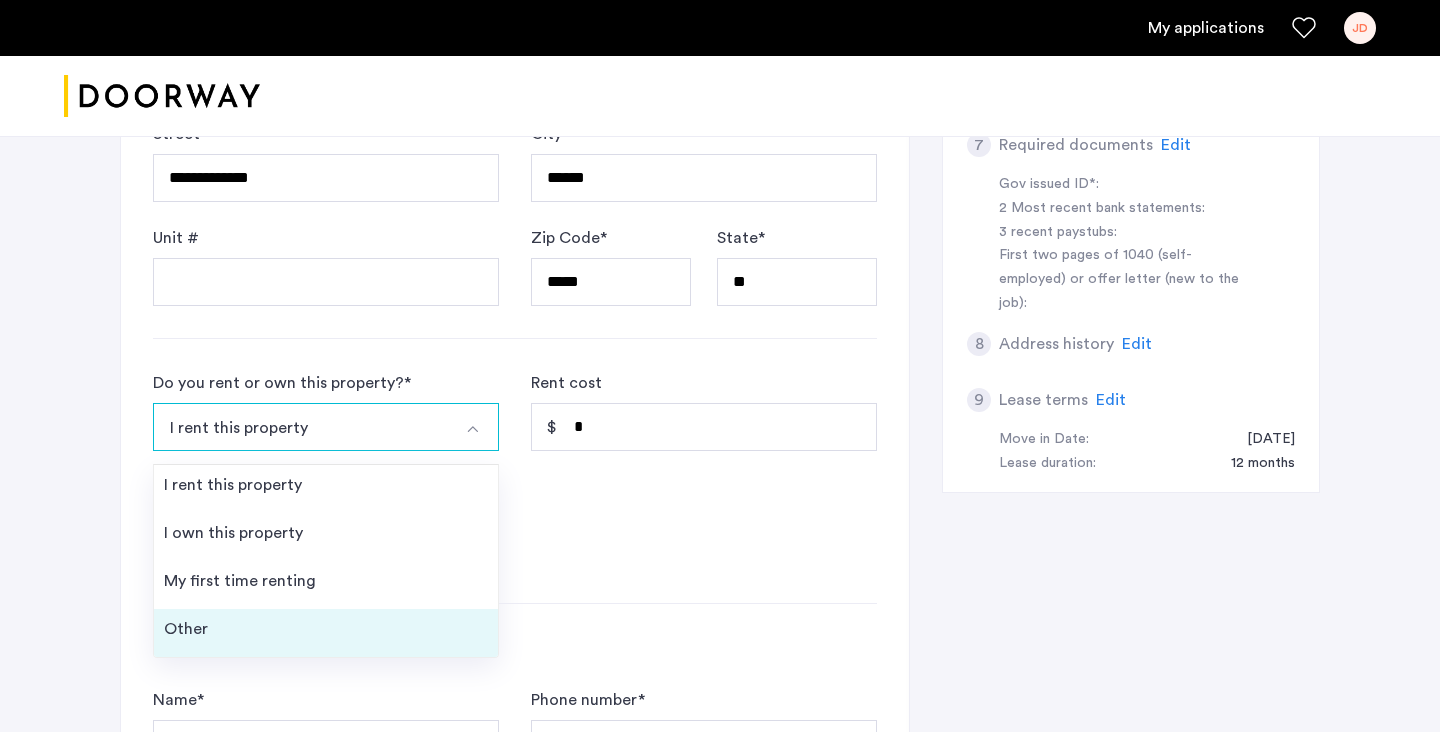 click on "Other" at bounding box center (326, 633) 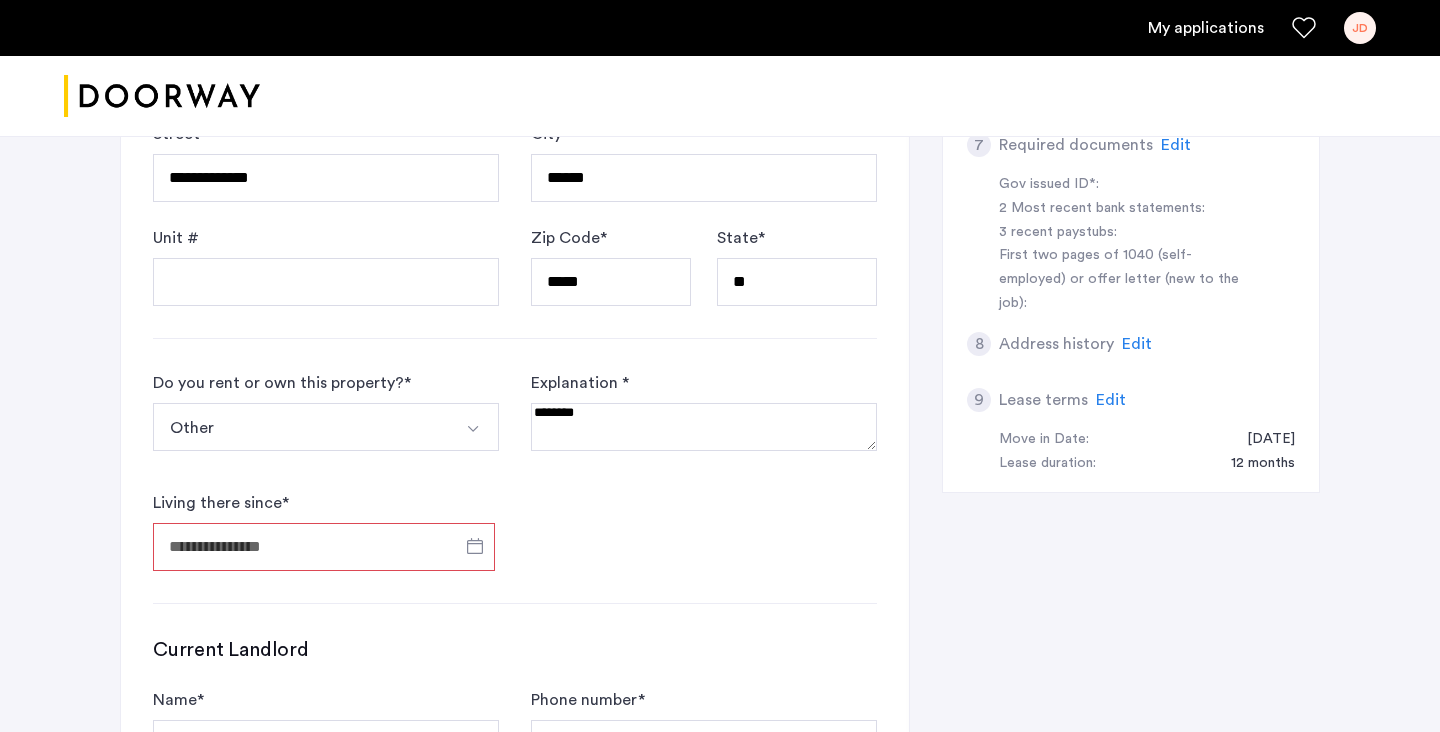 click at bounding box center [704, 427] 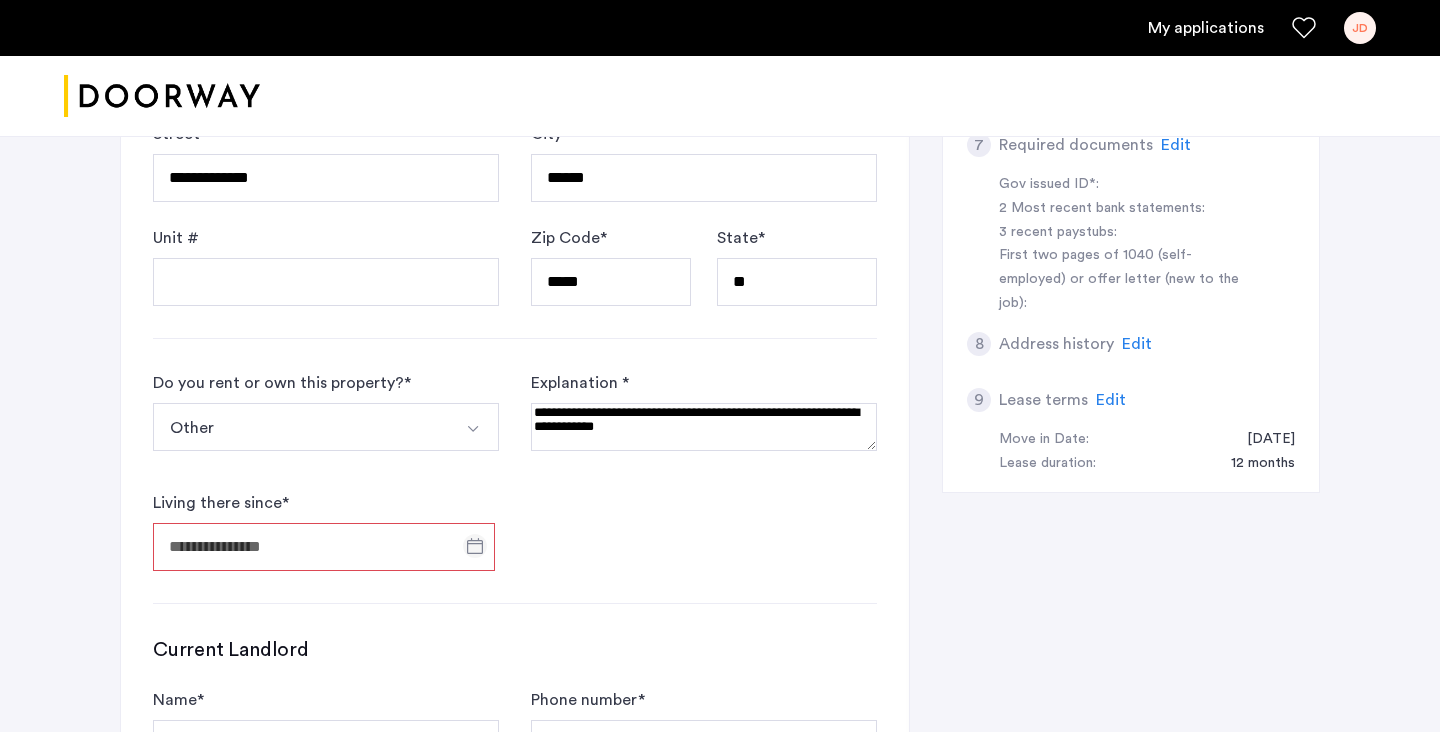 type on "**********" 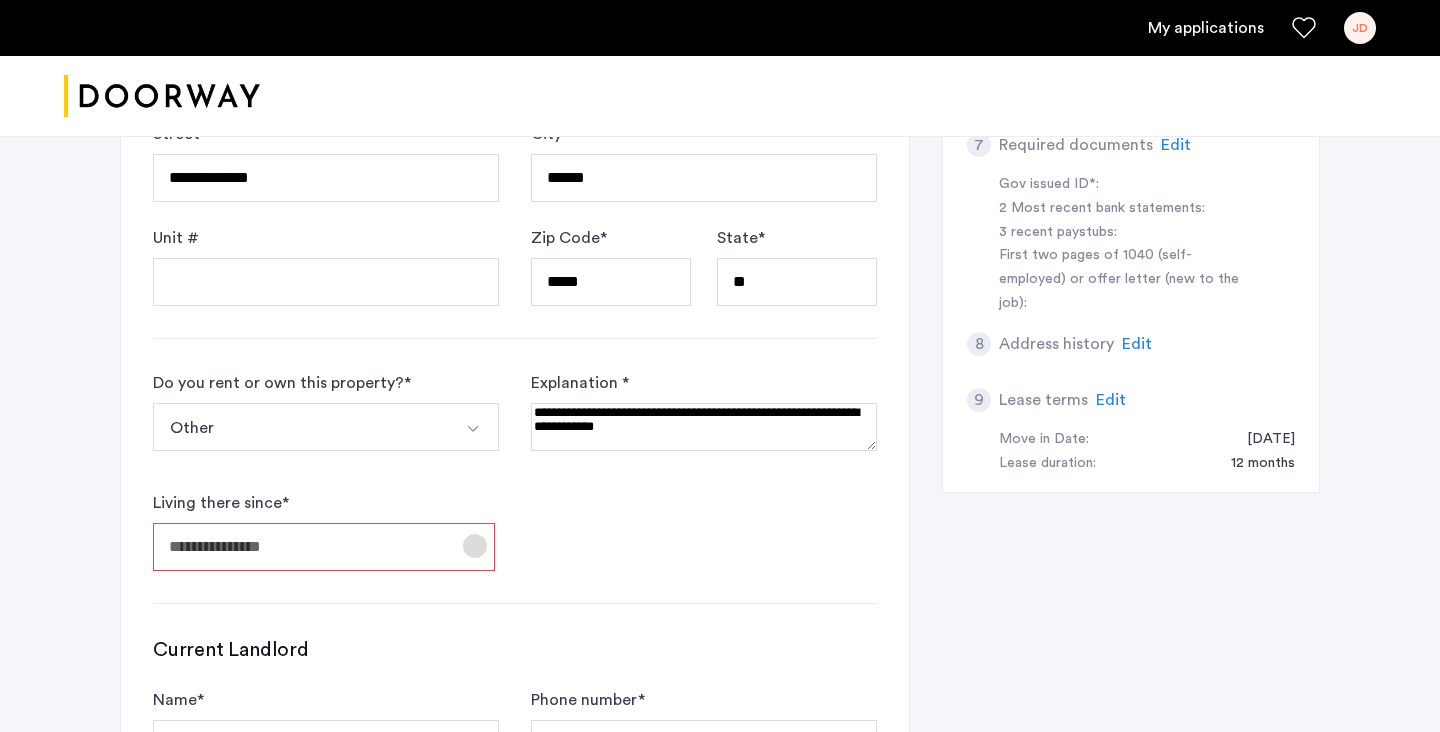 click 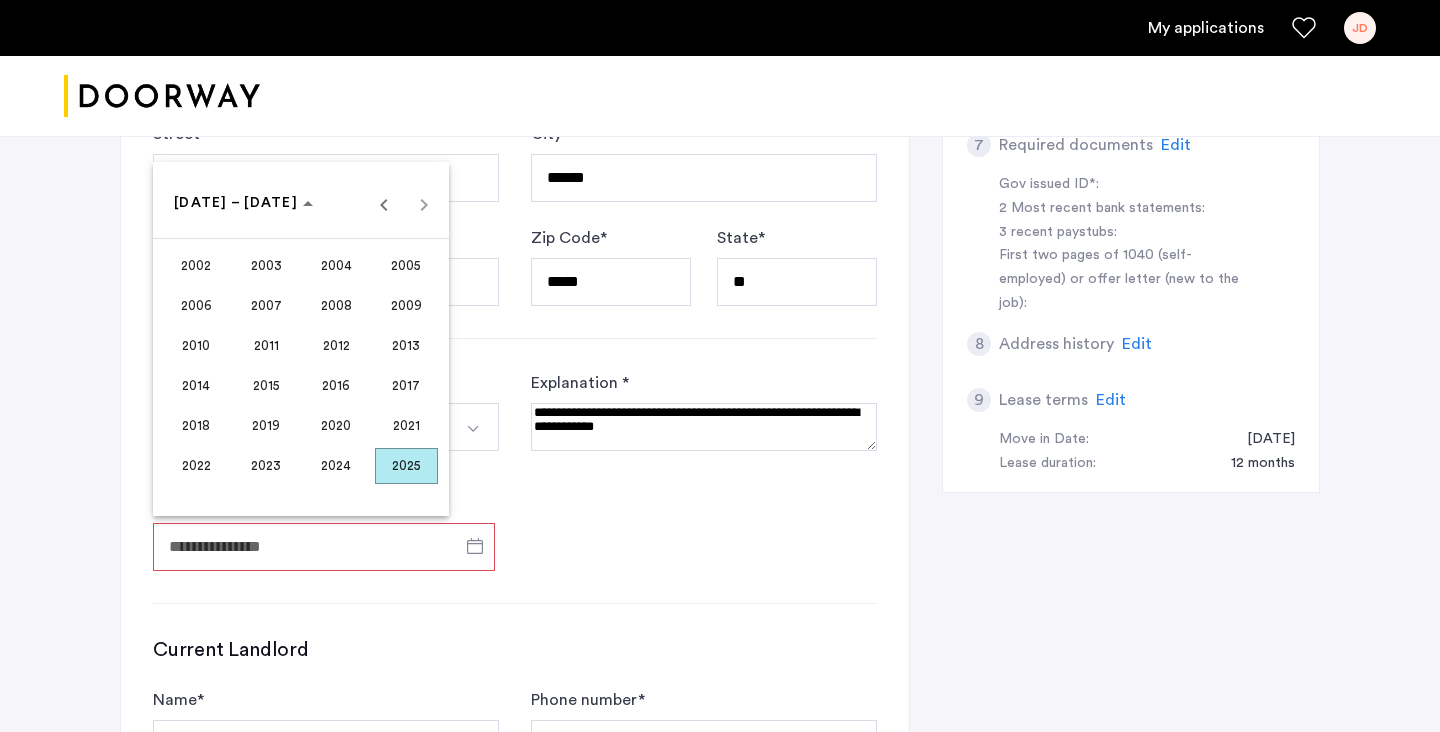 click on "2024" at bounding box center (336, 466) 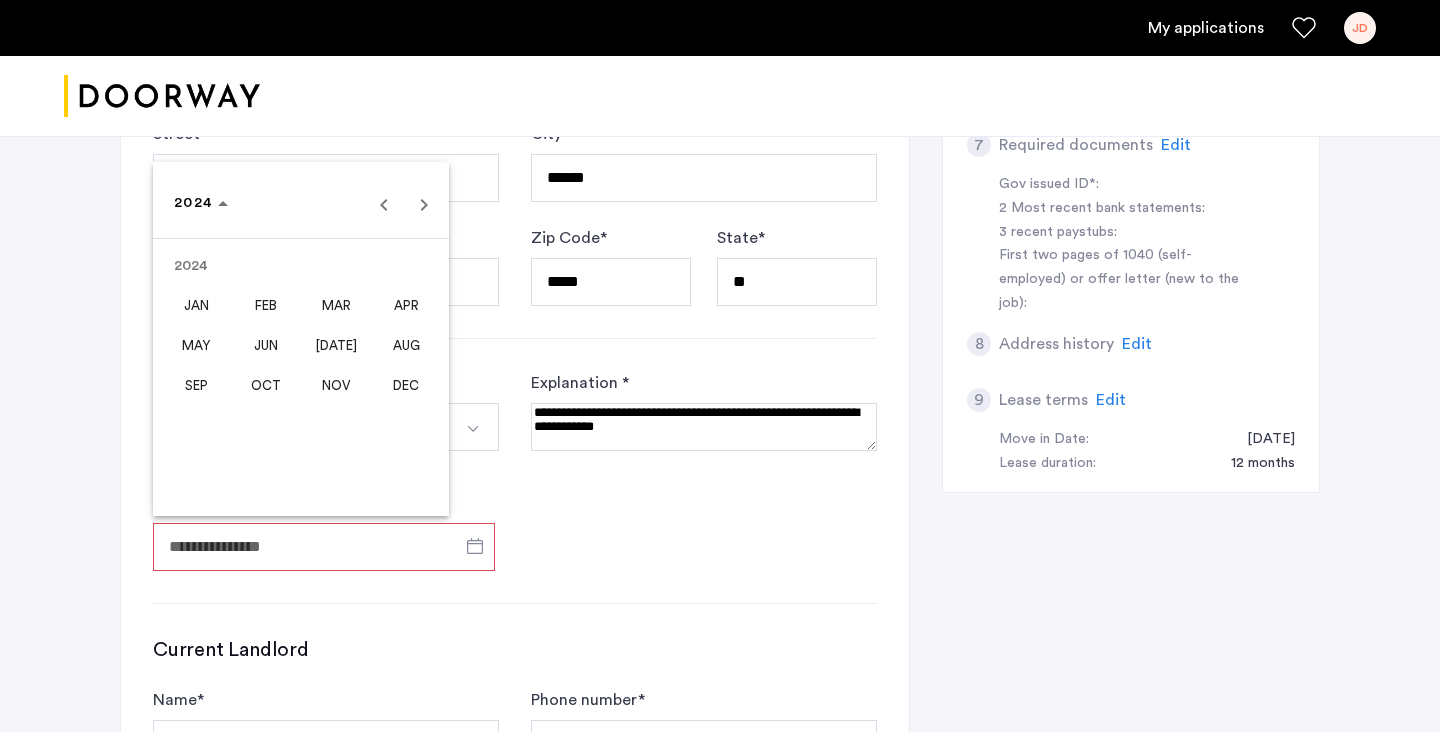 click on "FEB" at bounding box center (266, 306) 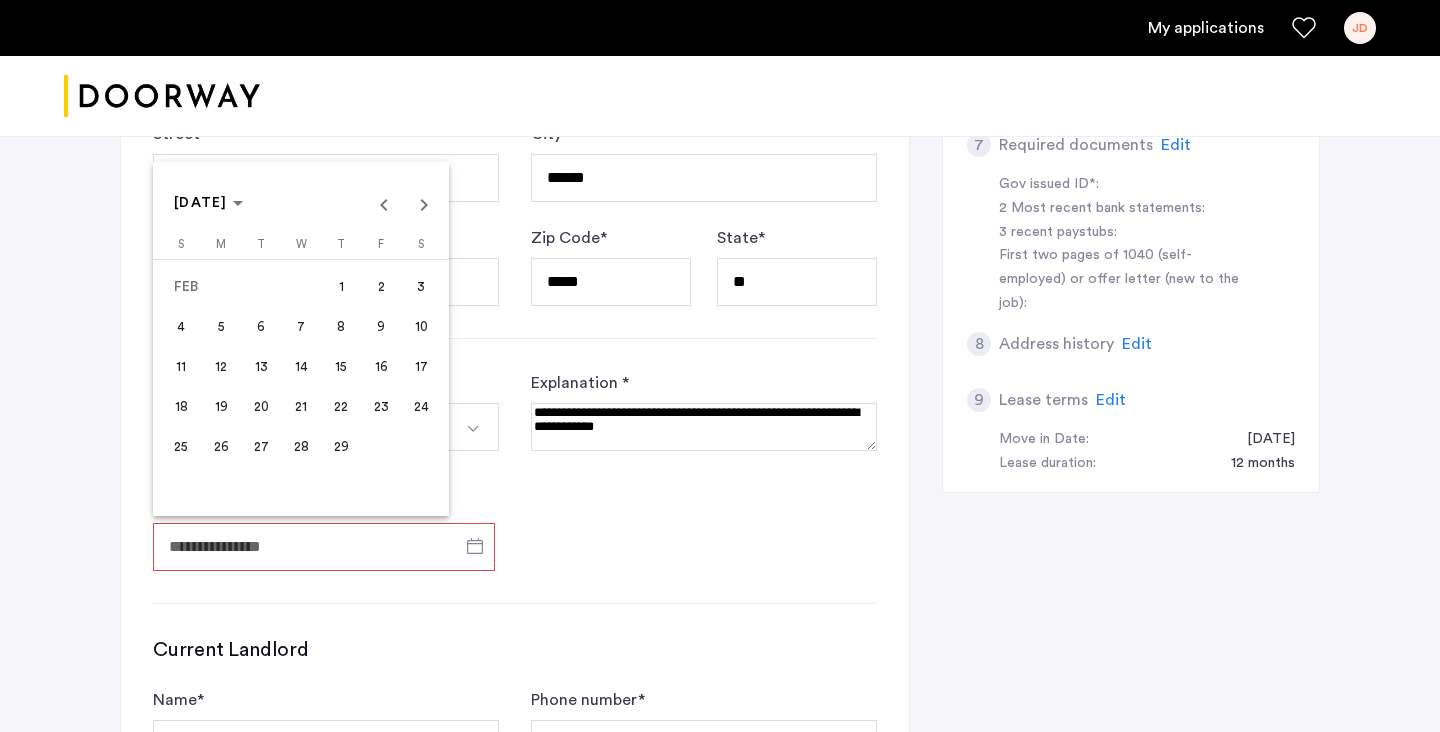 click on "1" at bounding box center [341, 287] 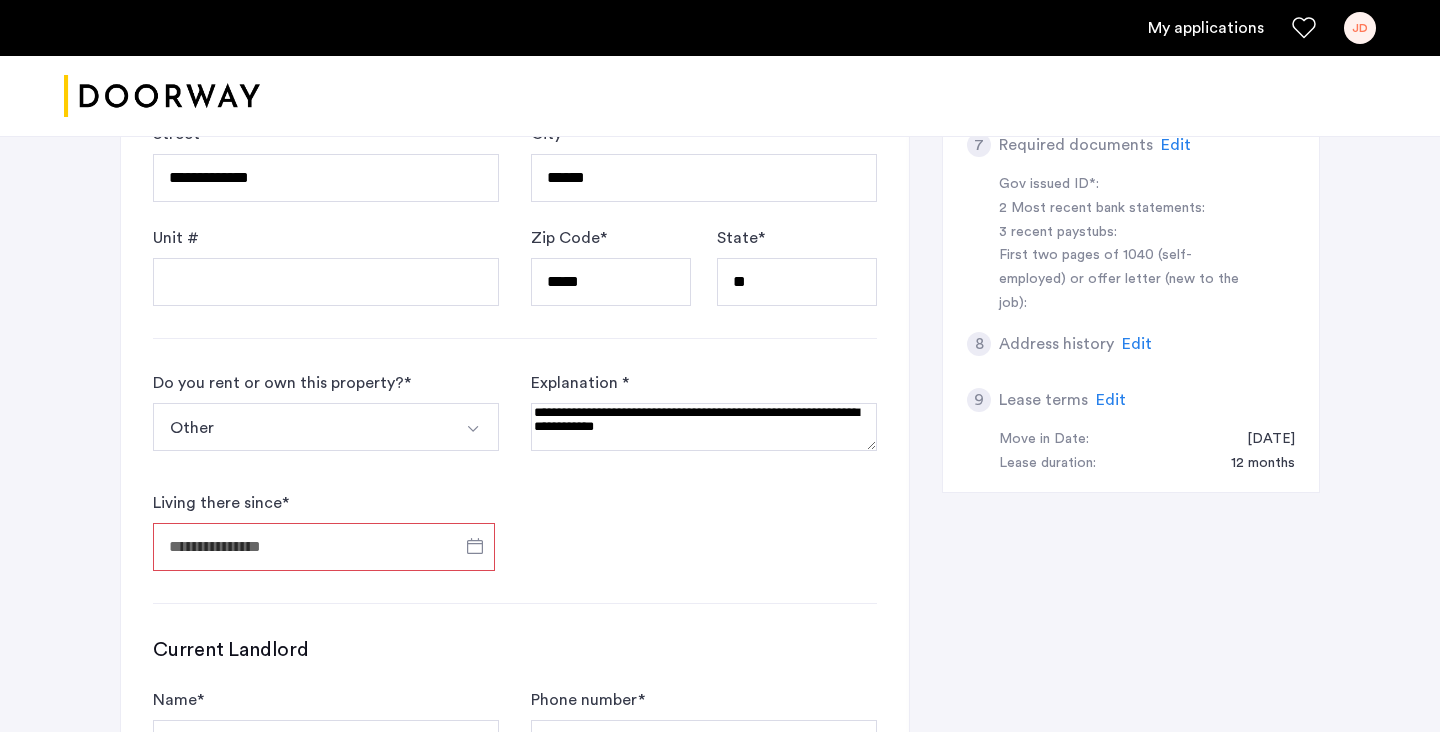 type on "**********" 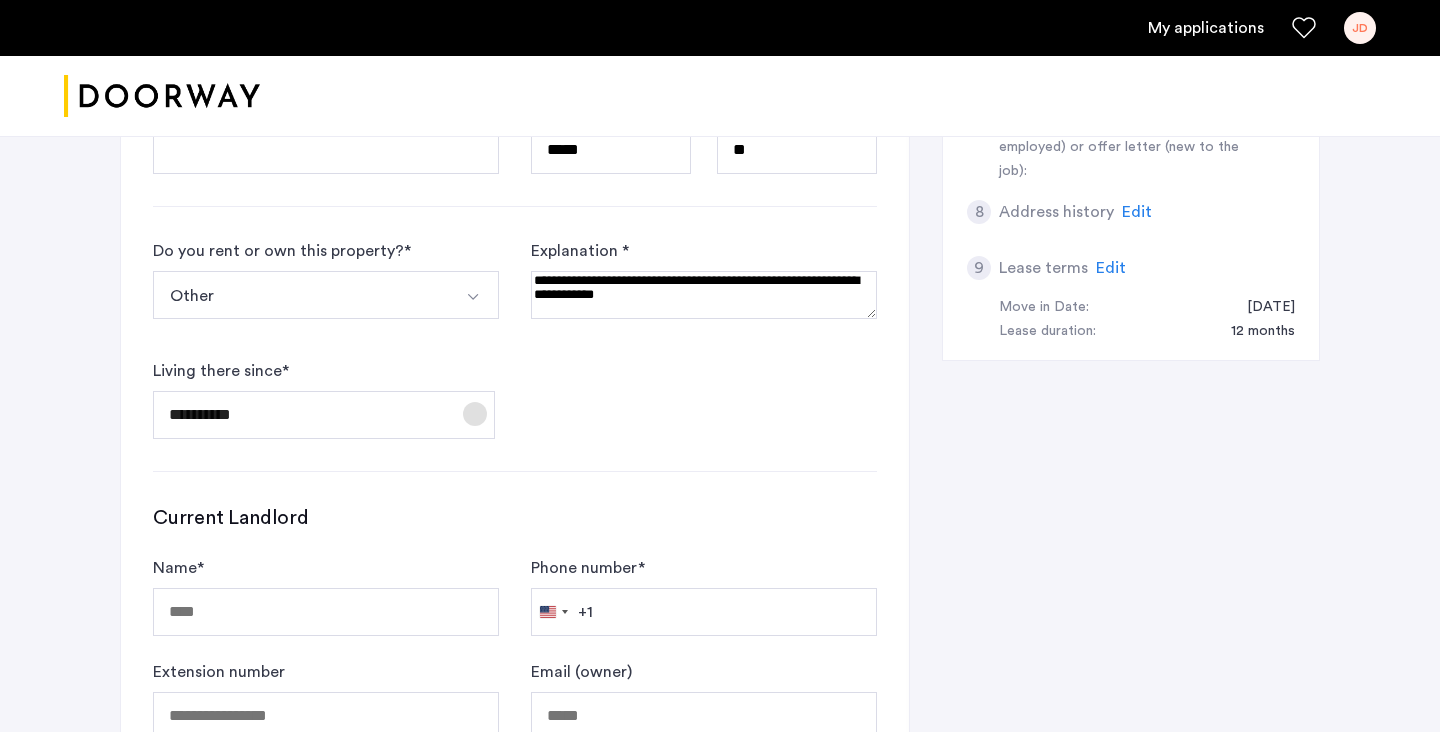 scroll, scrollTop: 1001, scrollLeft: 0, axis: vertical 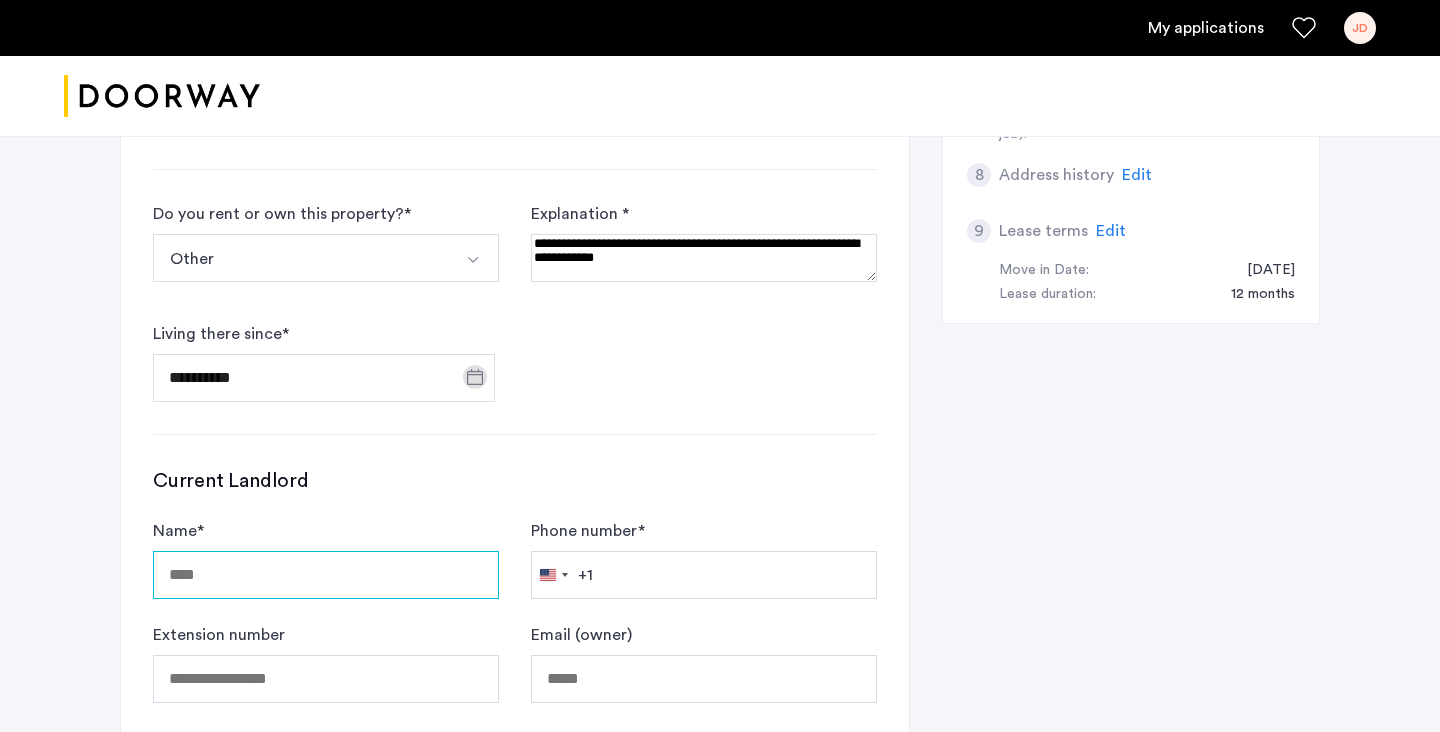 click on "Name  *" at bounding box center [326, 575] 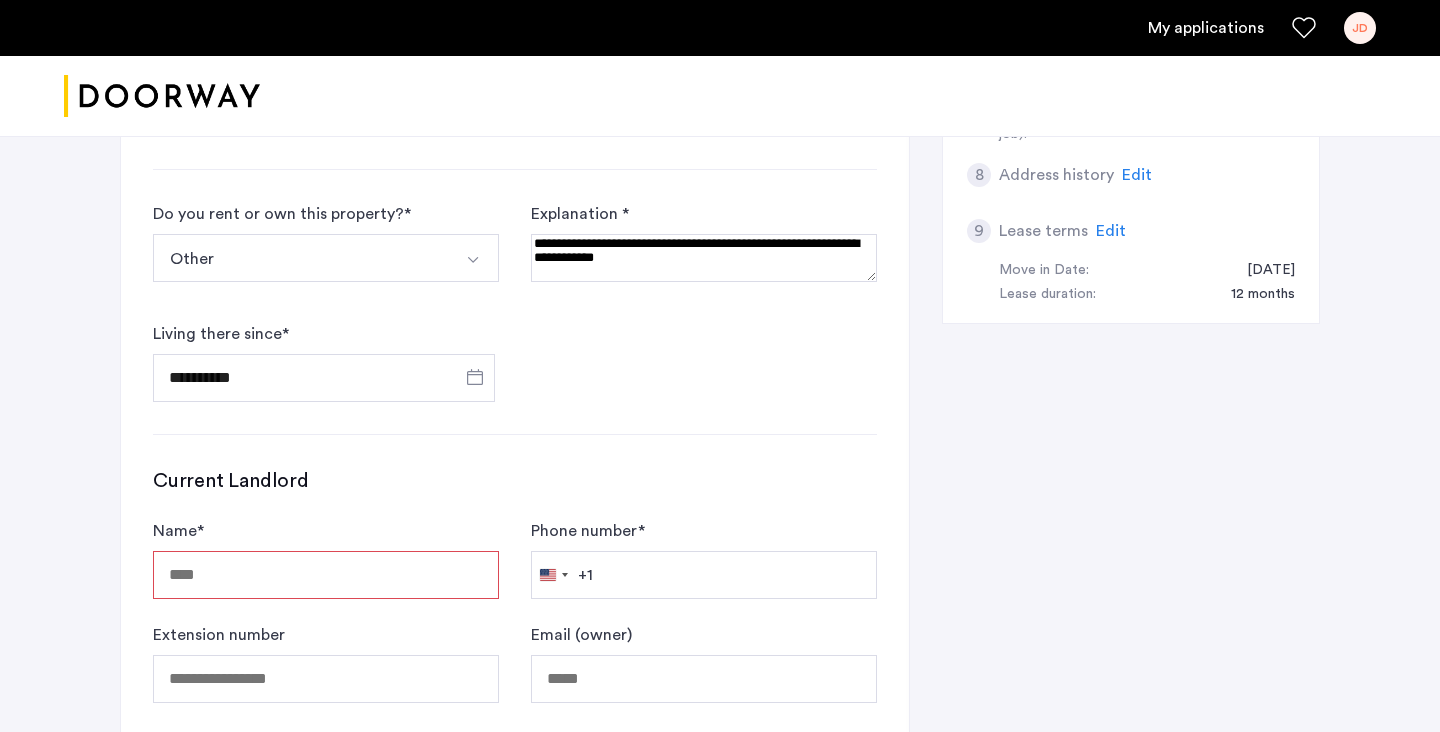 click at bounding box center (704, 258) 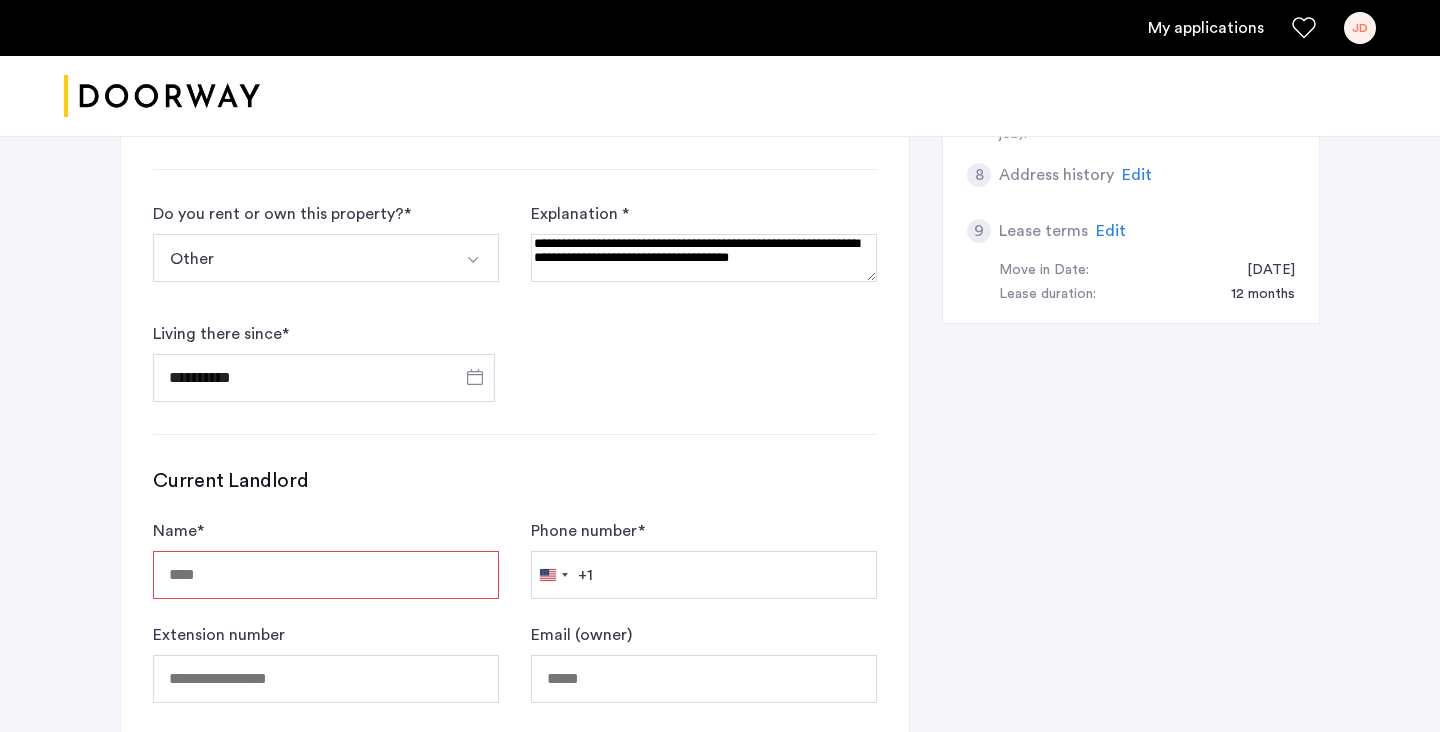 click at bounding box center (704, 258) 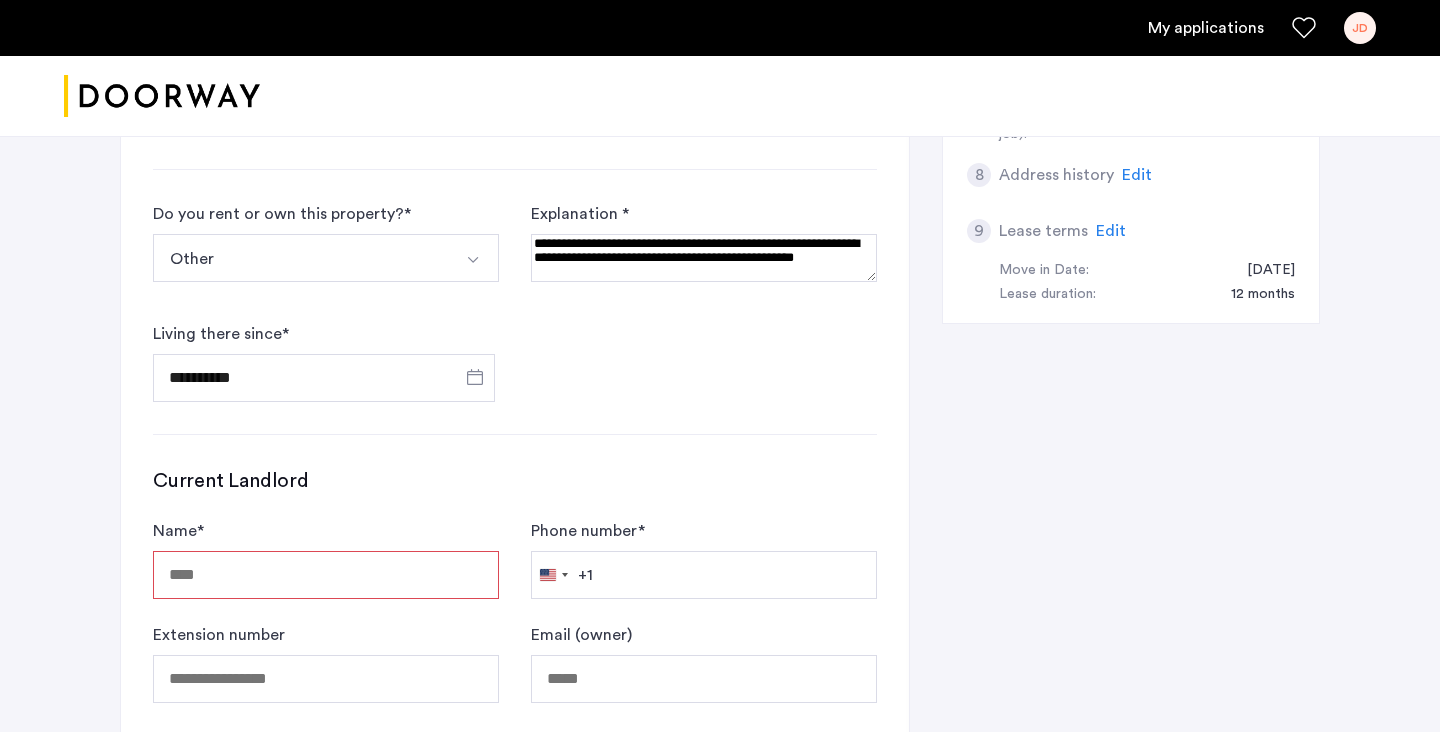 type on "**********" 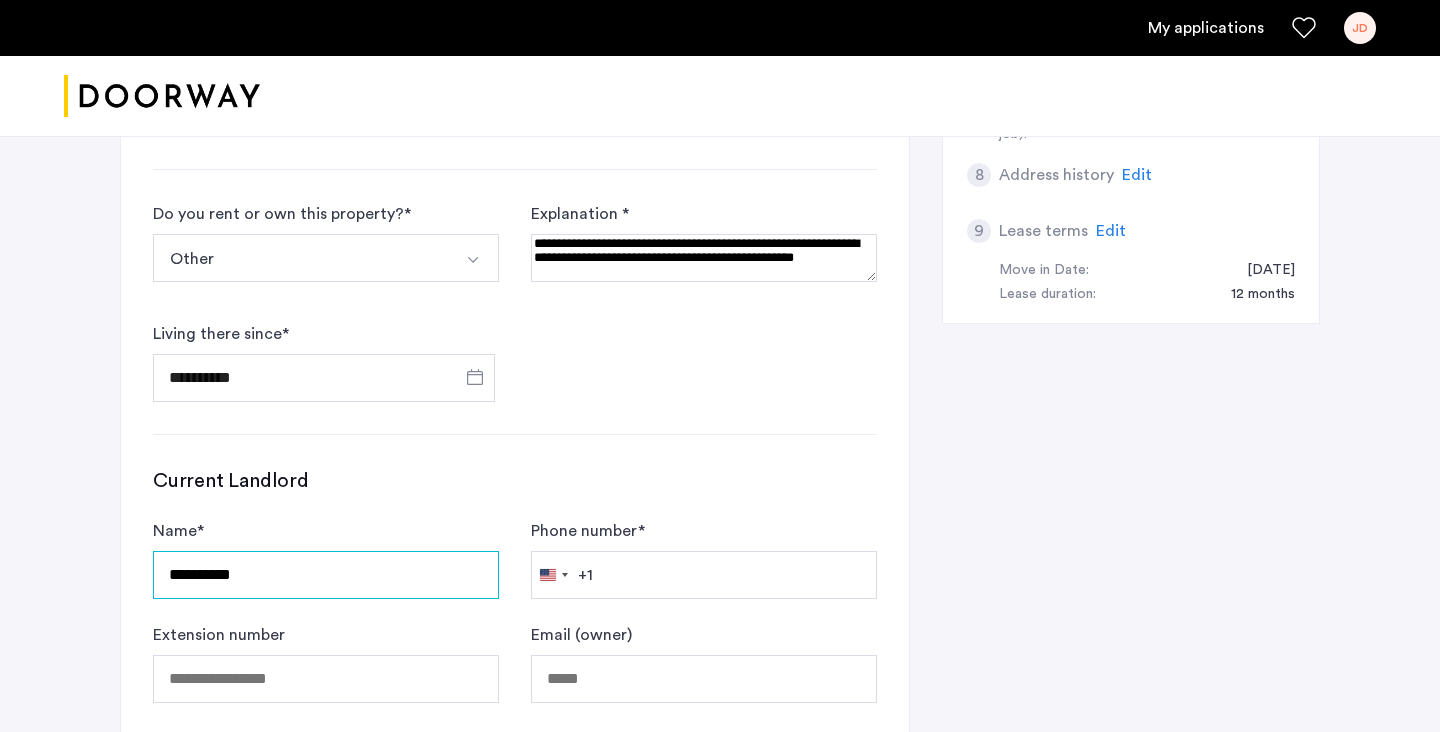 type on "**********" 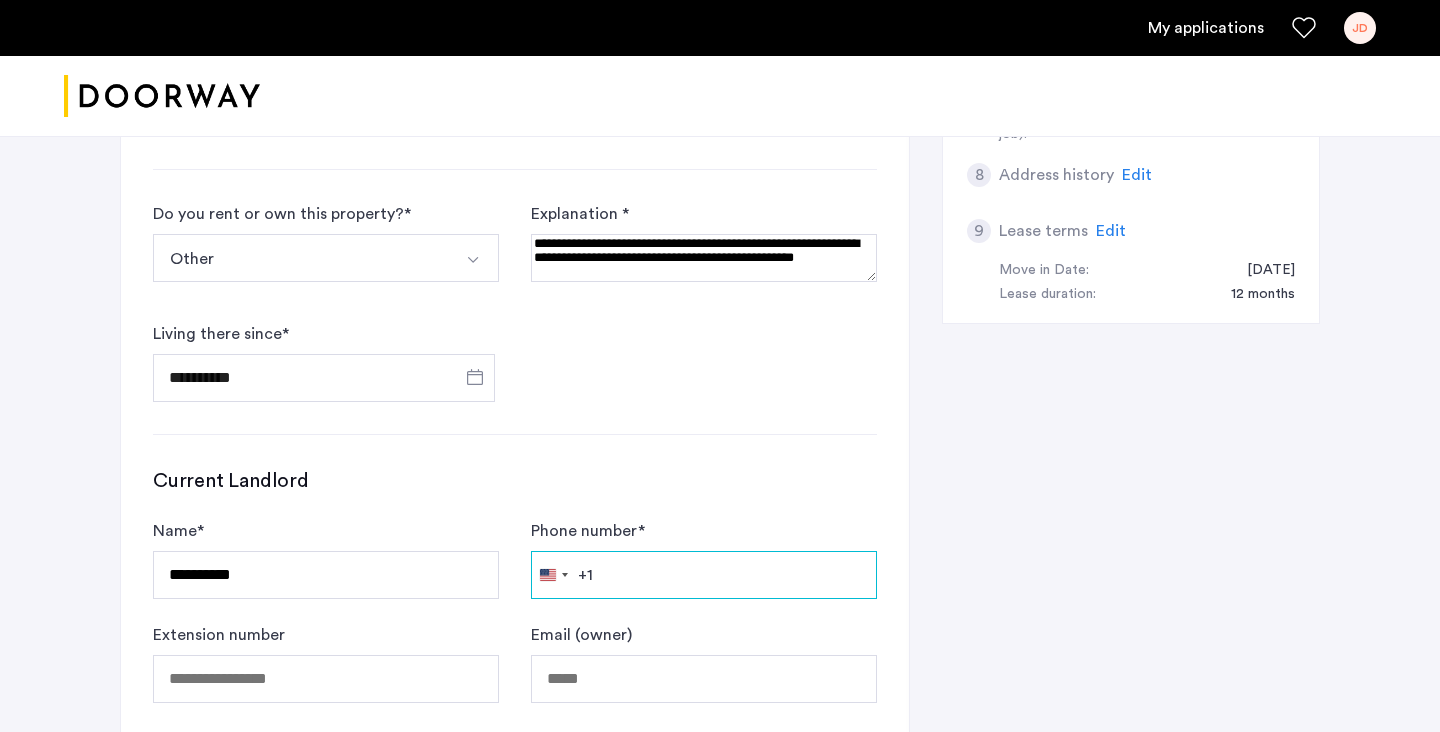 click on "Phone number  *" at bounding box center [704, 575] 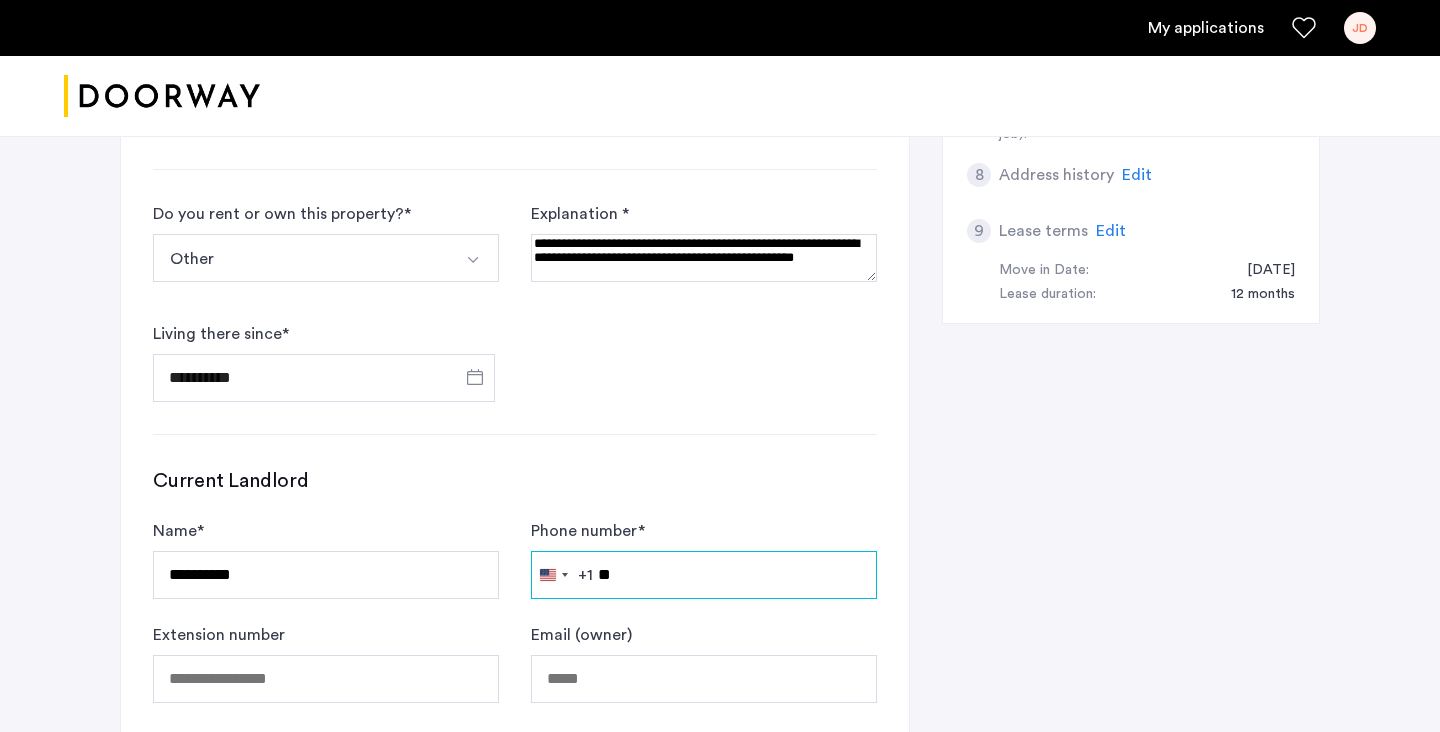 type on "*" 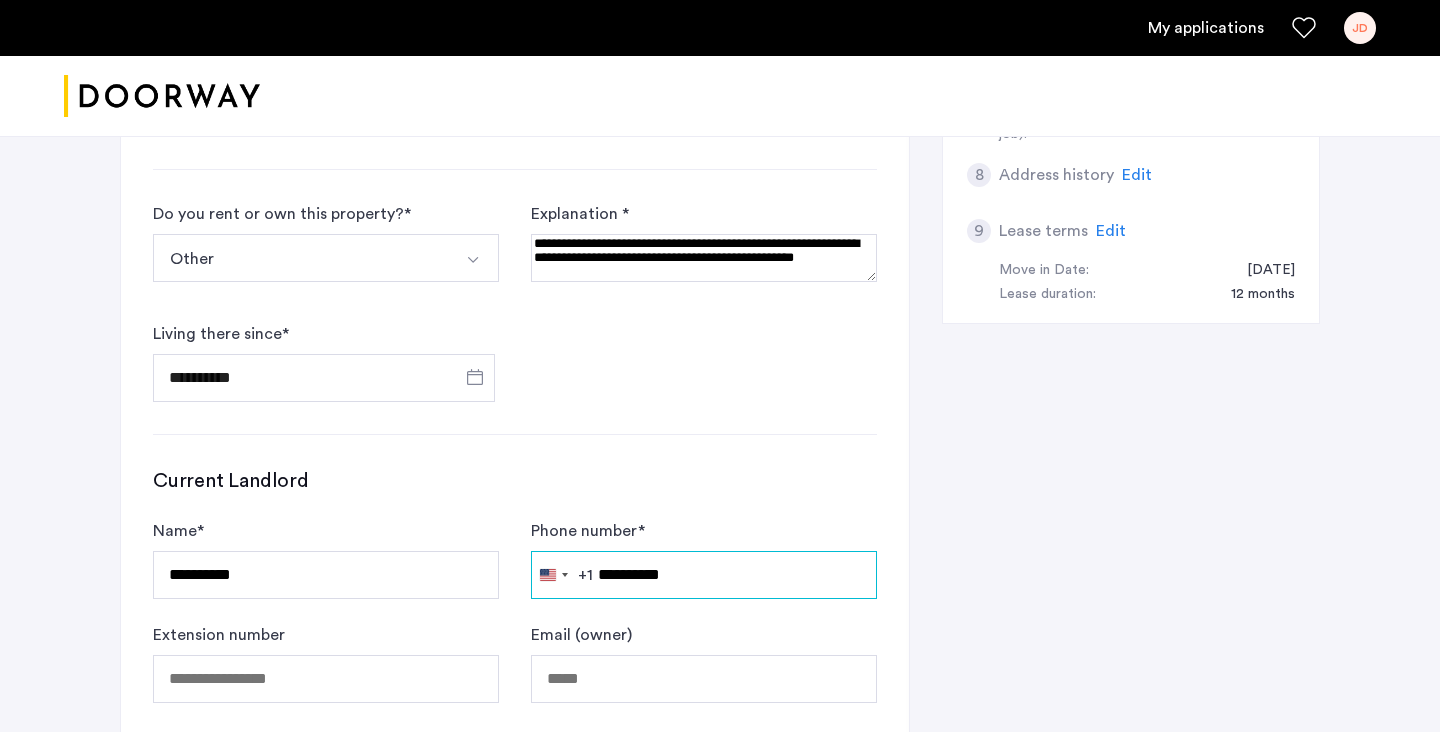 type on "**********" 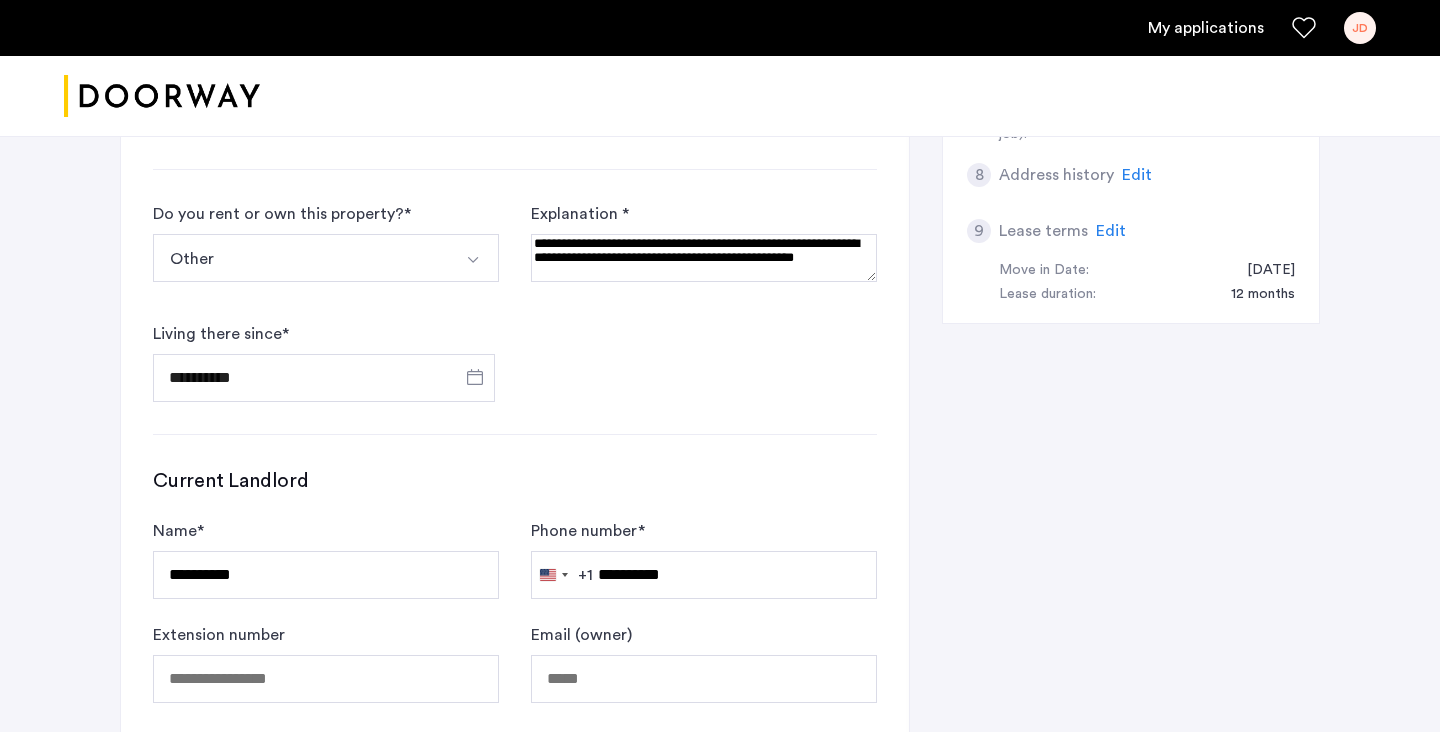 click on "**********" 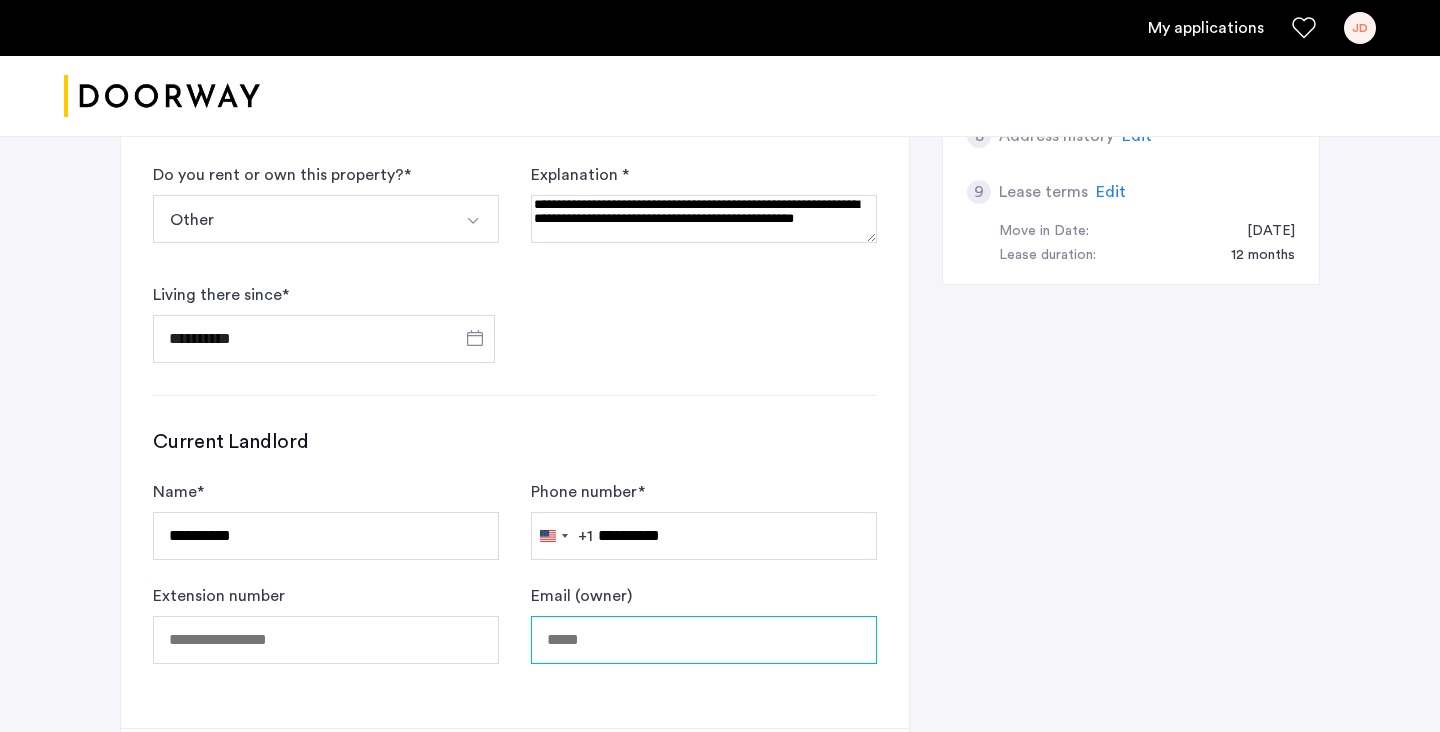 click on "Email (owner)" at bounding box center (704, 640) 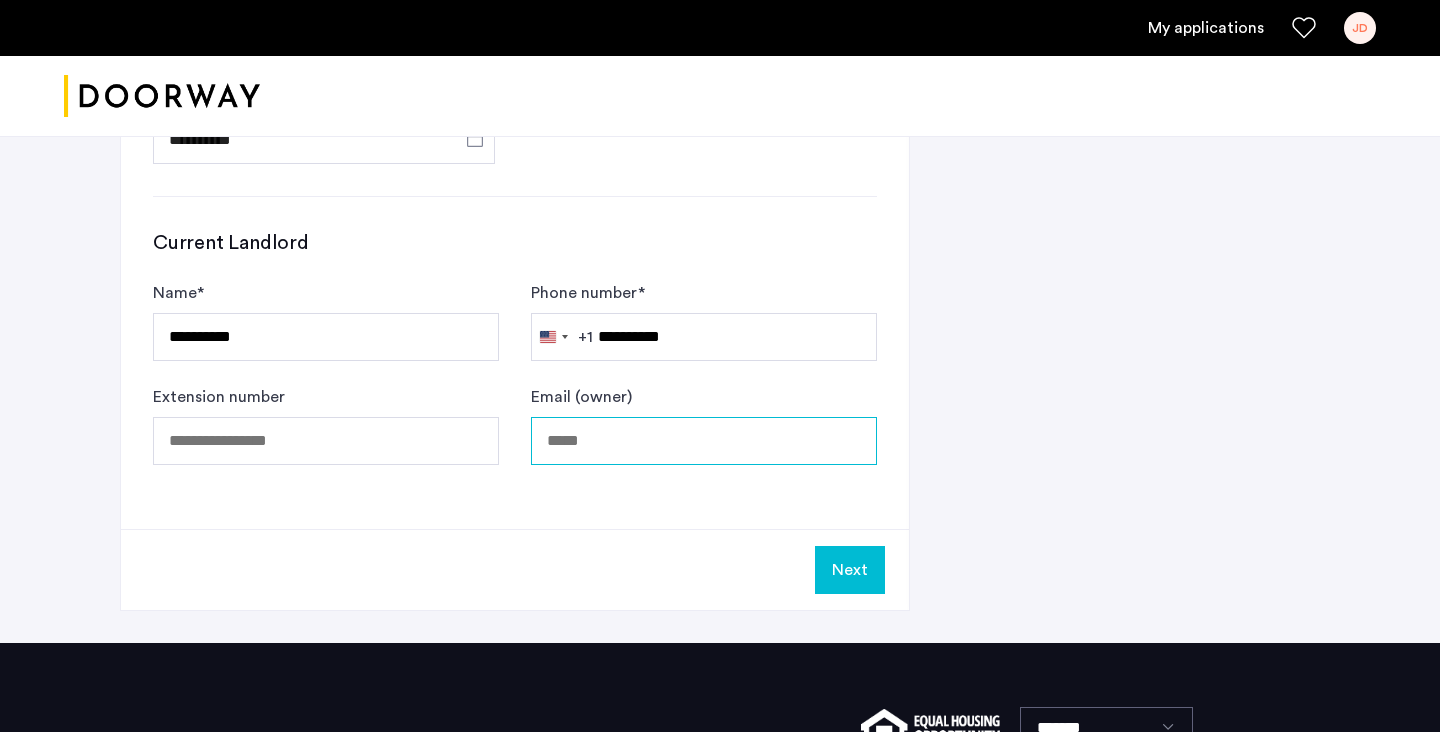 scroll, scrollTop: 1248, scrollLeft: 0, axis: vertical 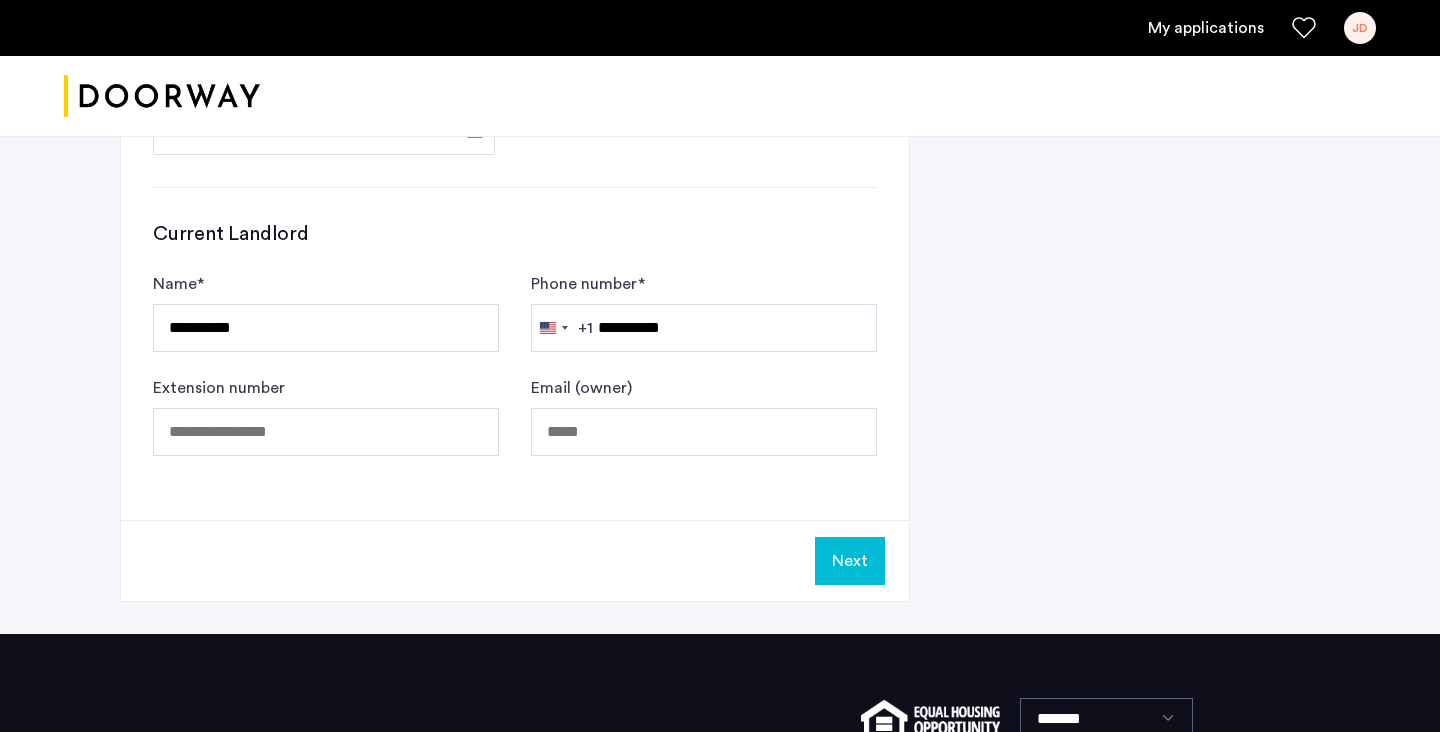 click on "Next" 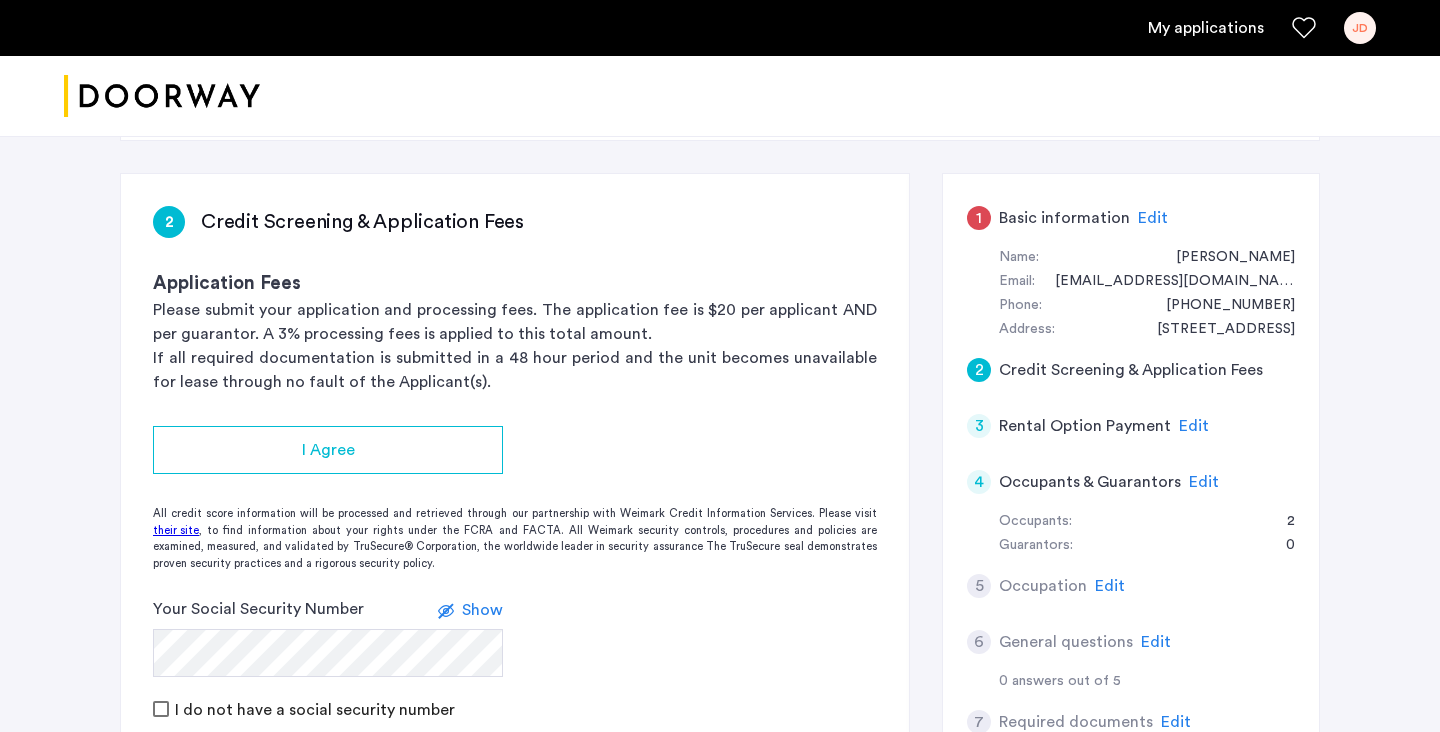 scroll, scrollTop: 305, scrollLeft: 0, axis: vertical 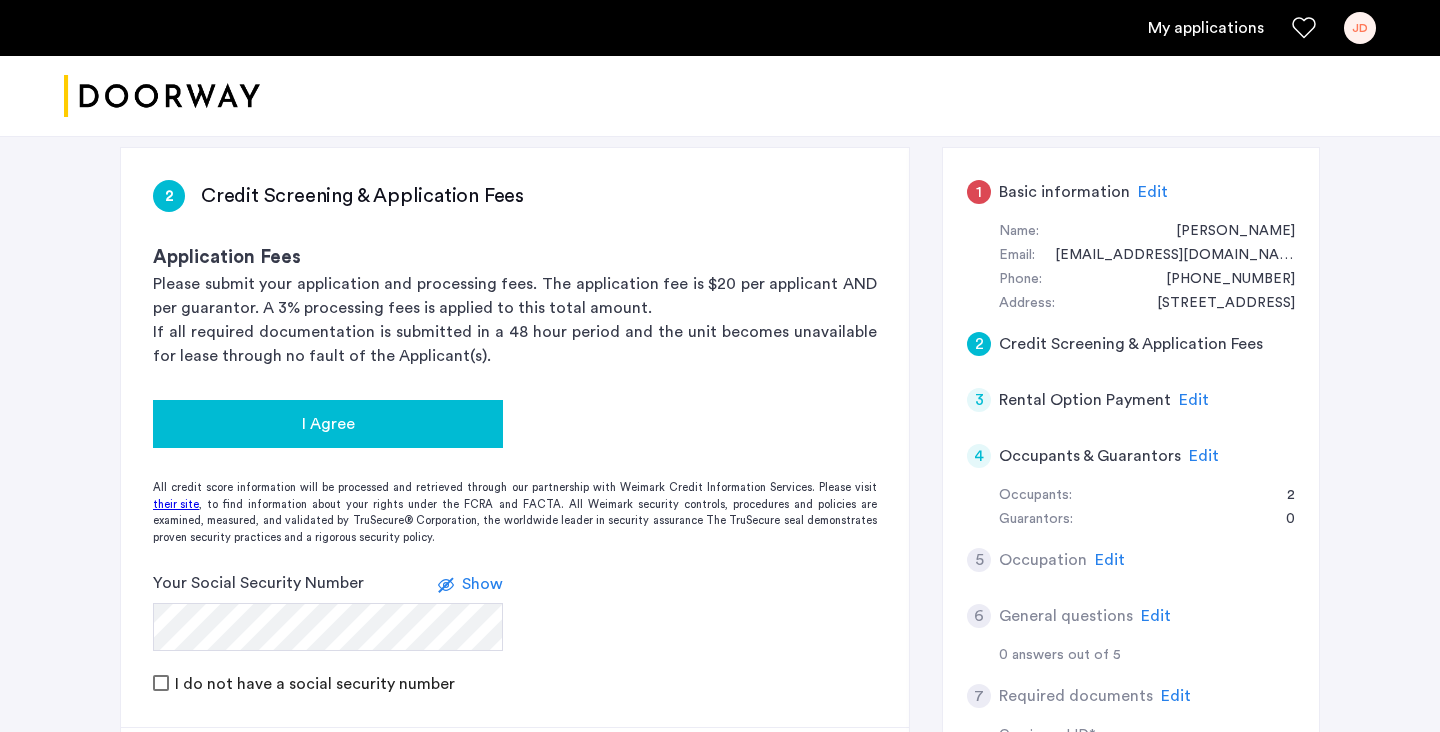 click on "I Agree" 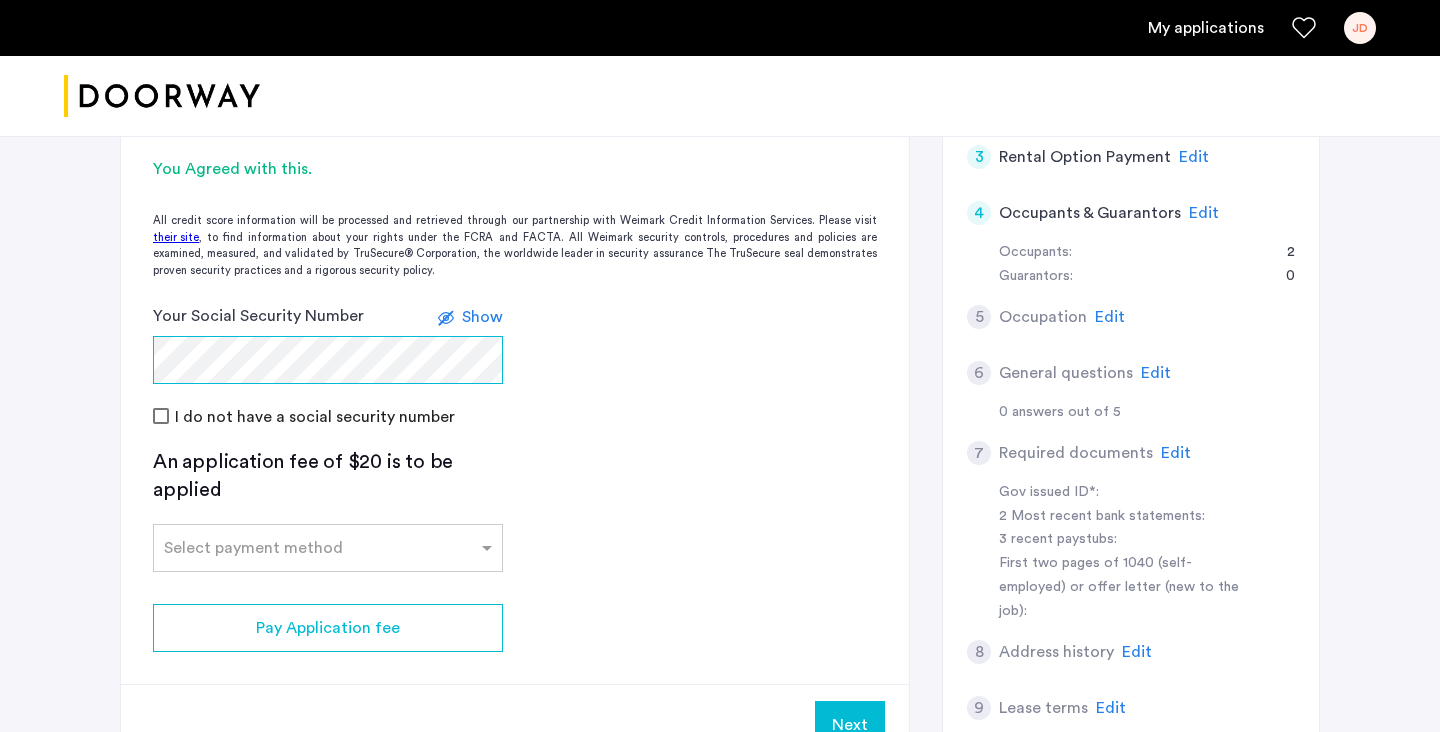 scroll, scrollTop: 560, scrollLeft: 0, axis: vertical 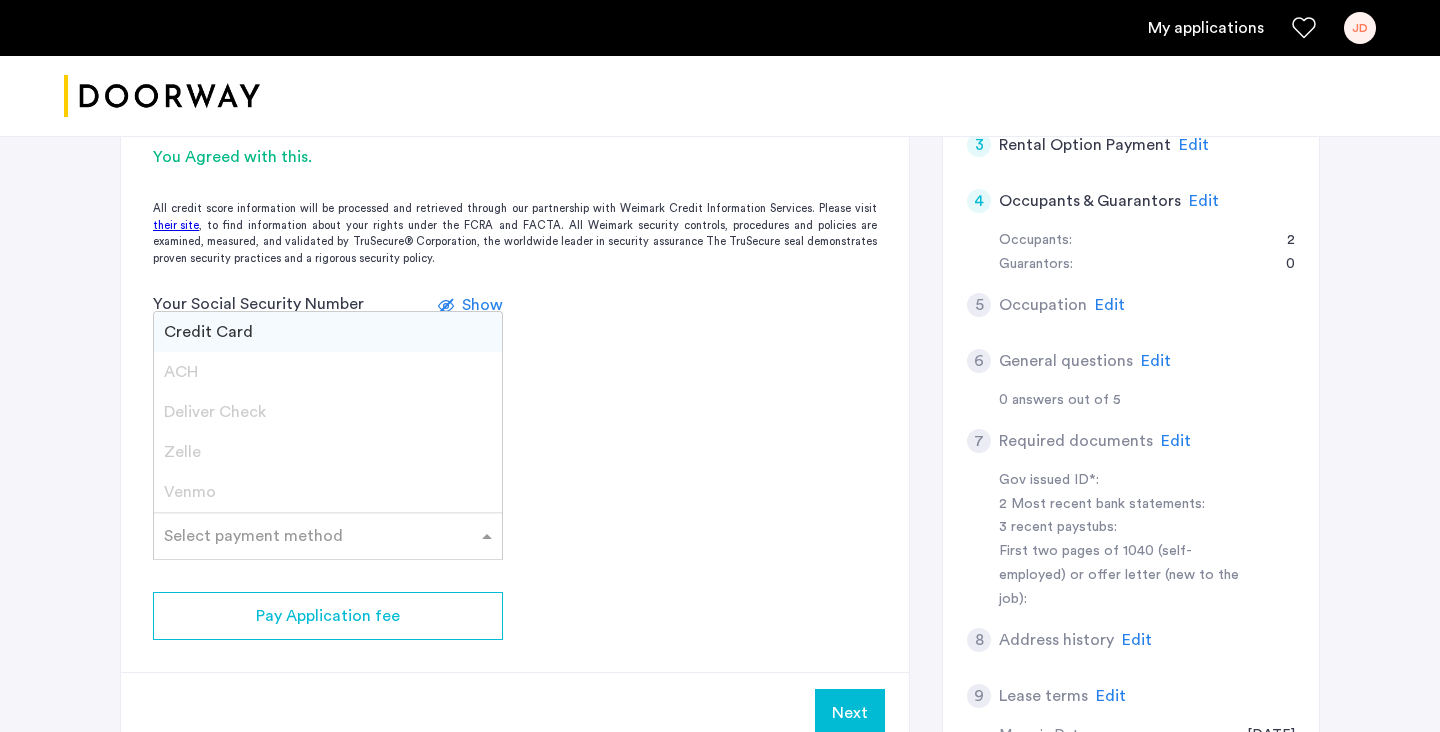 click on "Select payment method" 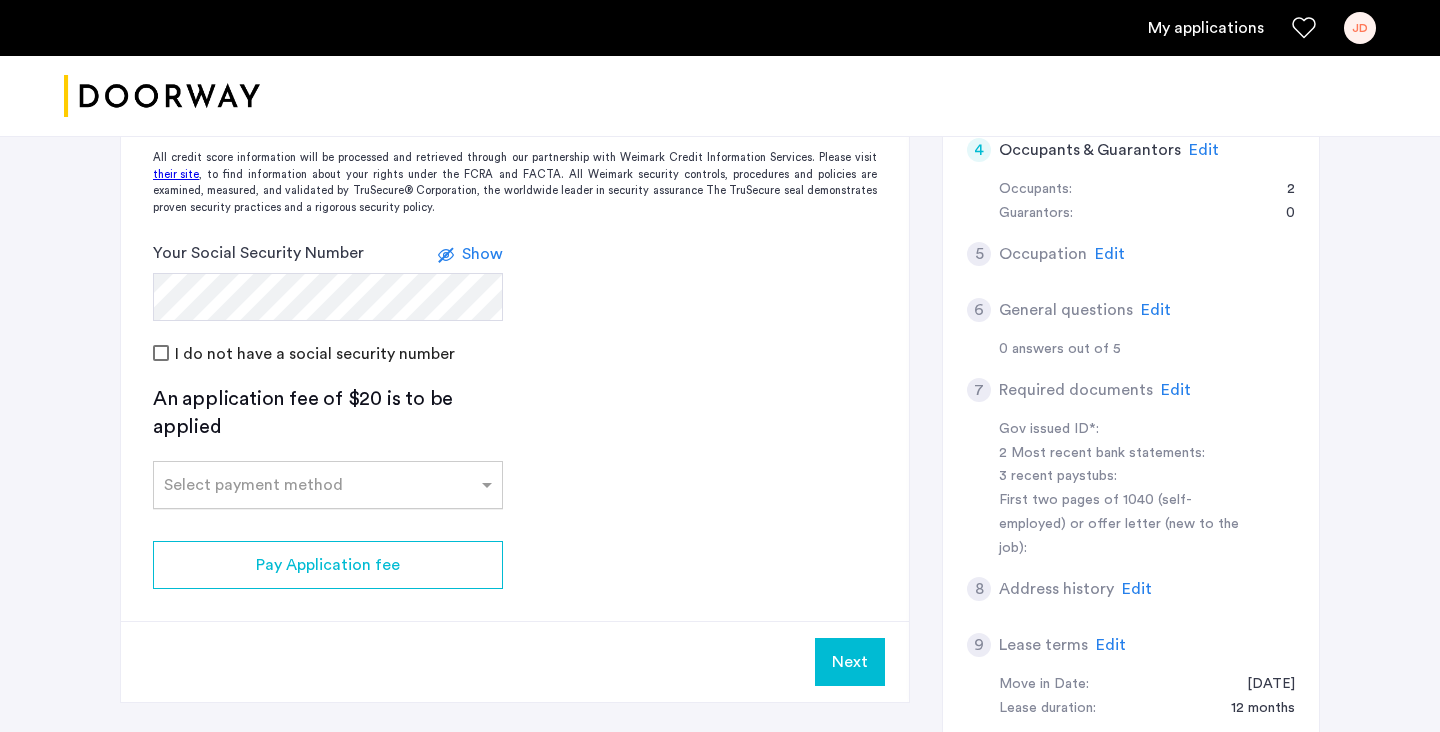 scroll, scrollTop: 623, scrollLeft: 0, axis: vertical 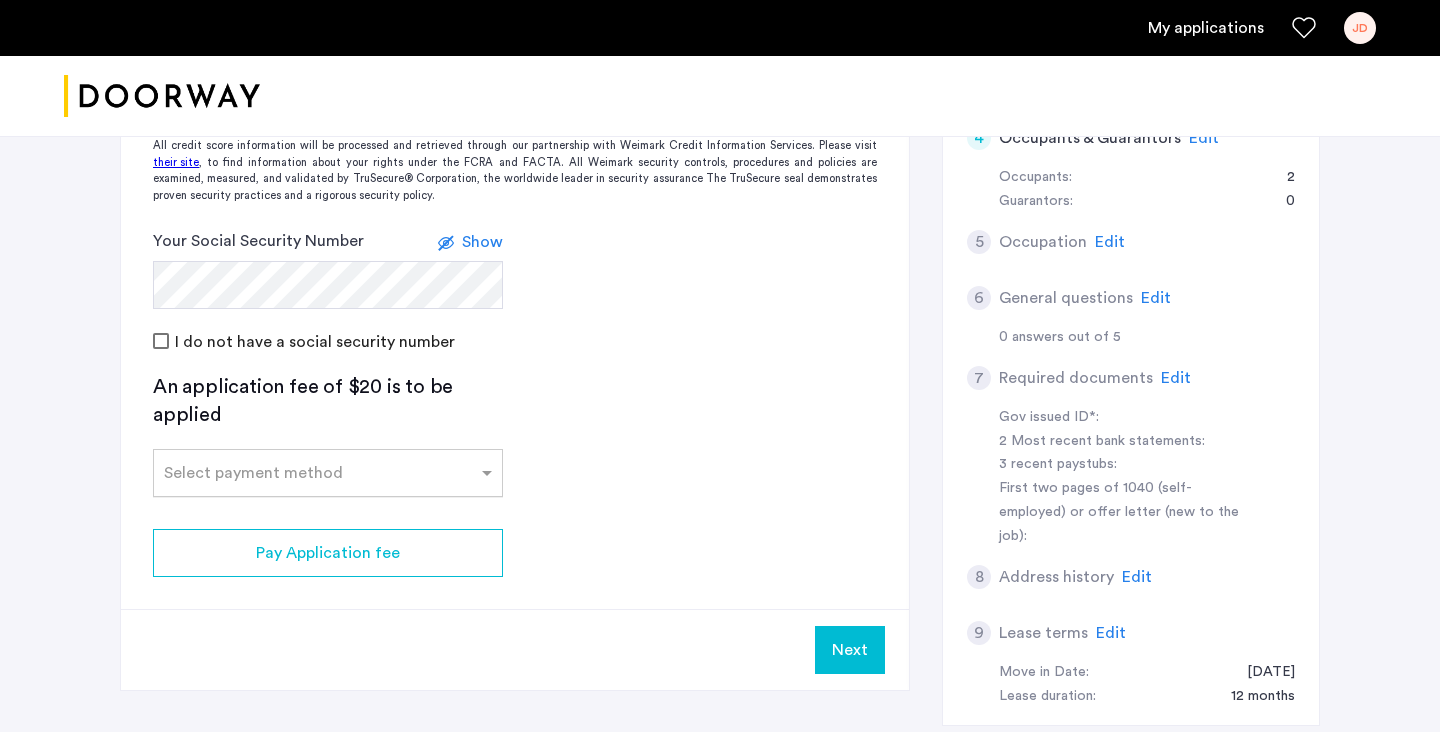 click 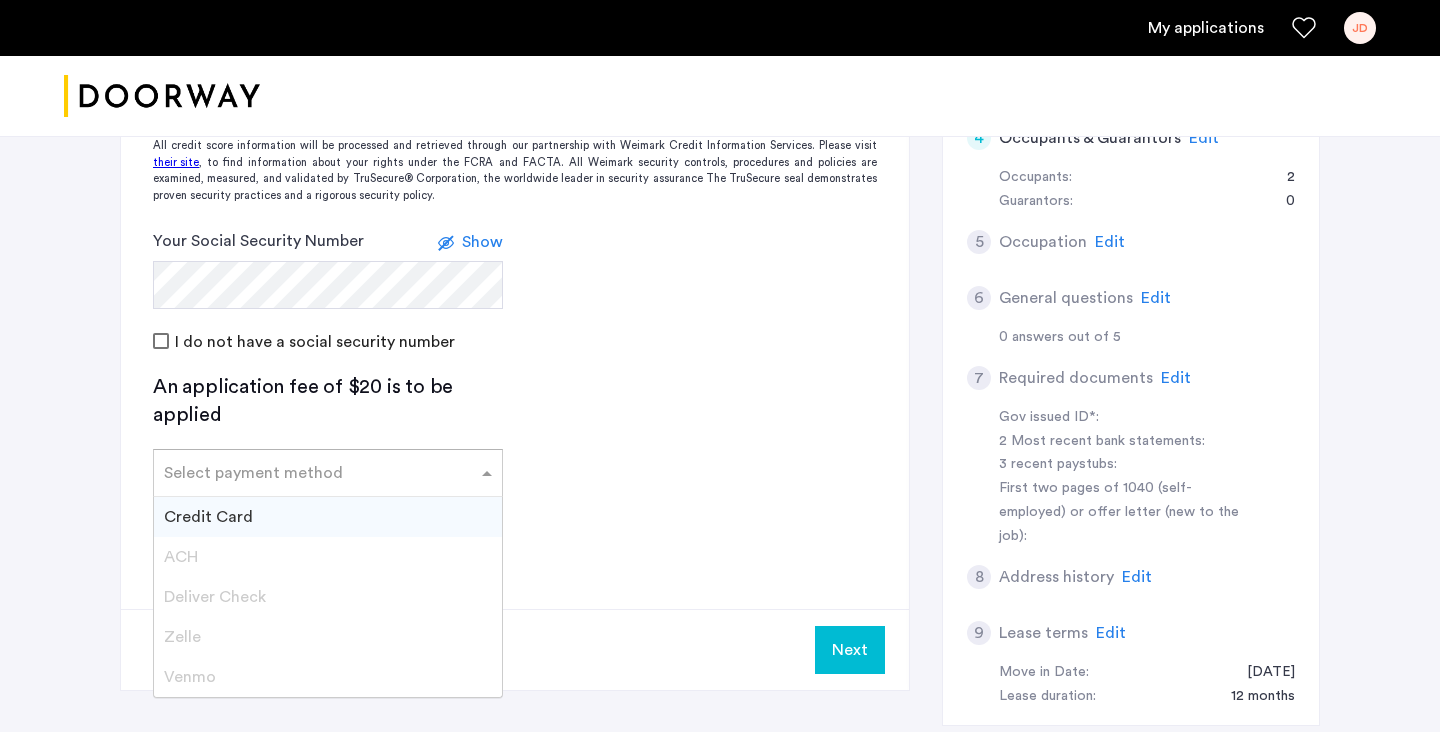 click on "Credit Card" at bounding box center [328, 517] 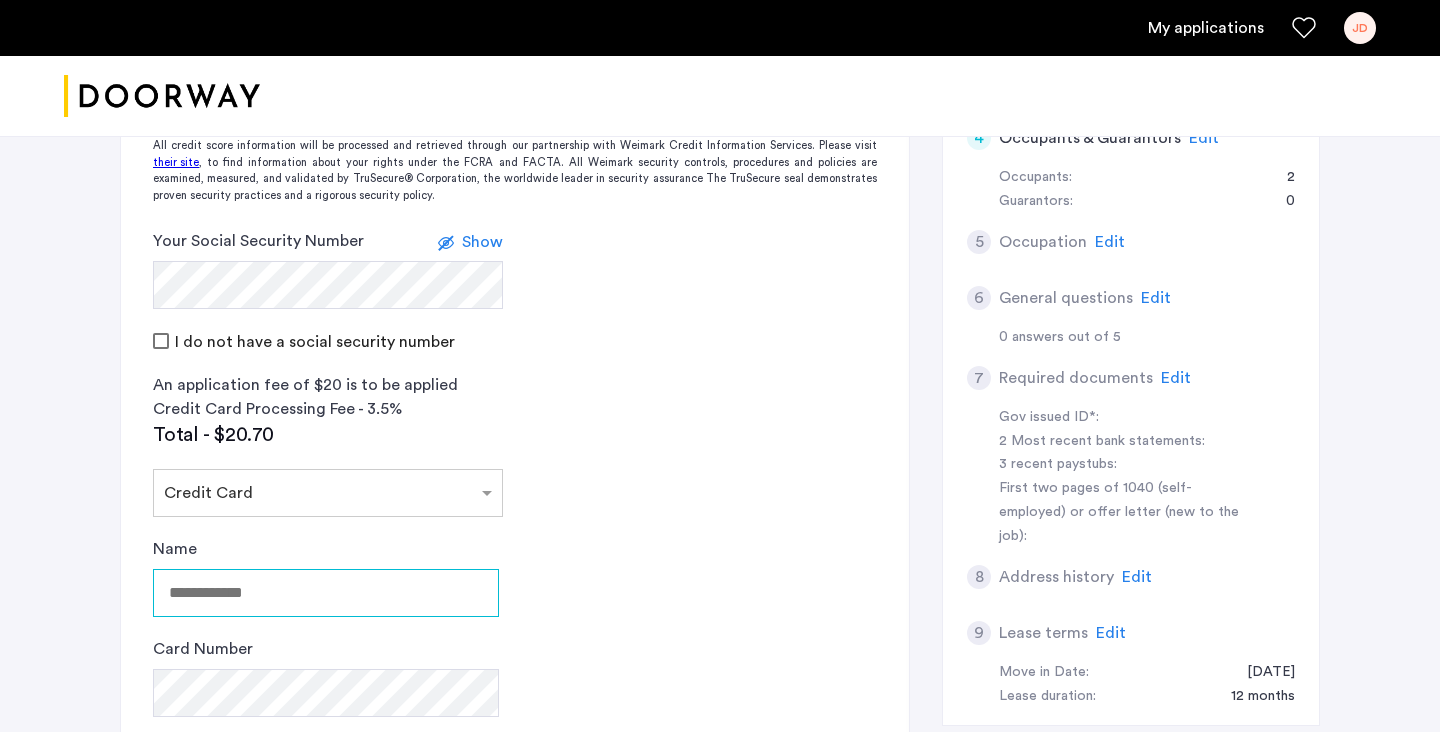 click on "Name" at bounding box center (326, 593) 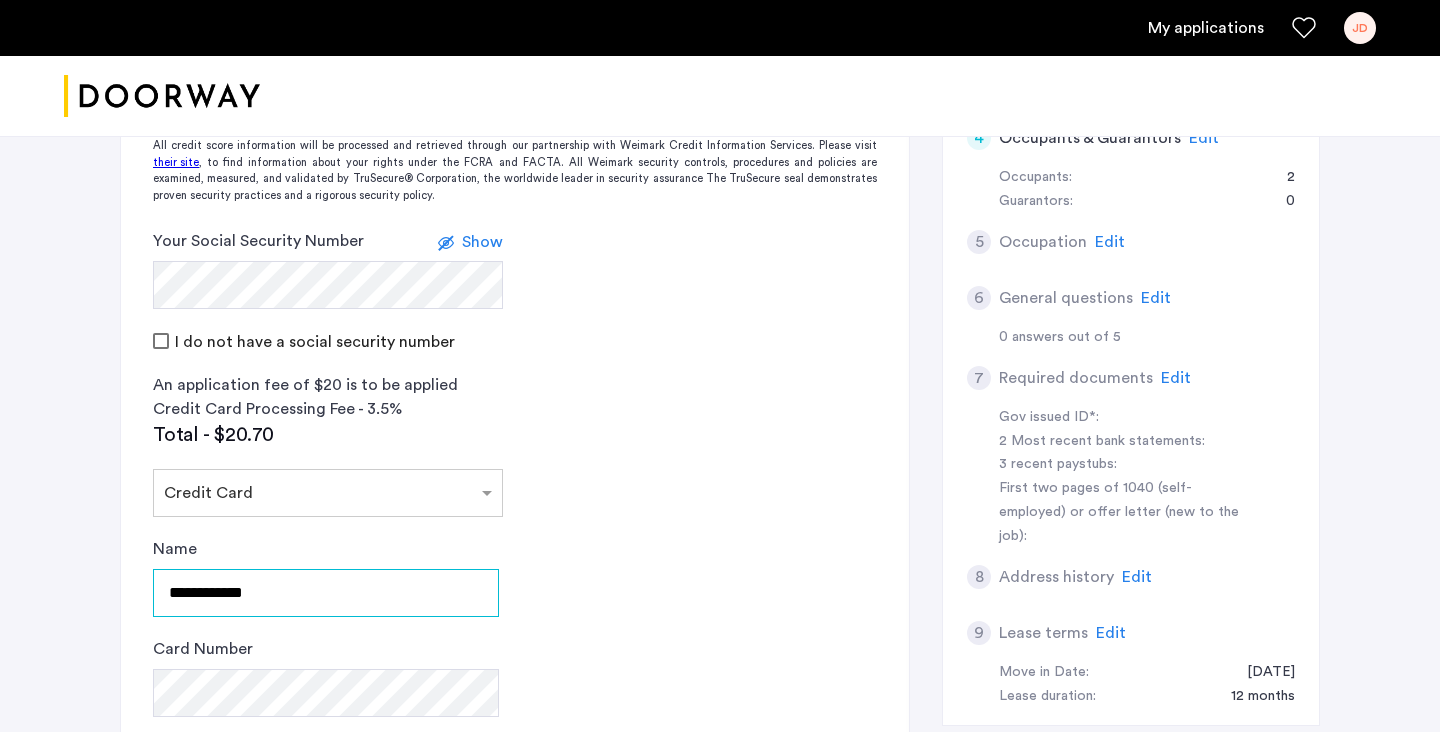 type on "**********" 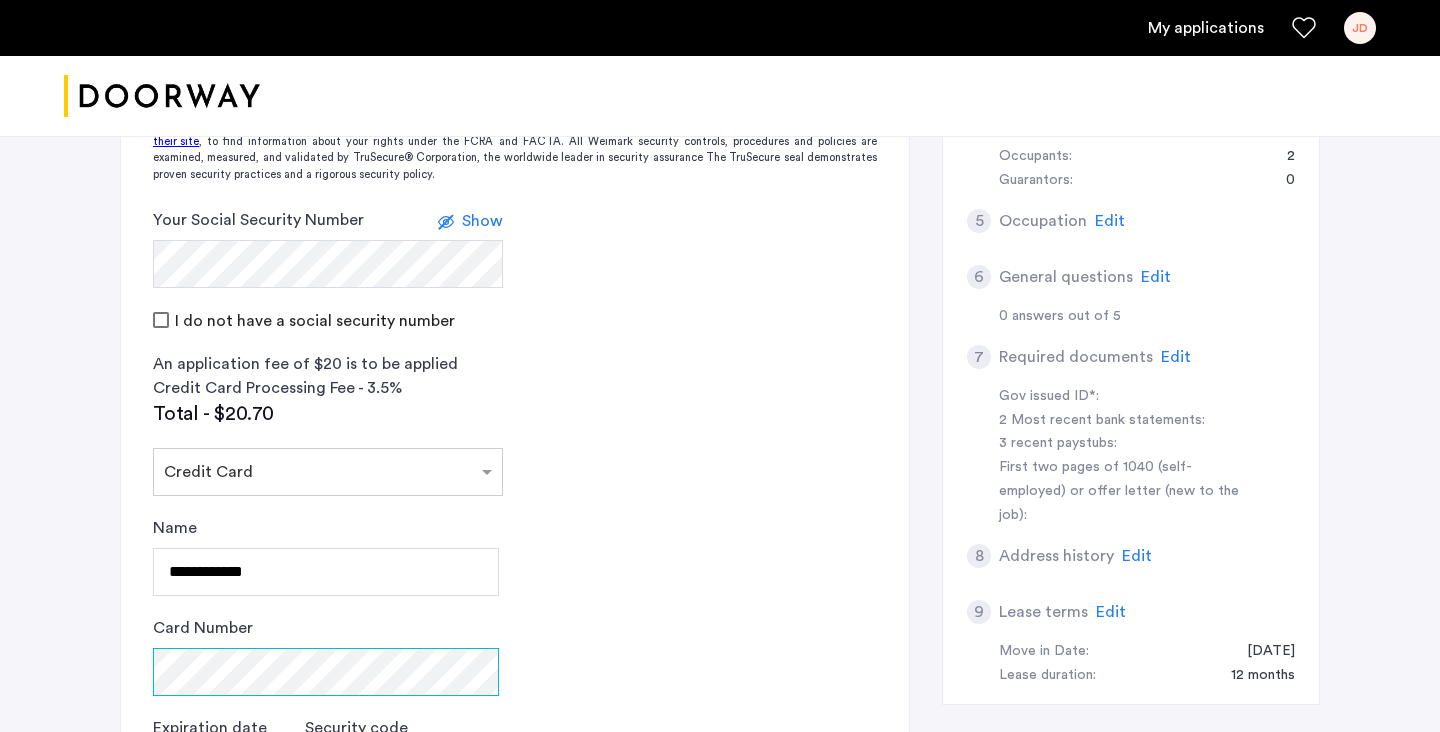 scroll, scrollTop: 830, scrollLeft: 0, axis: vertical 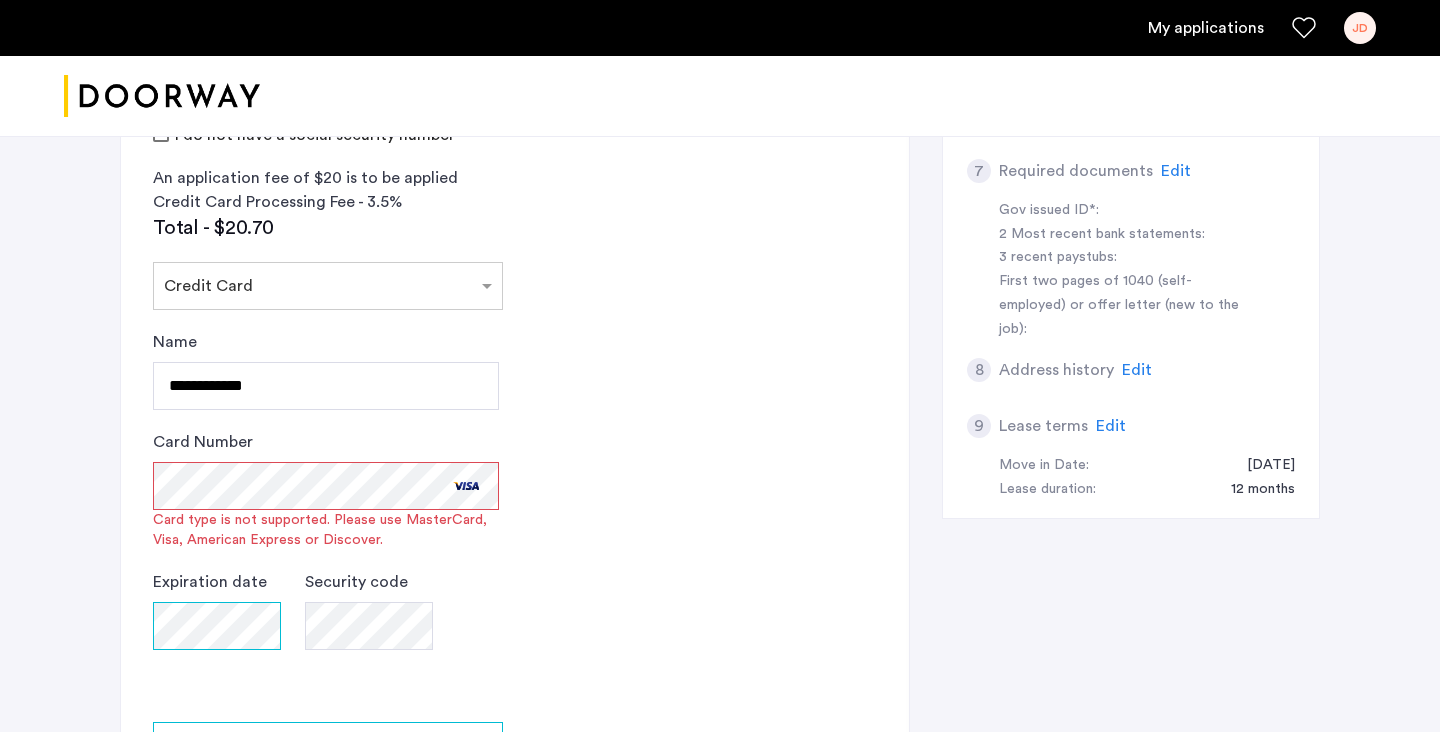 click on "Expiration date" 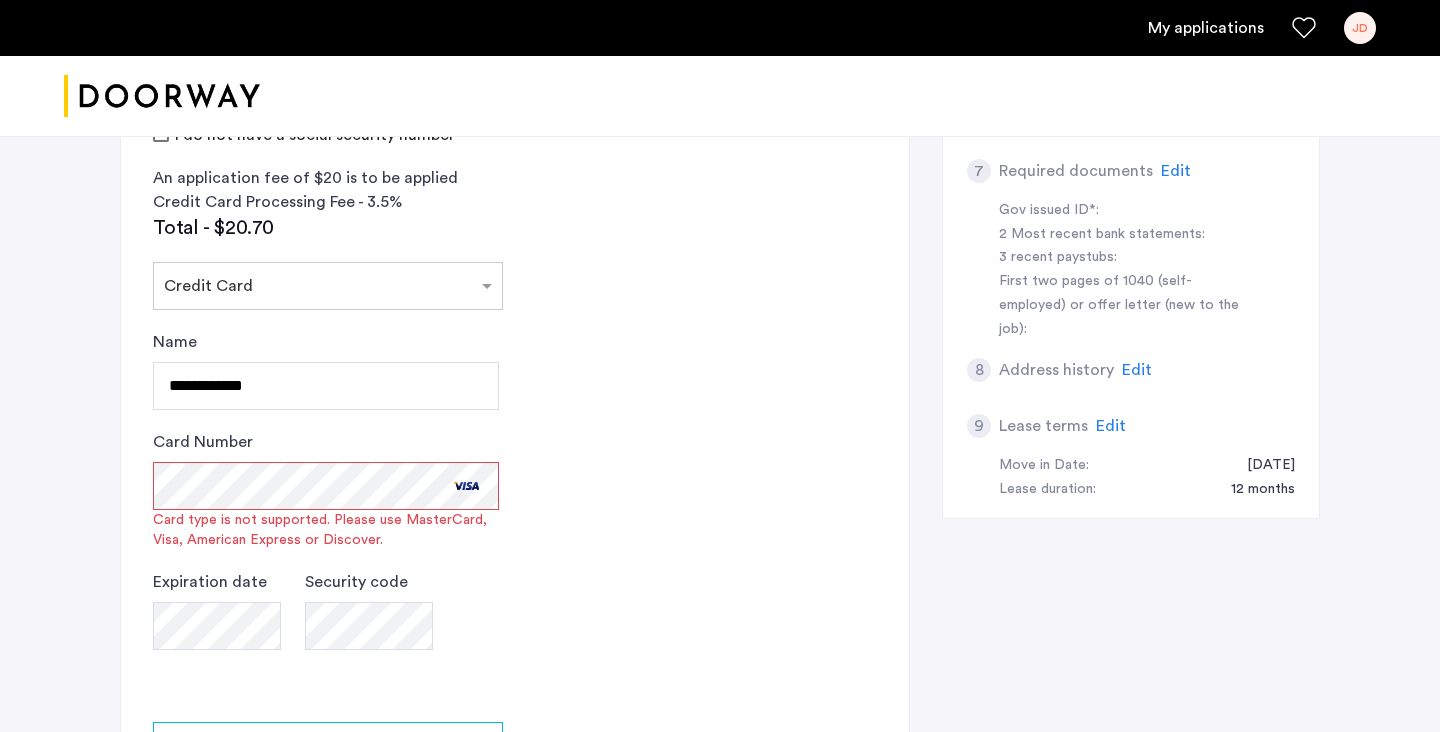 click on "Expiration date" 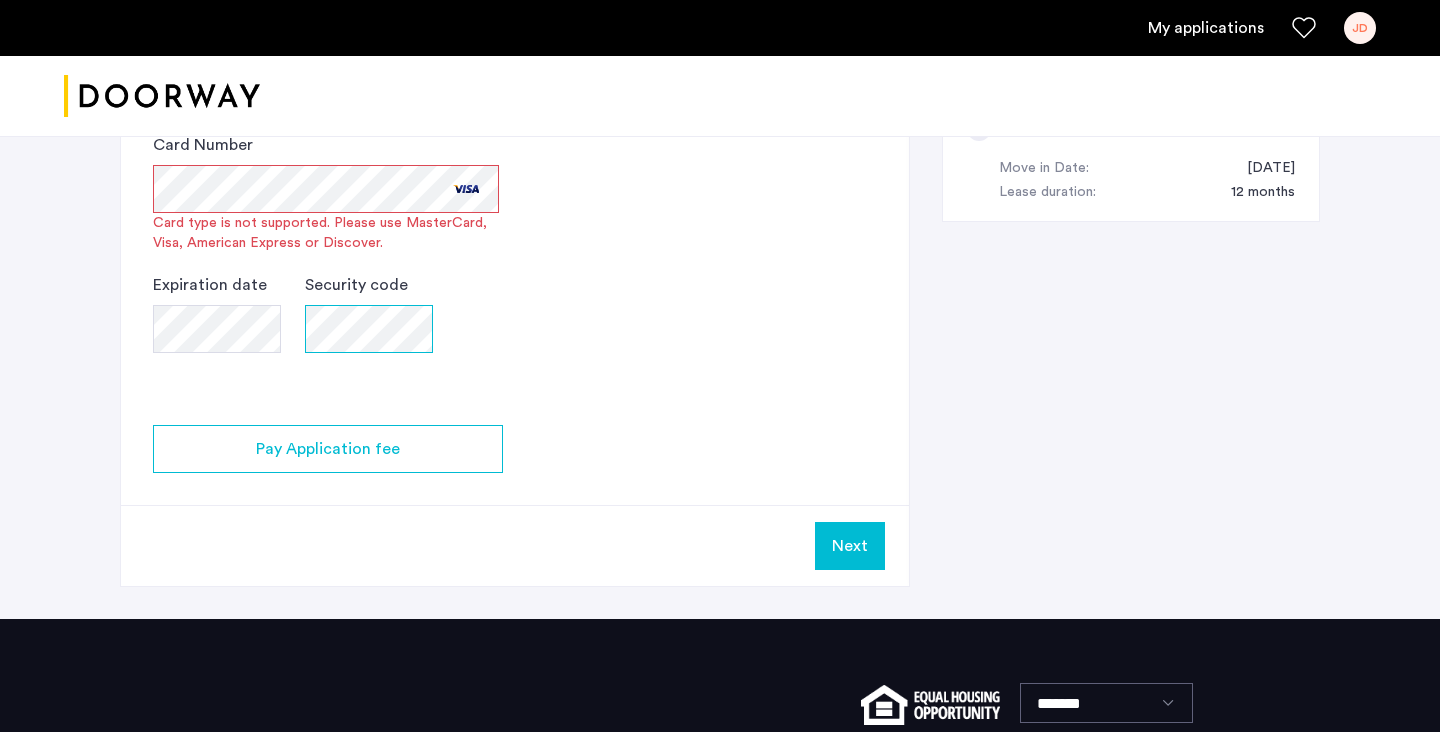 scroll, scrollTop: 1129, scrollLeft: 0, axis: vertical 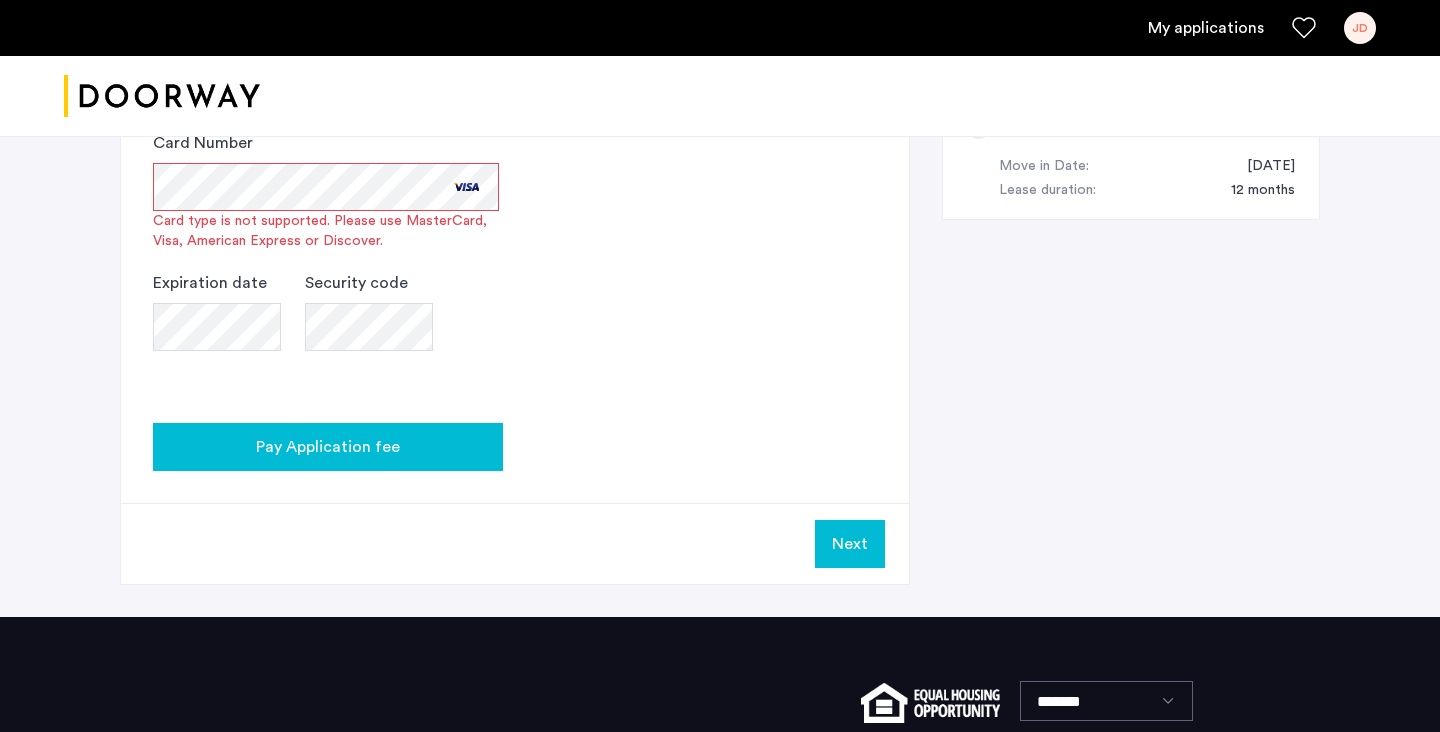 click on "Pay Application fee" 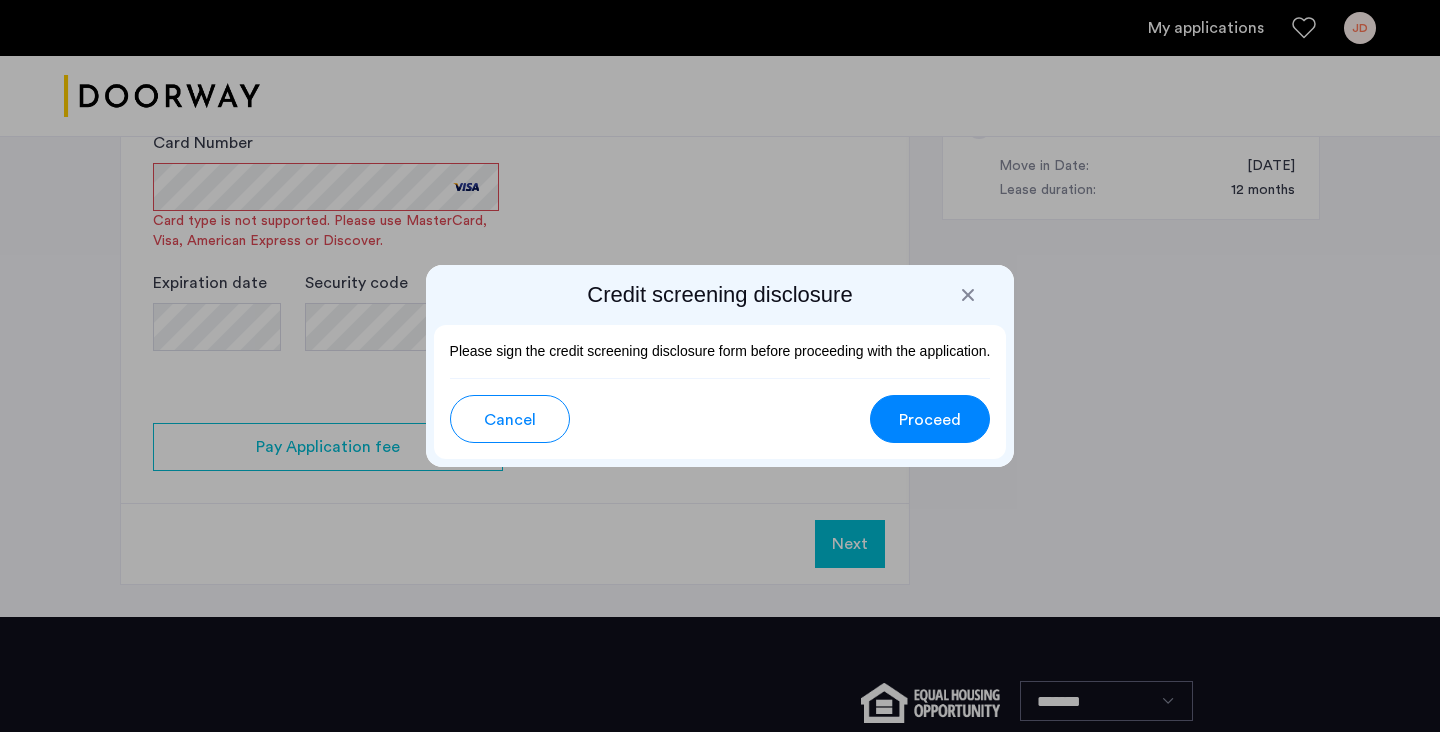 click on "Proceed" at bounding box center (930, 420) 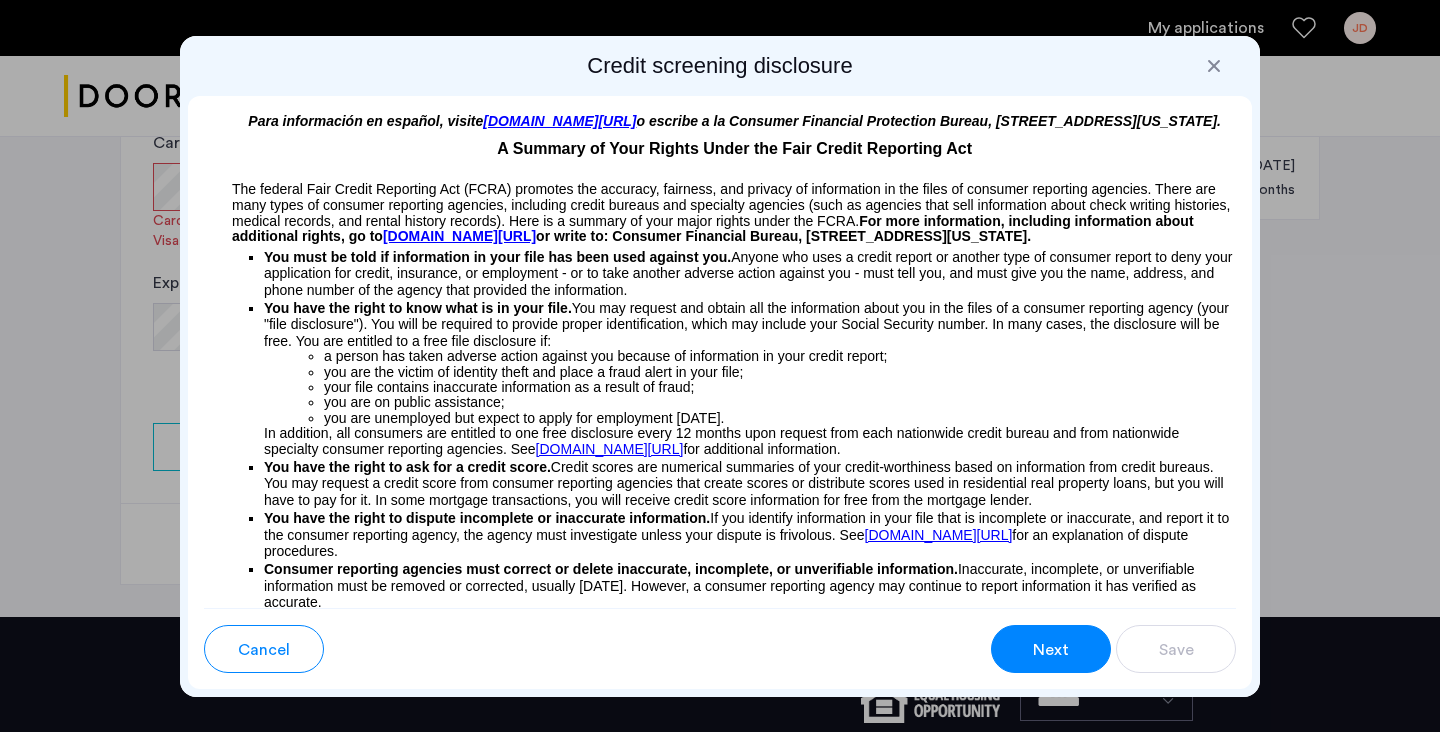 click on "Next" at bounding box center (1051, 649) 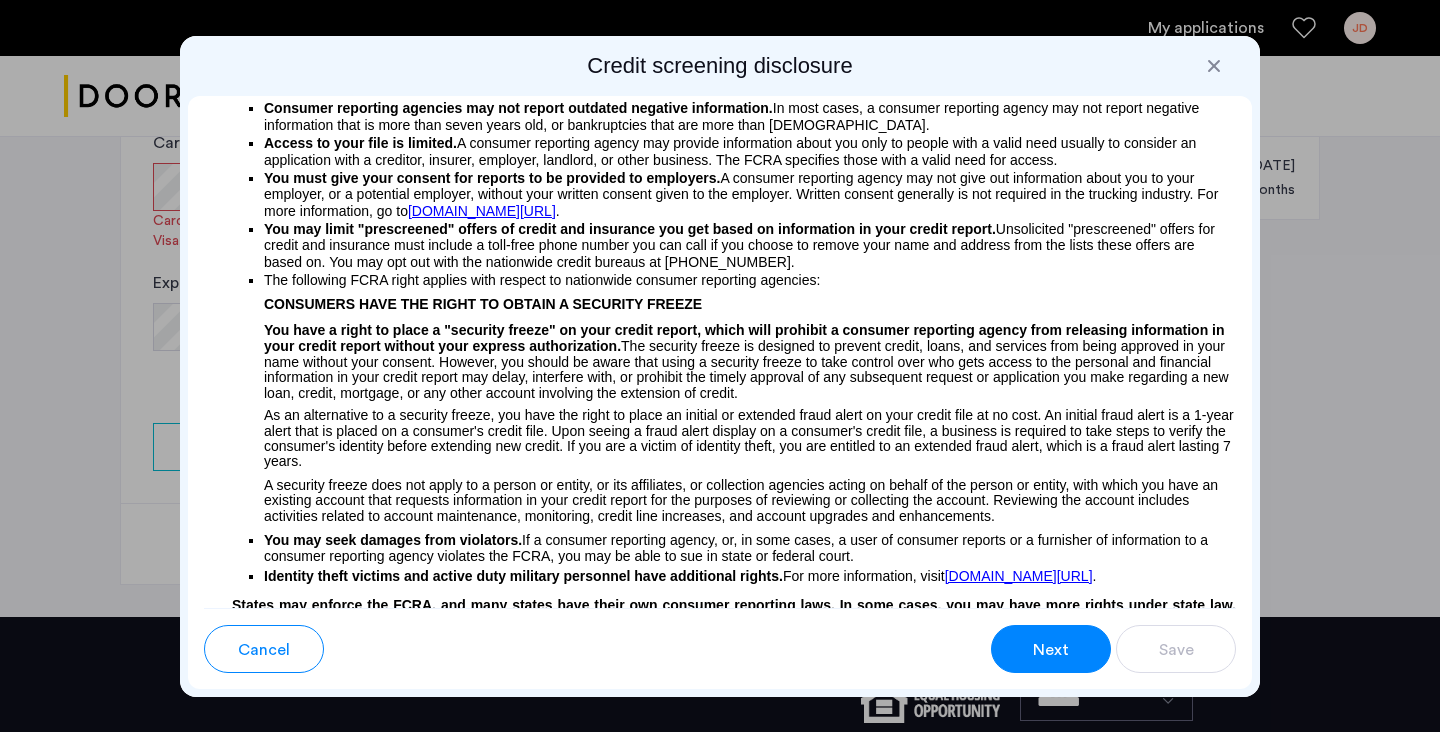 click on "Next" at bounding box center (1051, 650) 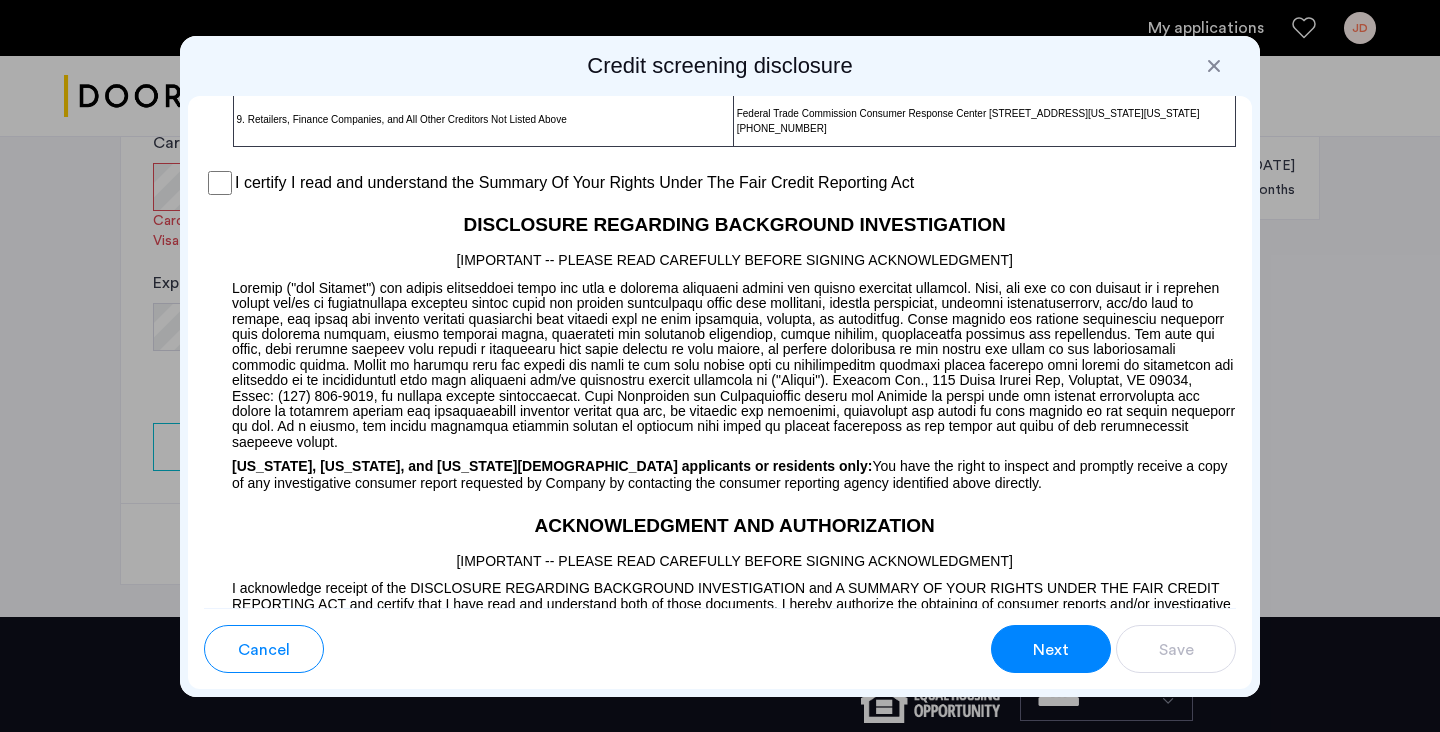 click on "Next" at bounding box center [1051, 650] 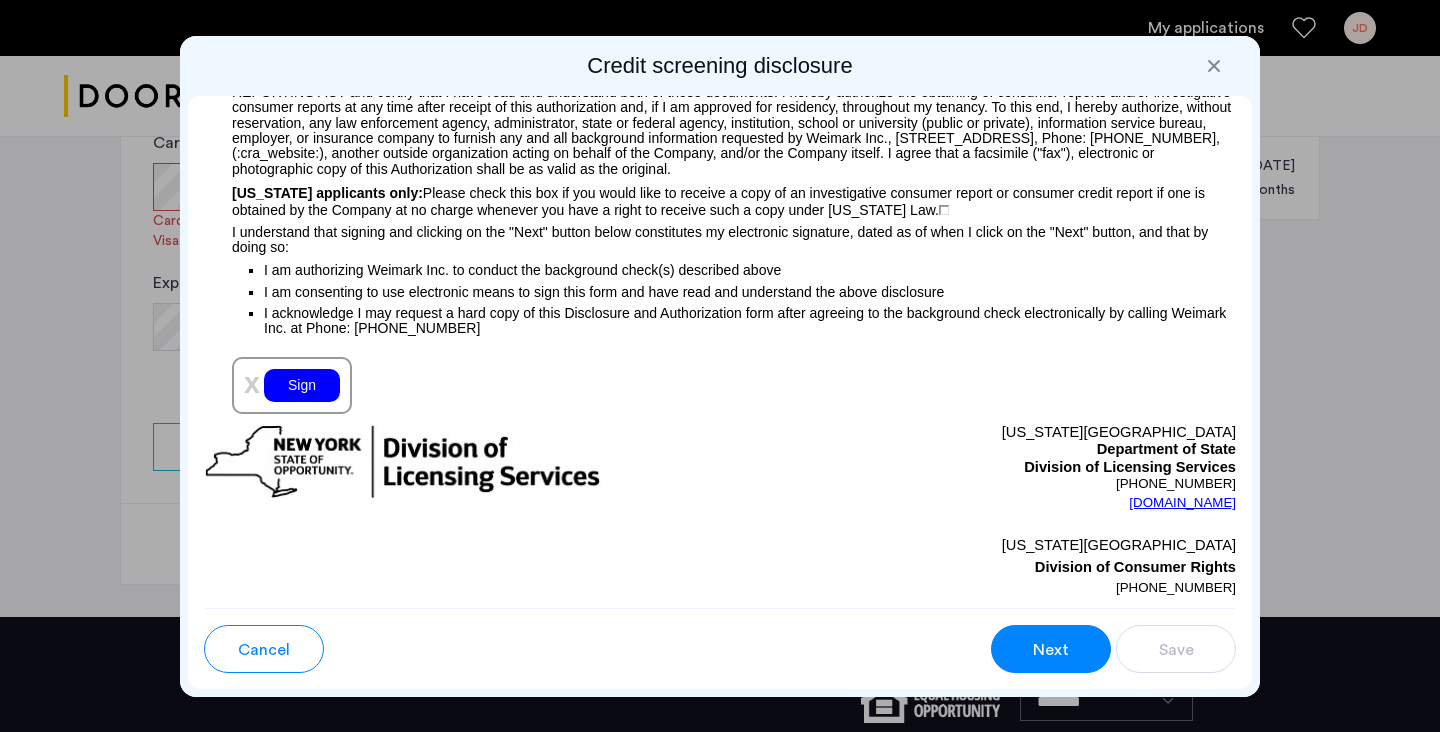 click on "Next" at bounding box center [1051, 650] 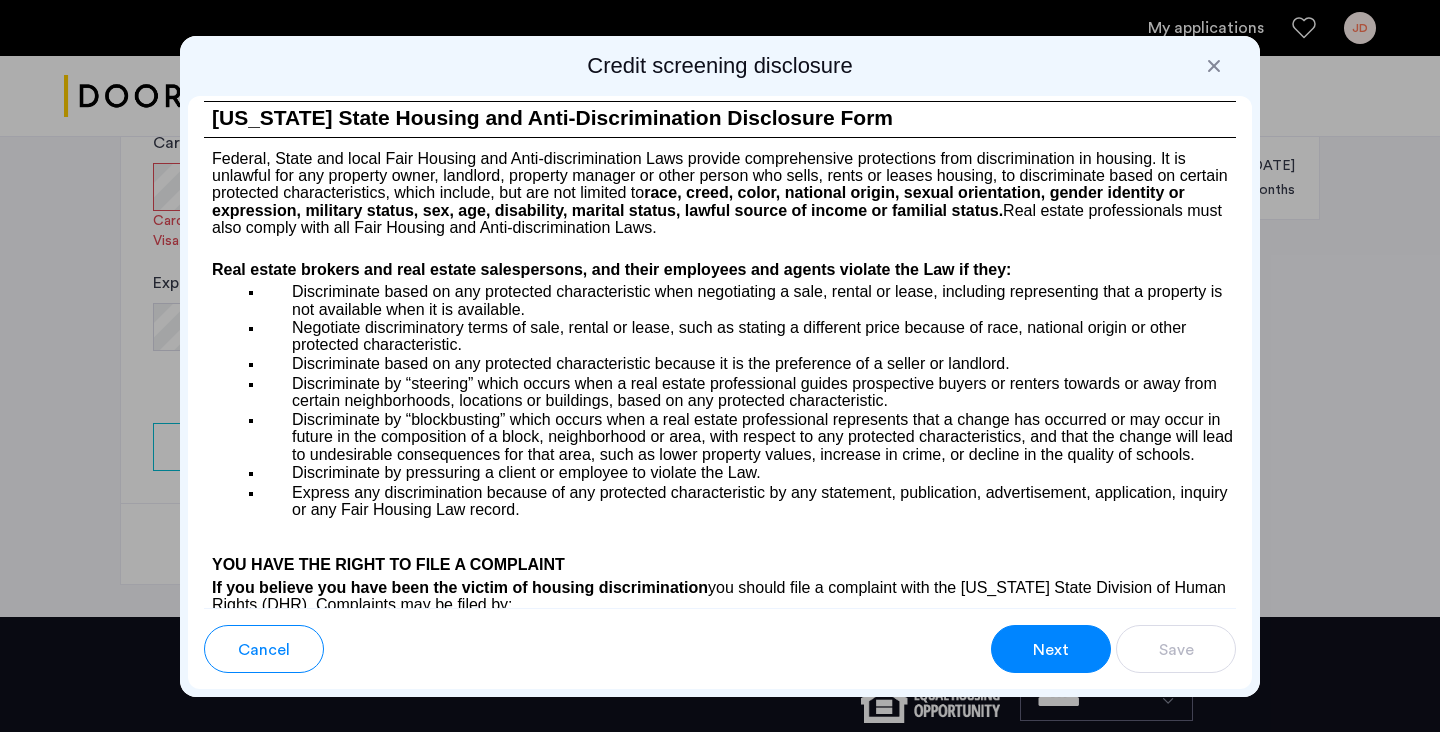 click on "Next" at bounding box center [1051, 650] 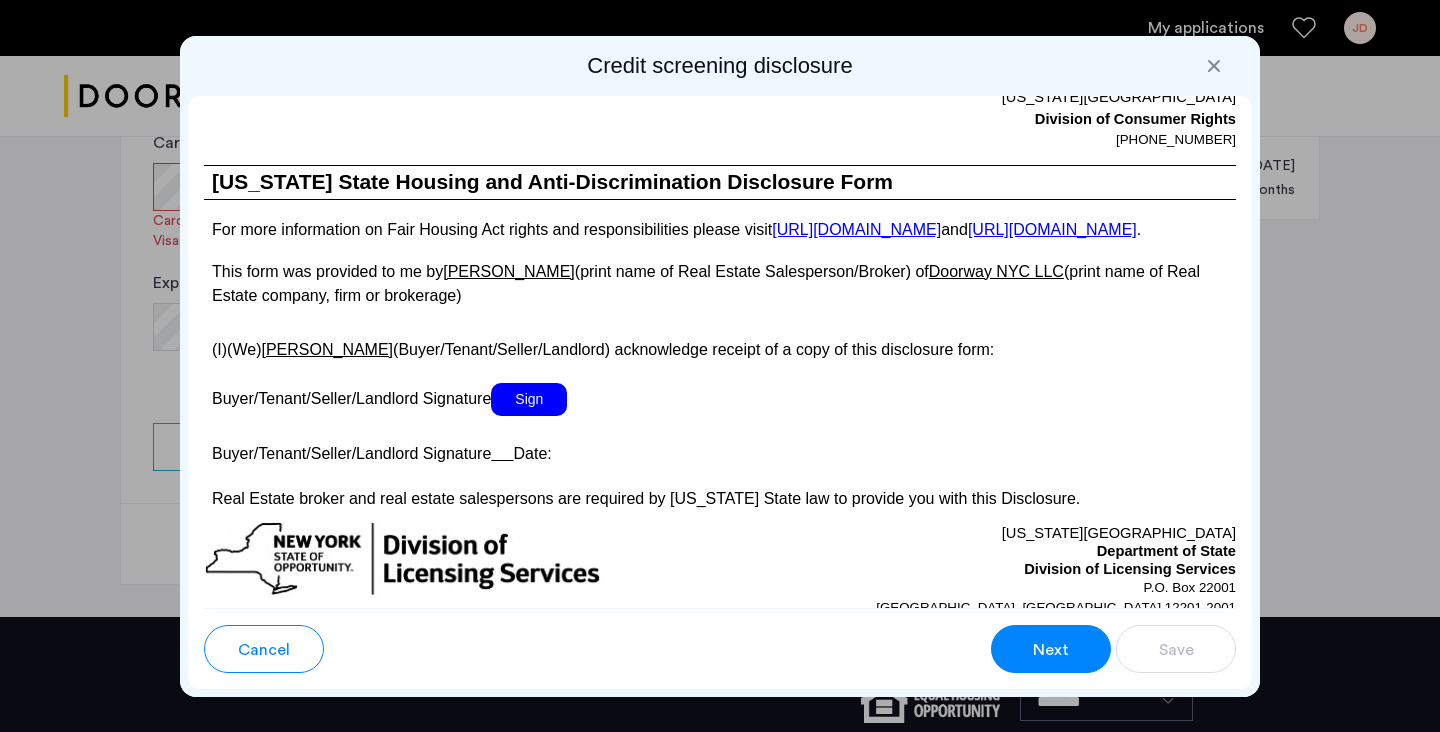 scroll, scrollTop: 3646, scrollLeft: 0, axis: vertical 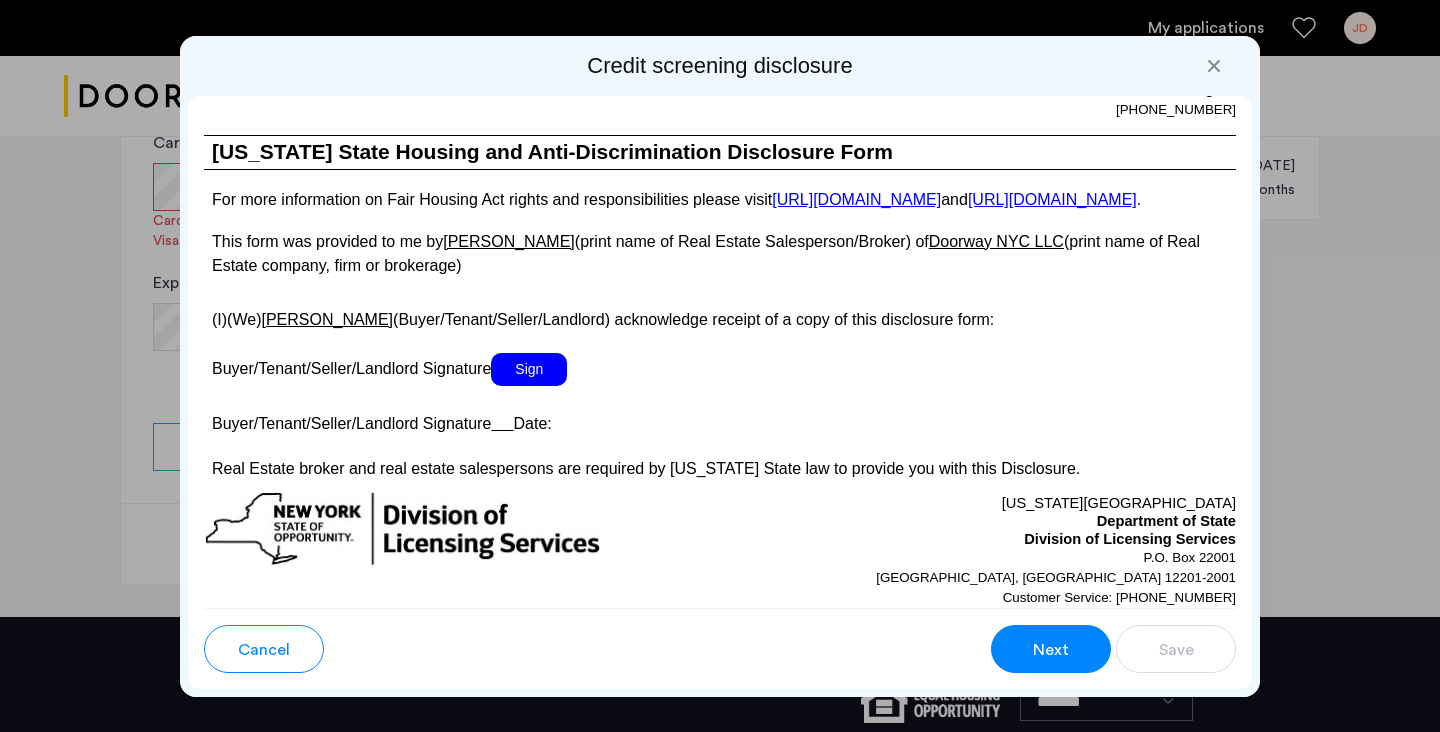 click on "Sign" at bounding box center [529, 369] 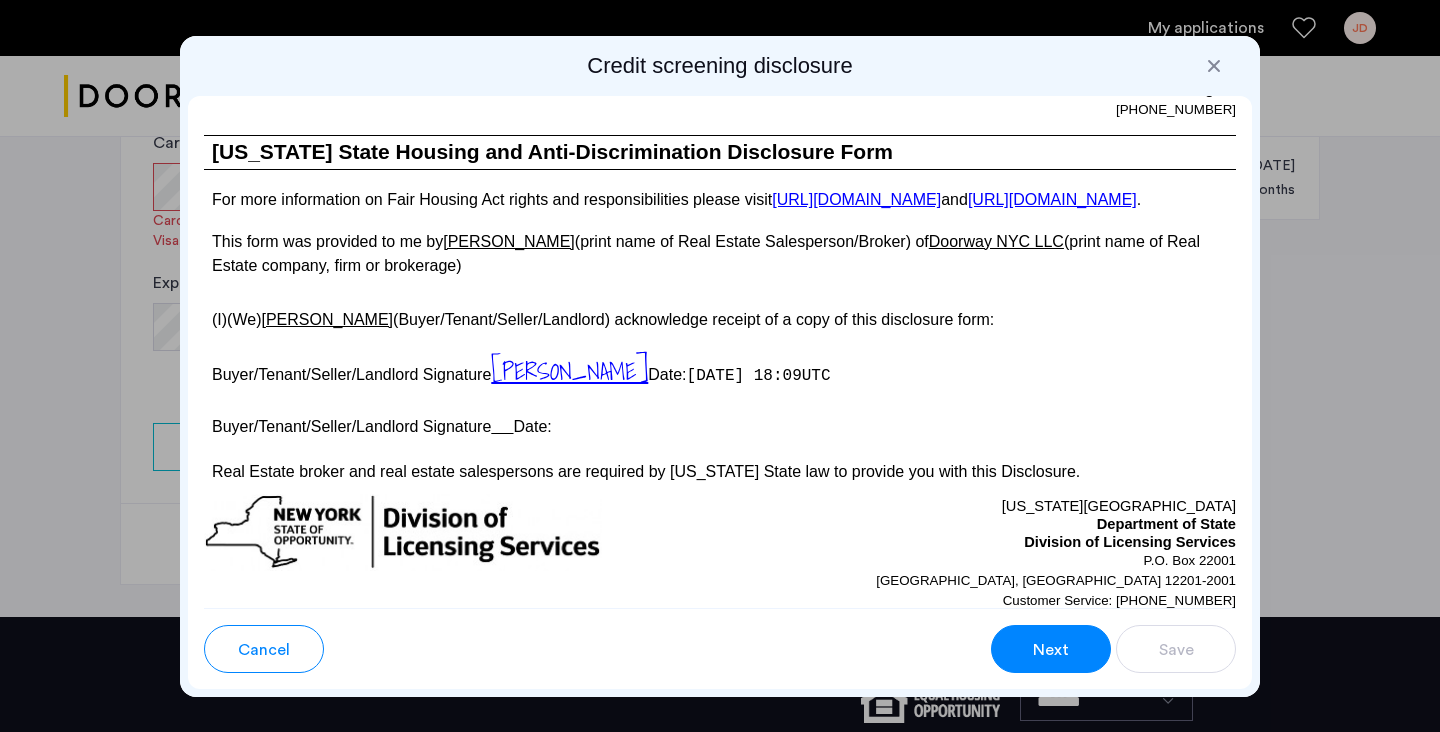 click on "Buyer/Tenant/Seller/Landlord Signature         Date:" at bounding box center [720, 424] 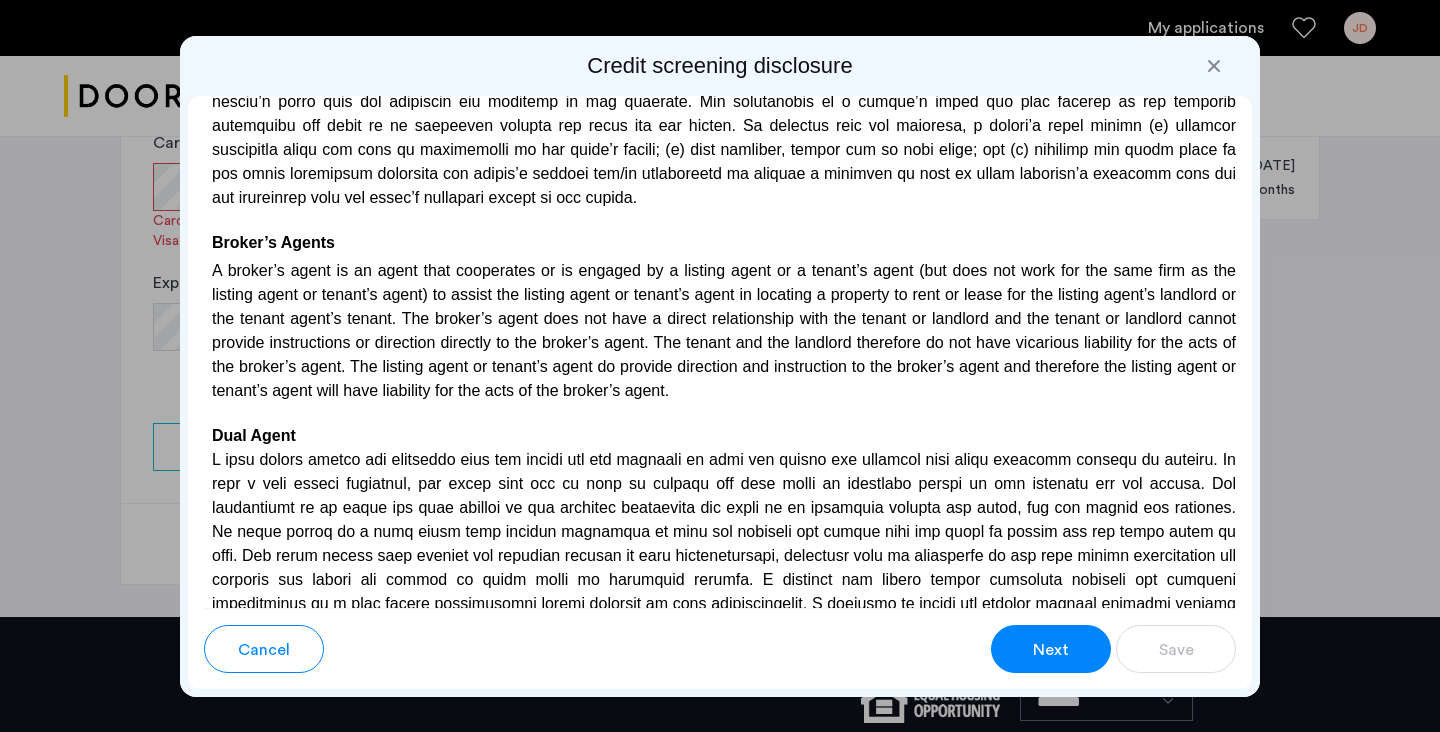 scroll, scrollTop: 5902, scrollLeft: 0, axis: vertical 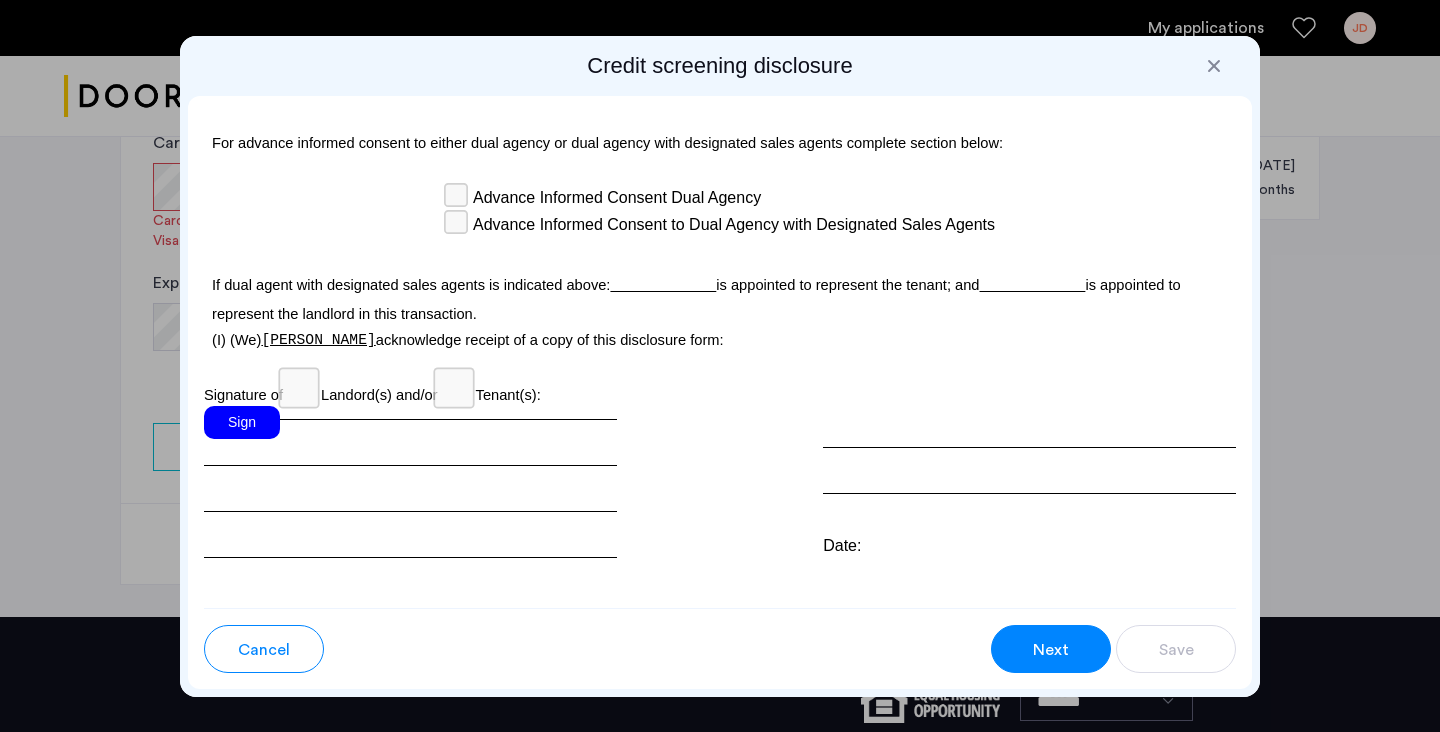 click on "Sign" at bounding box center (410, 482) 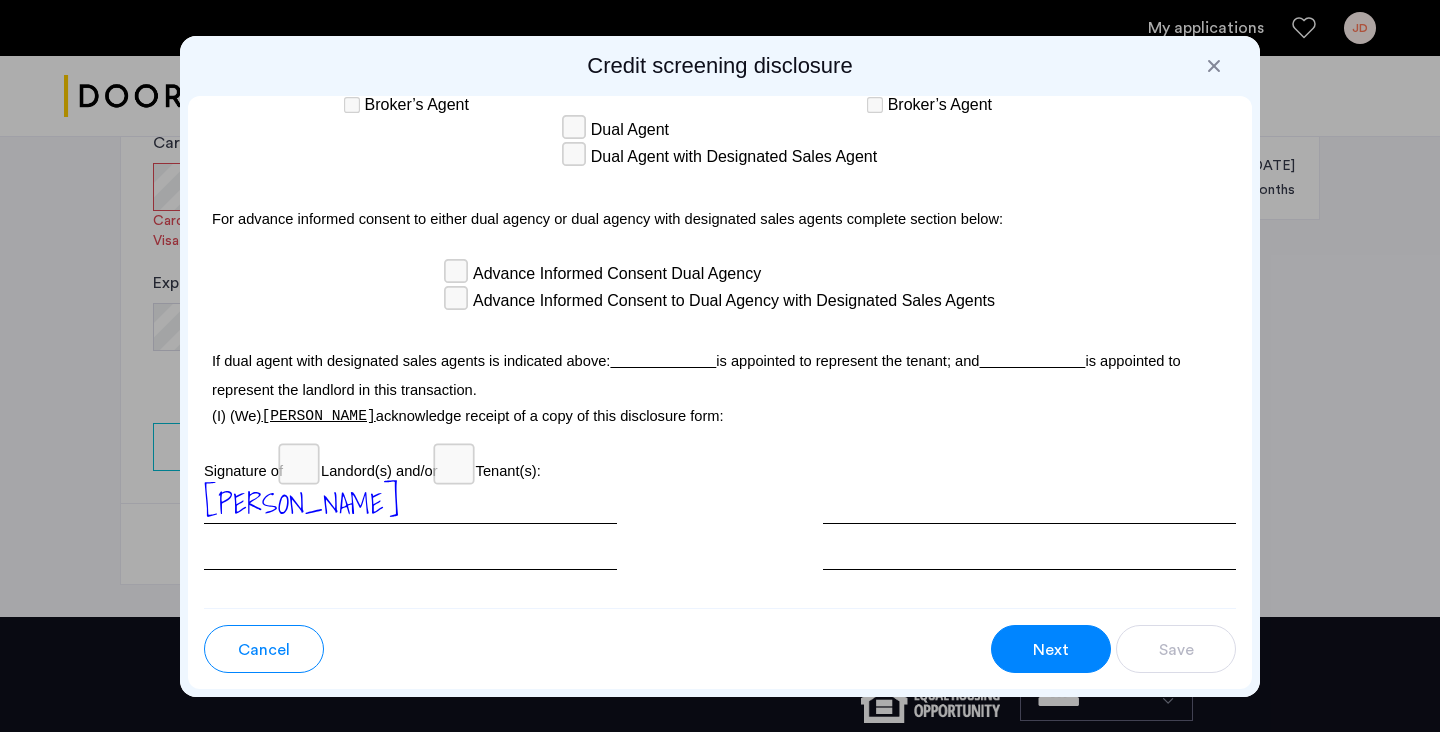 scroll, scrollTop: 5902, scrollLeft: 0, axis: vertical 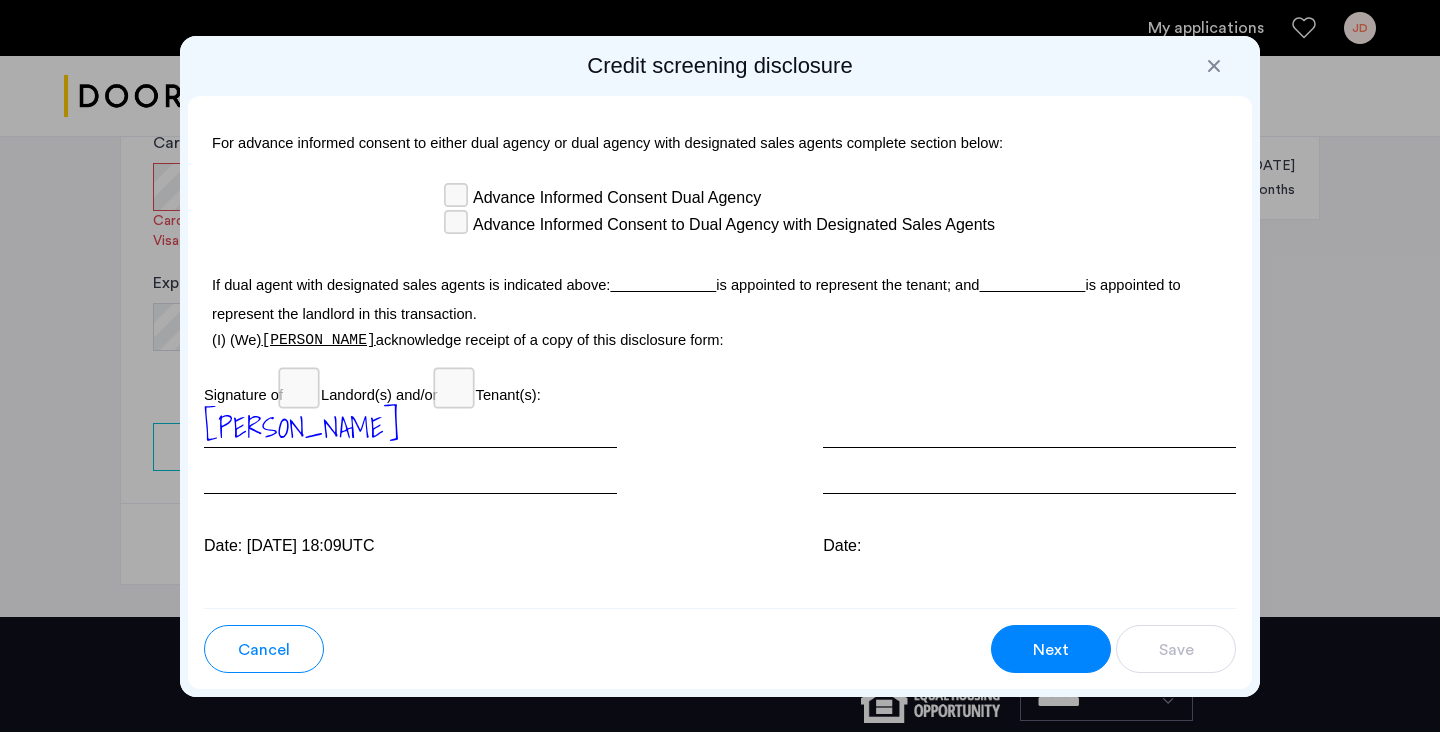 click on "Next" at bounding box center (1051, 650) 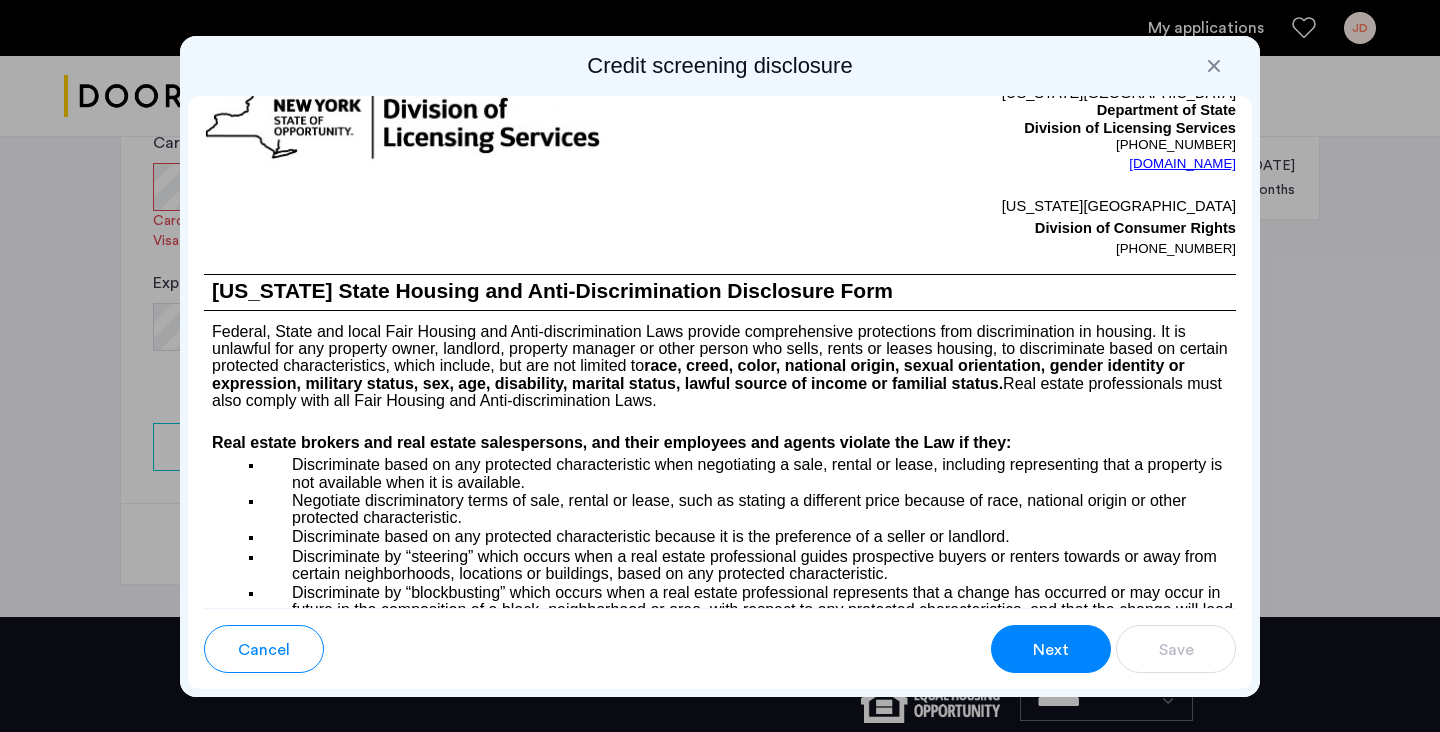scroll, scrollTop: 1546, scrollLeft: 0, axis: vertical 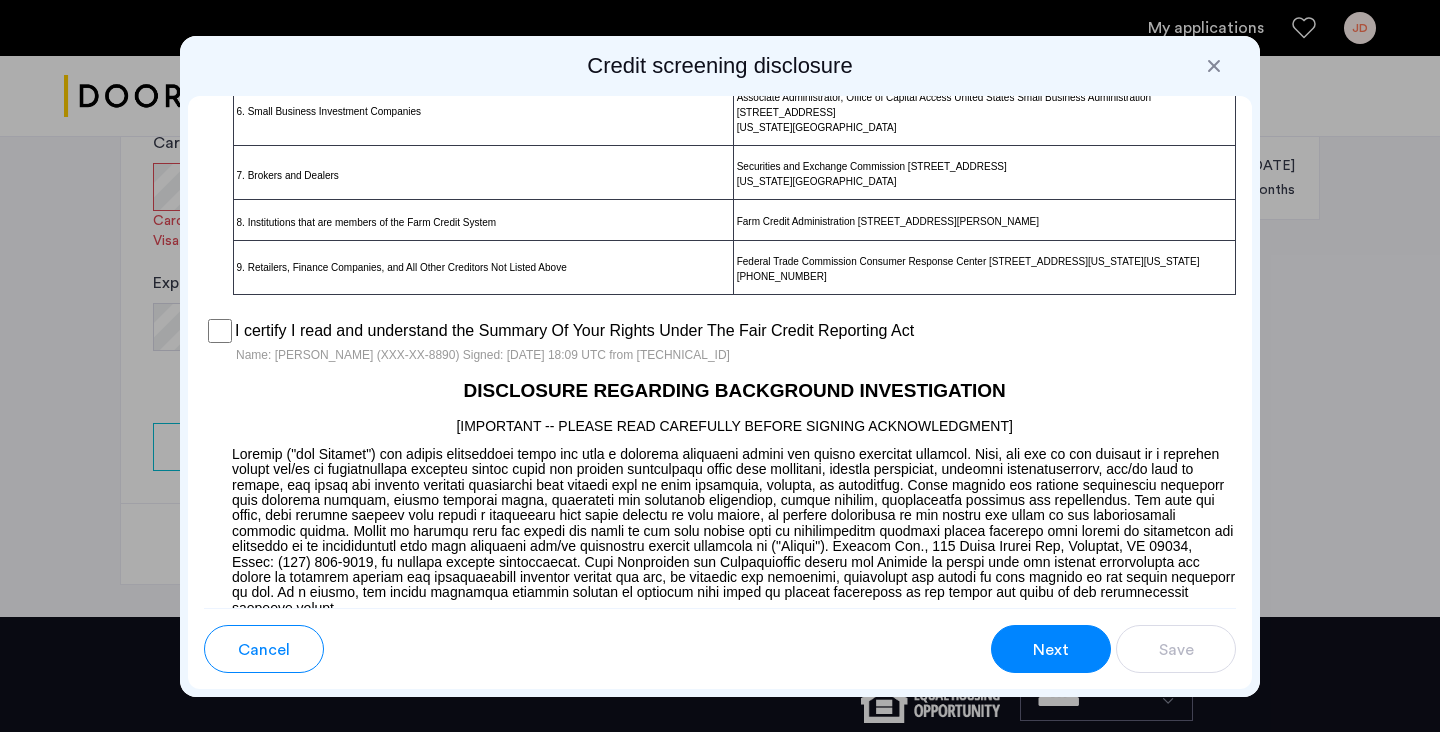 click on "Next" at bounding box center [1051, 650] 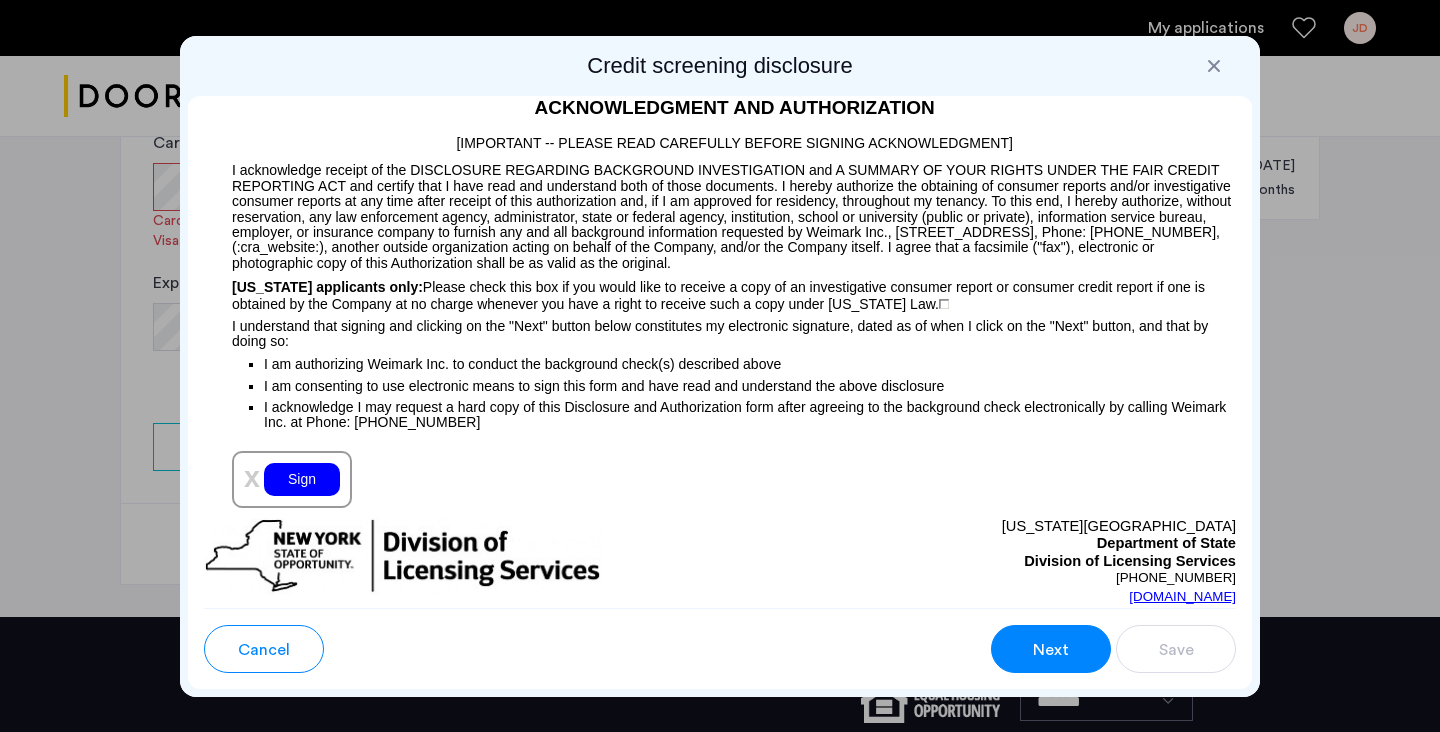 scroll, scrollTop: 2263, scrollLeft: 0, axis: vertical 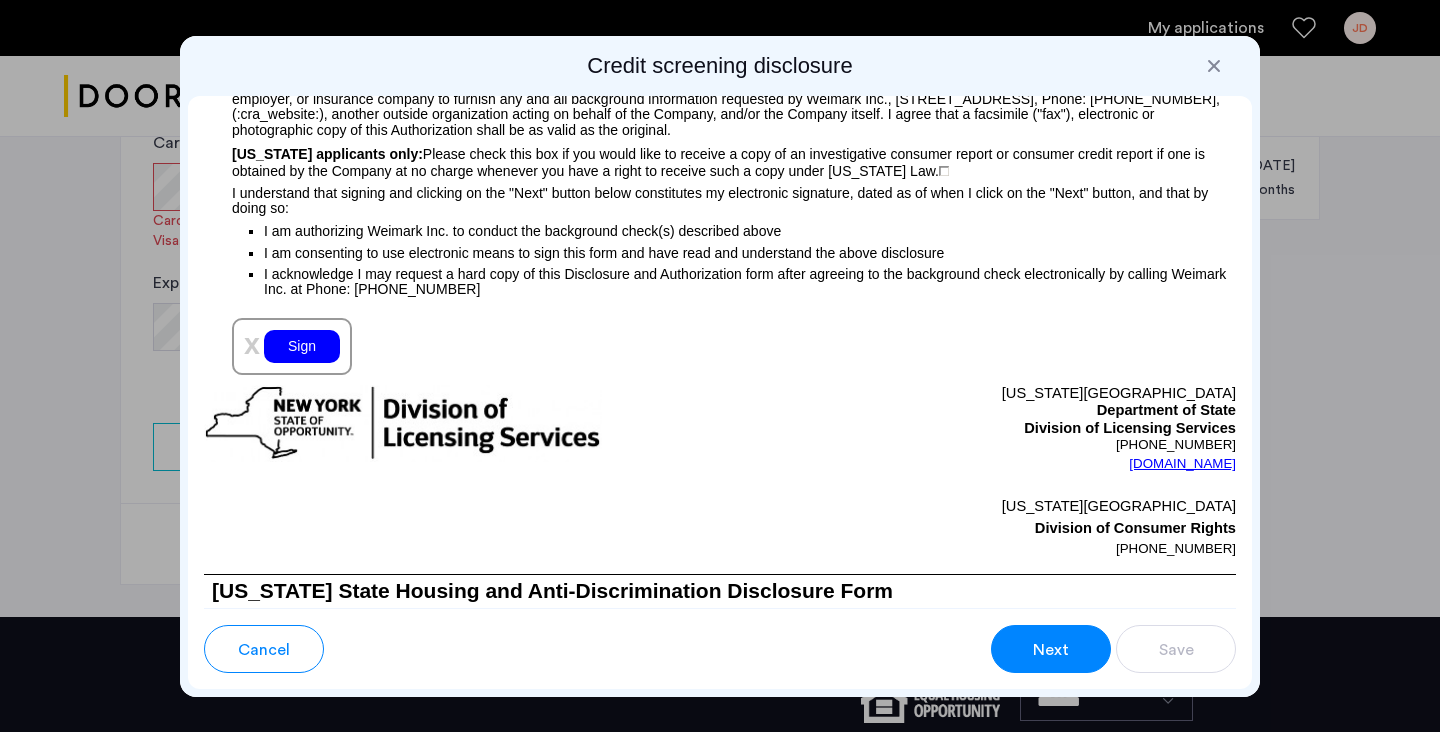 click on "Sign" at bounding box center (302, 346) 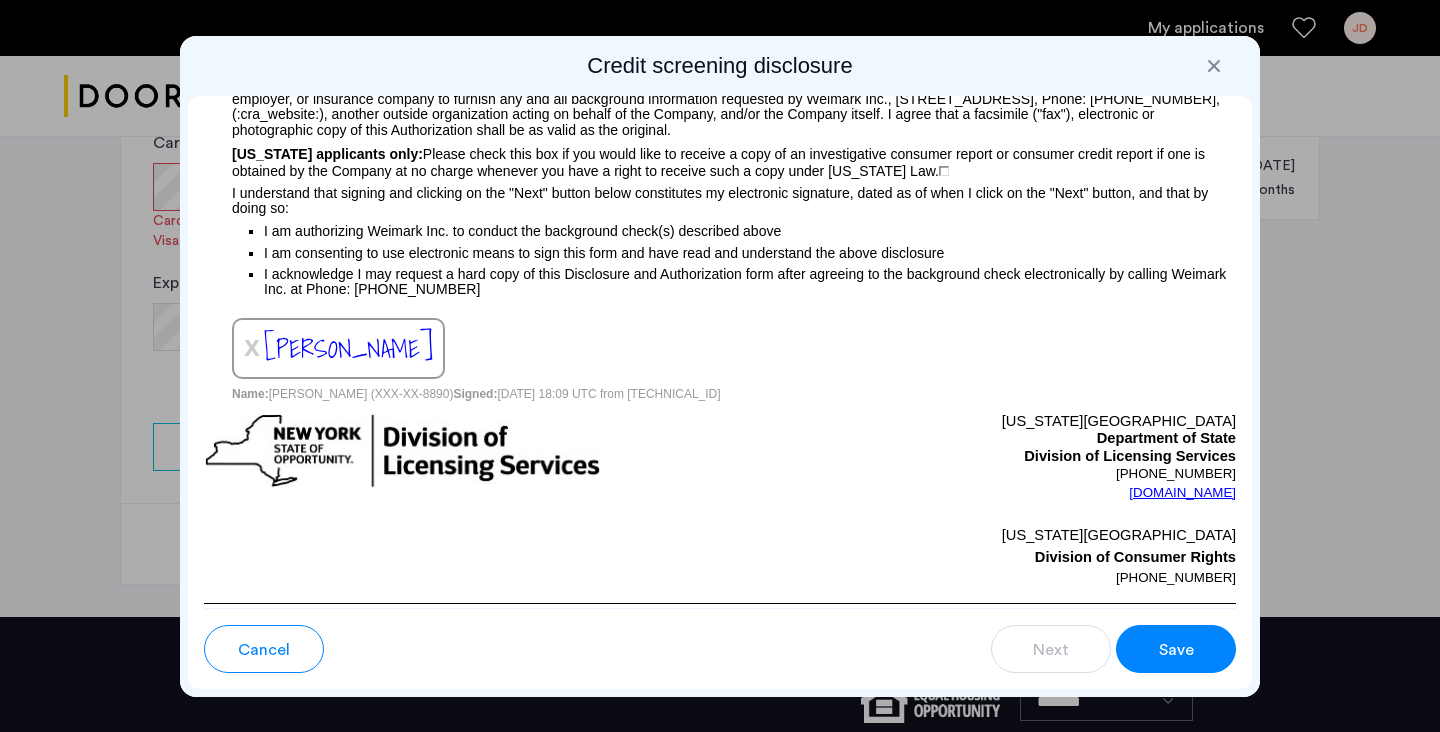 click on "Save" at bounding box center (1176, 650) 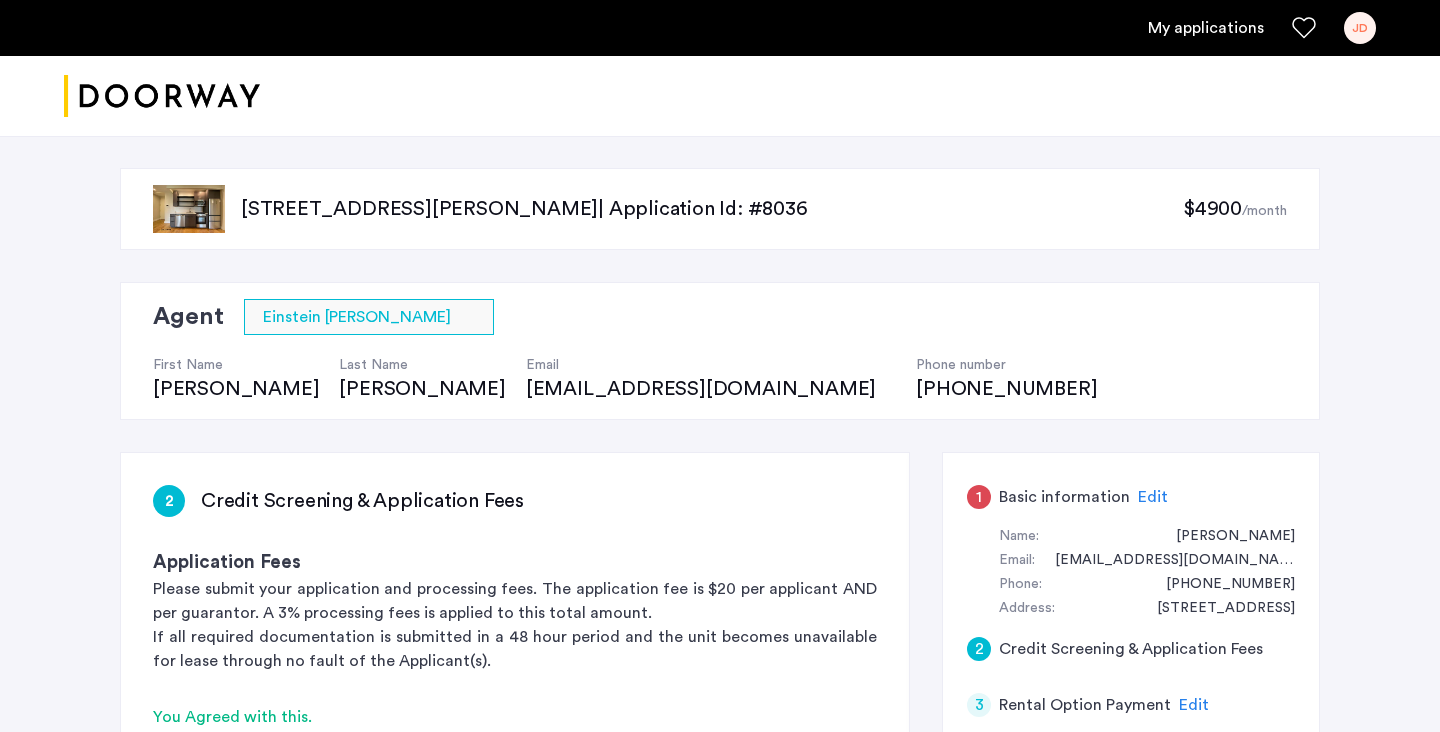 scroll, scrollTop: 1129, scrollLeft: 0, axis: vertical 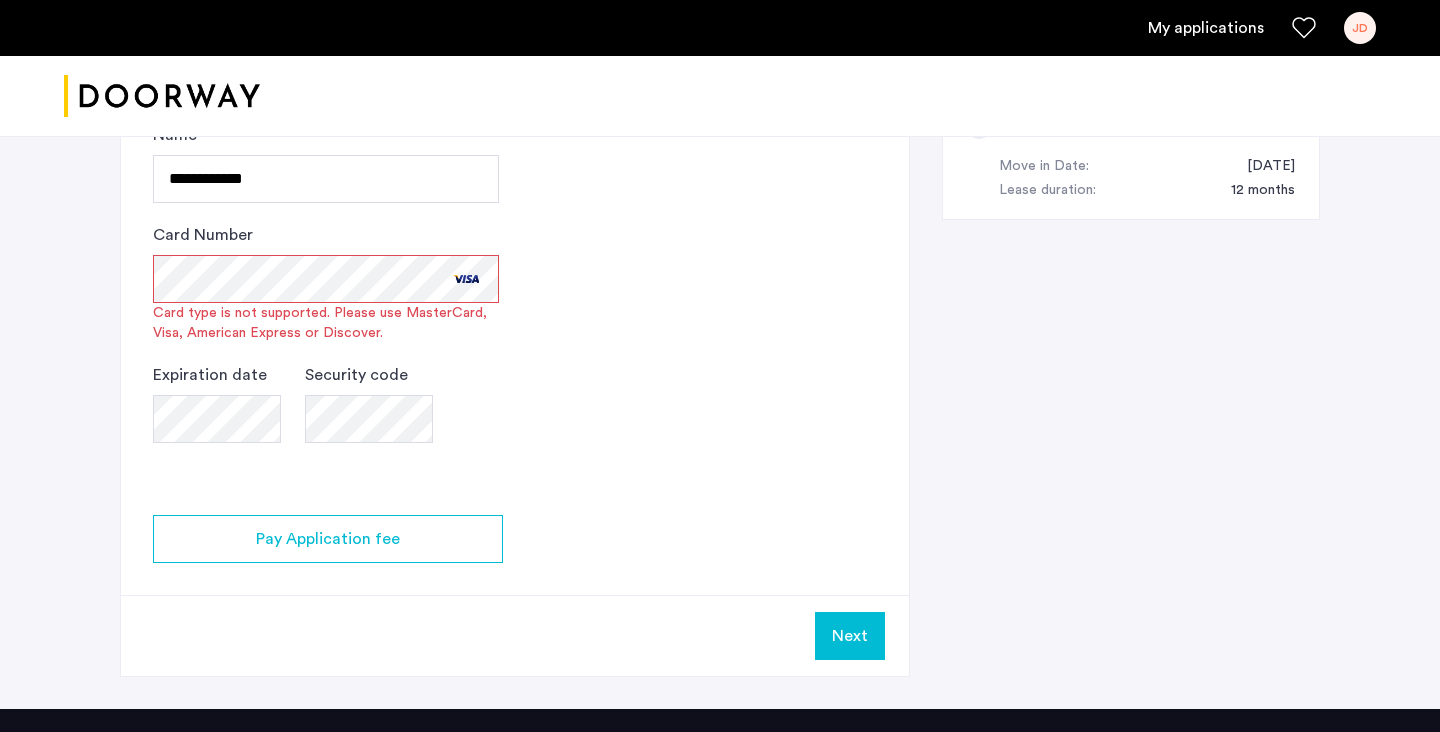 click on "Next" at bounding box center (850, 636) 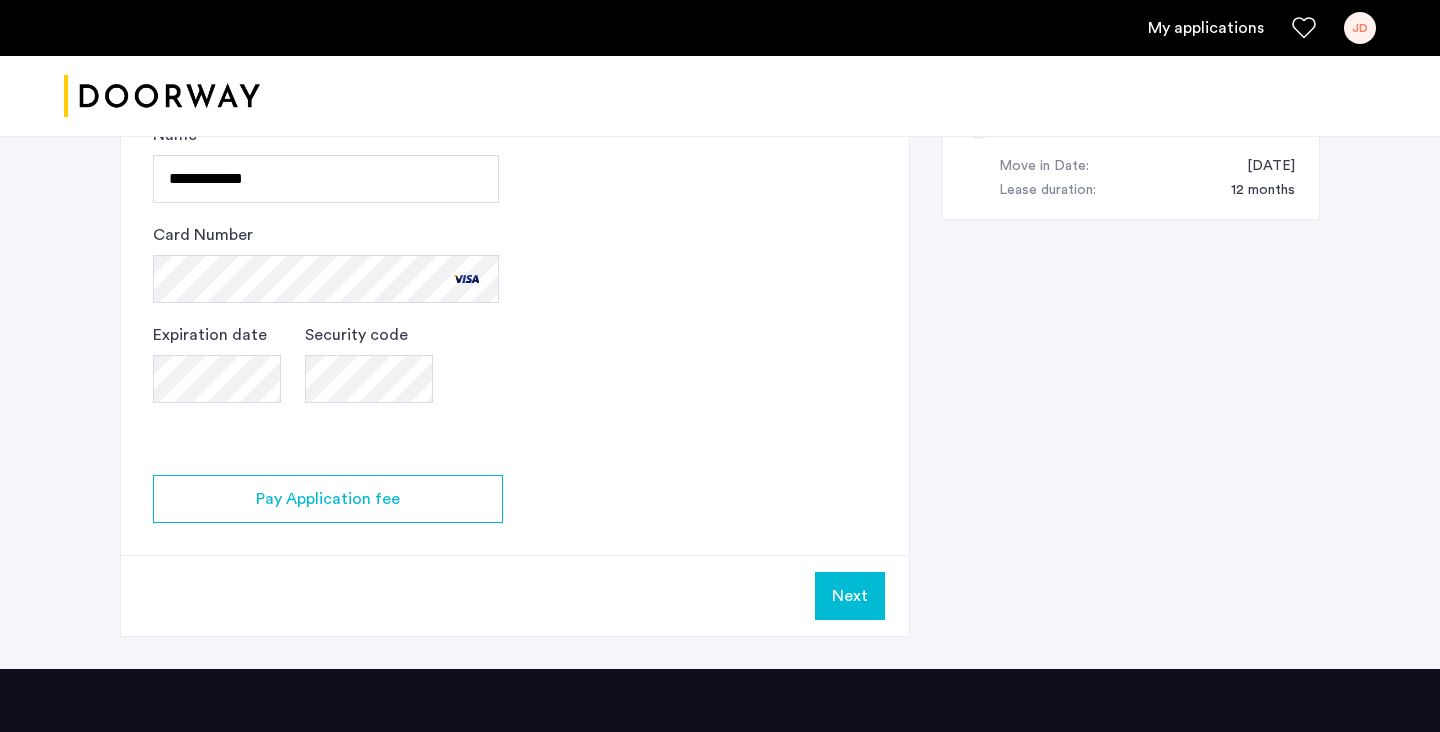 click on "2 Credit Screening & Application Fees Application Fees Please submit your application and processing fees. The application fee is $20 per applicant AND per guarantor. A 3% processing fees is applied to this total amount. If all required documentation is submitted in a 48 hour period and the unit becomes unavailable for lease through no fault of the Applicant(s).  You Agreed with this.  All credit score information will be processed and retrieved through our partnership with Weimark Credit Information Services. Please visit  their site , to find information about your rights under the FCRA and FACTA. All Weimark security controls, procedures and policies are examined, measured, and validated by TruSecure® Corporation, the worldwide leader in security assurance The TruSecure seal demonstrates proven security practices and a rigorous security policy. Your Social Security Number Show I do not have a social security number View Disclosure An application fee of $20 is to be applied Total - $20.70 ×  Credit Card" 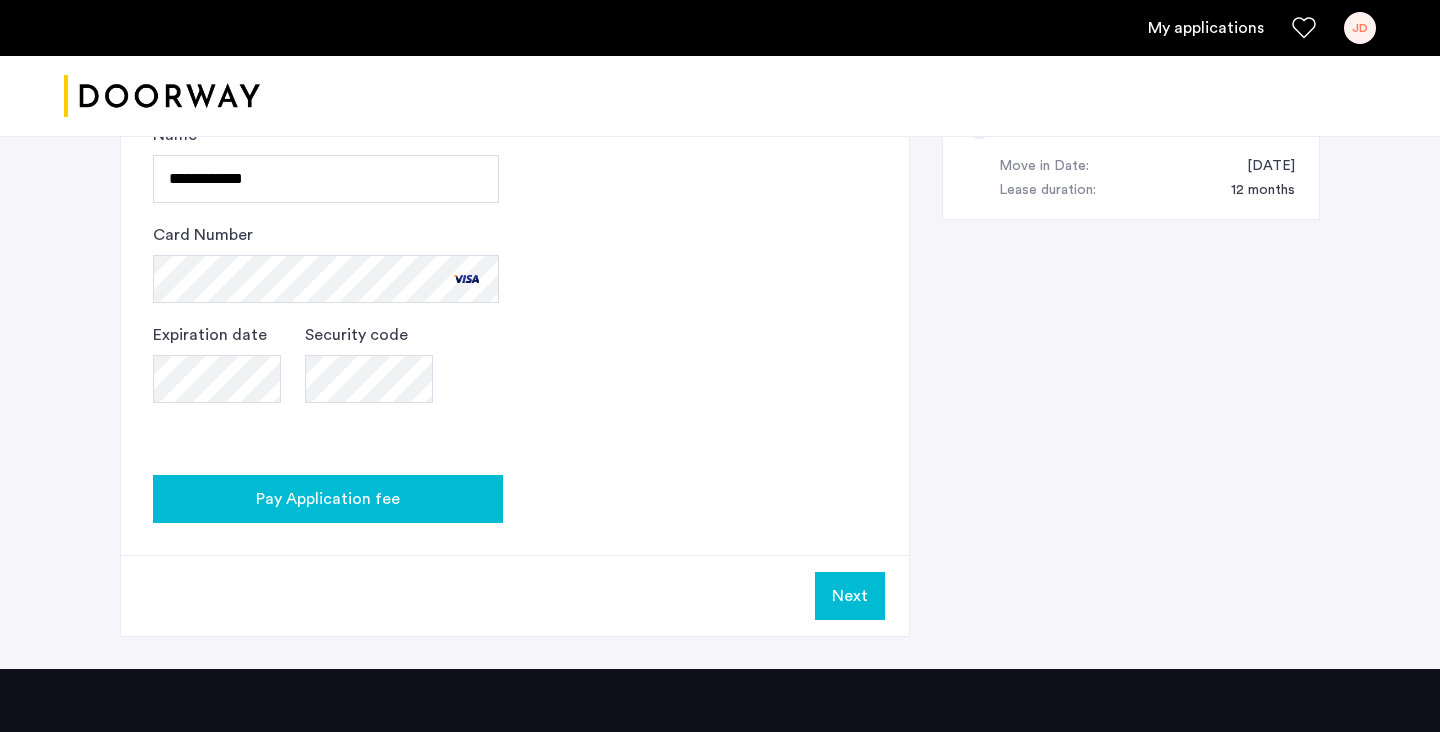 click on "Pay Application fee" 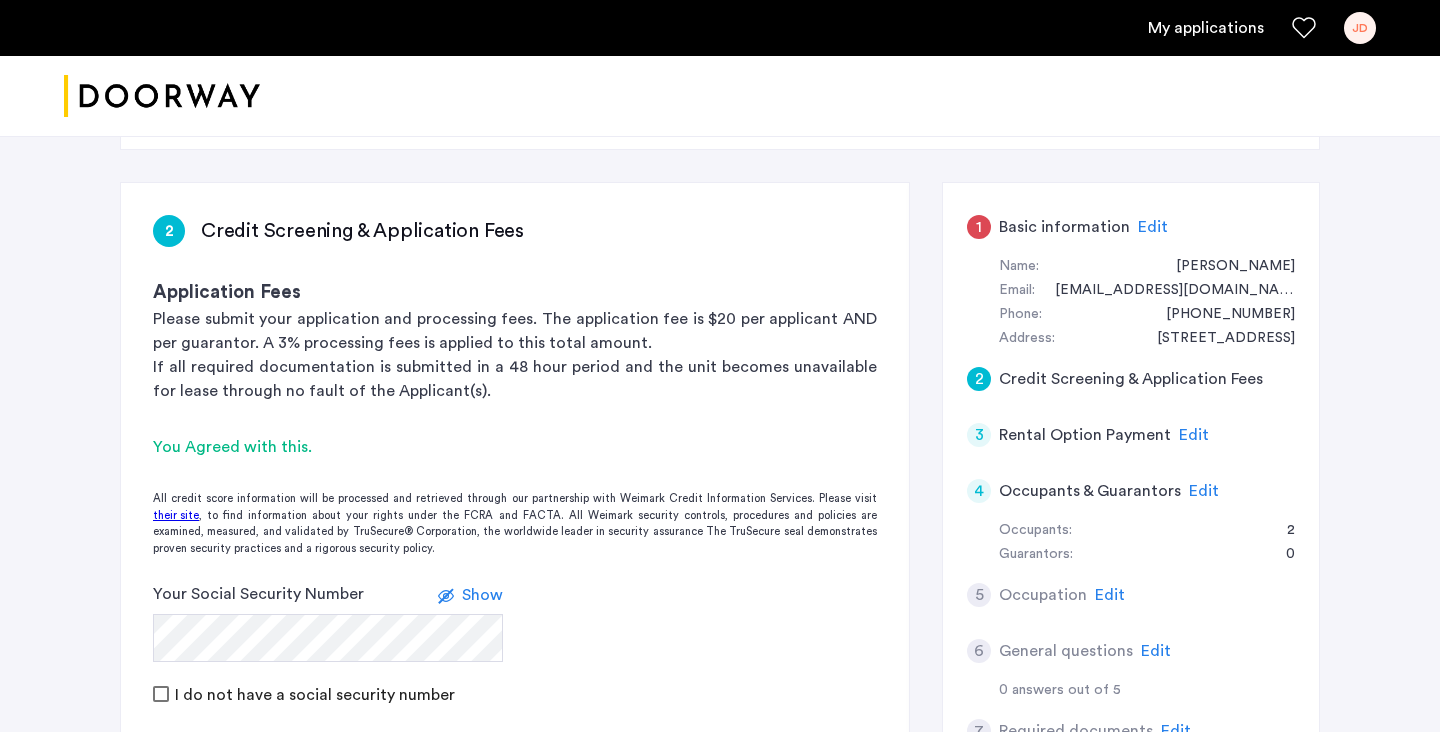 scroll, scrollTop: 327, scrollLeft: 0, axis: vertical 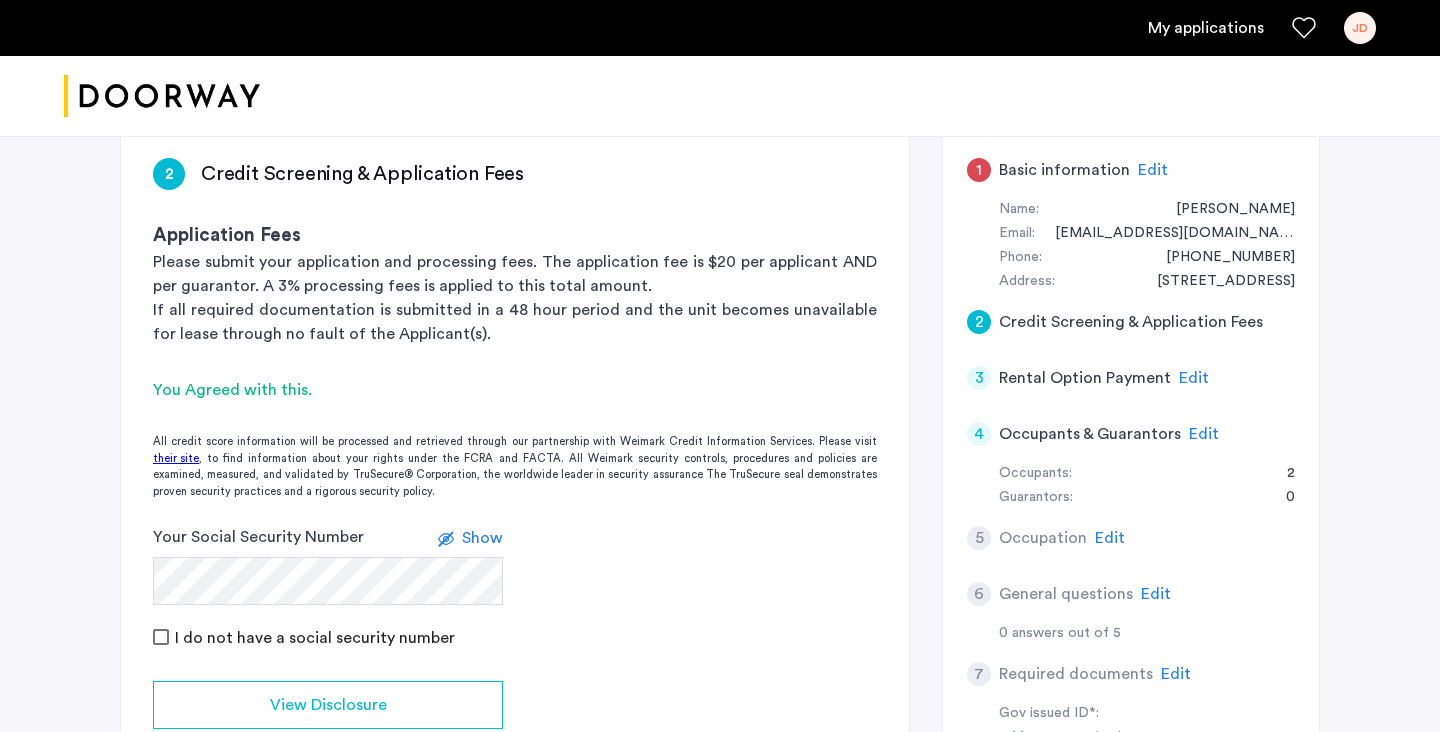 click on "Show" 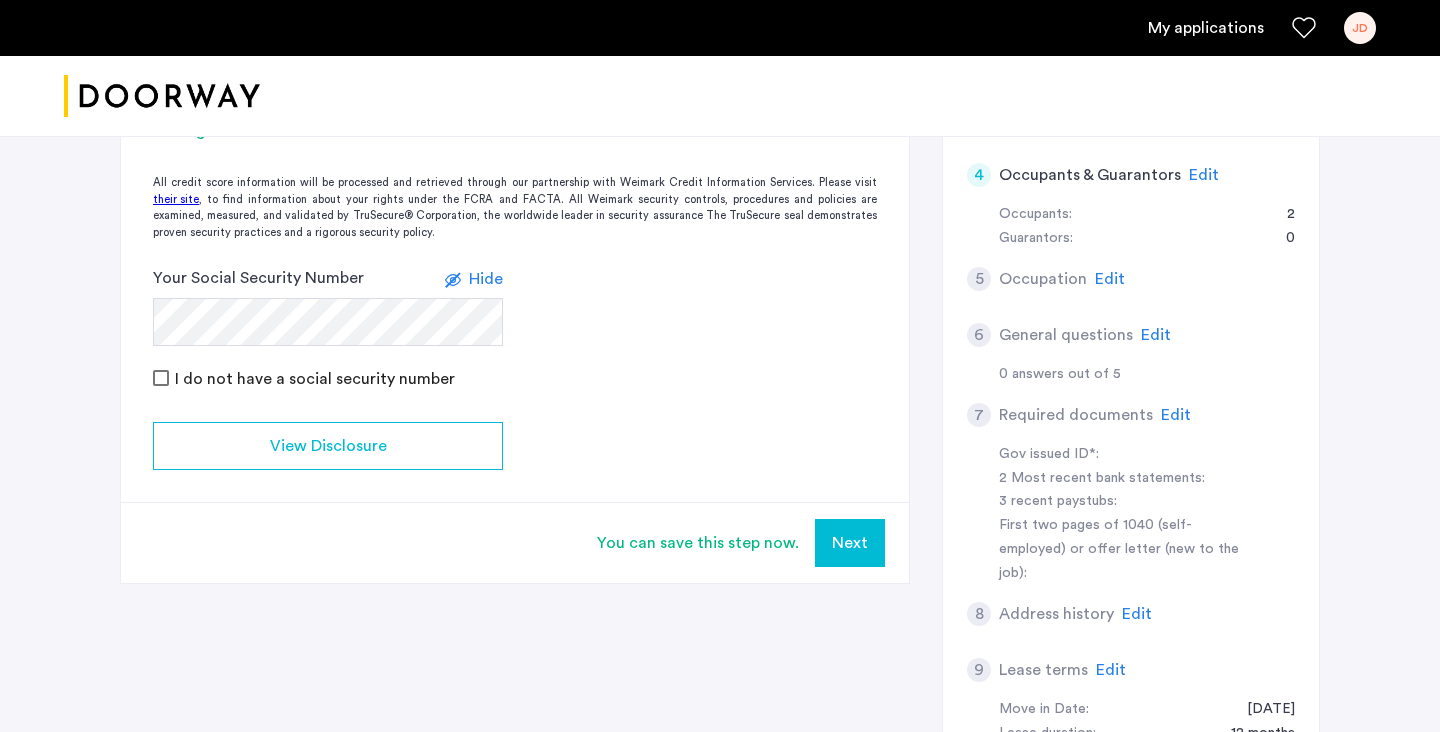 scroll, scrollTop: 693, scrollLeft: 0, axis: vertical 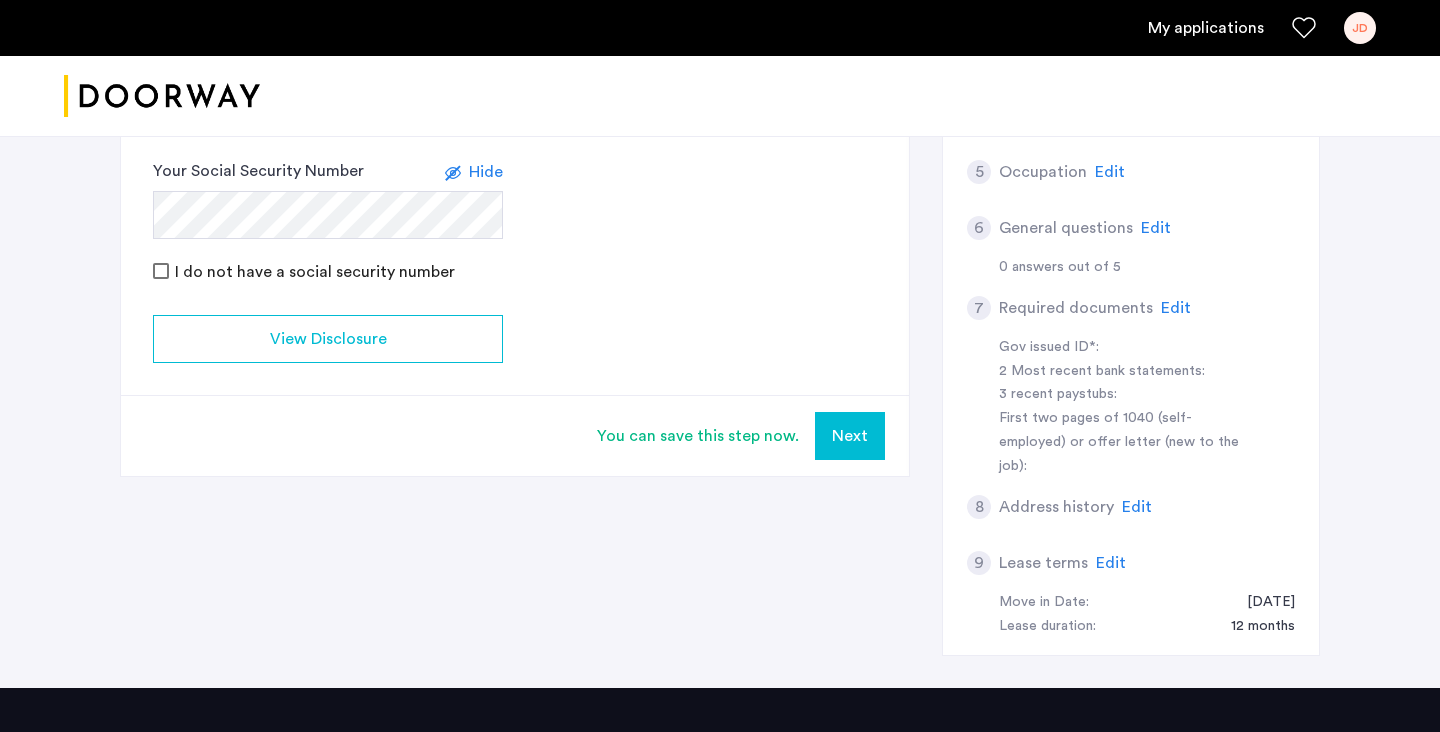 click on "Next" at bounding box center (850, 436) 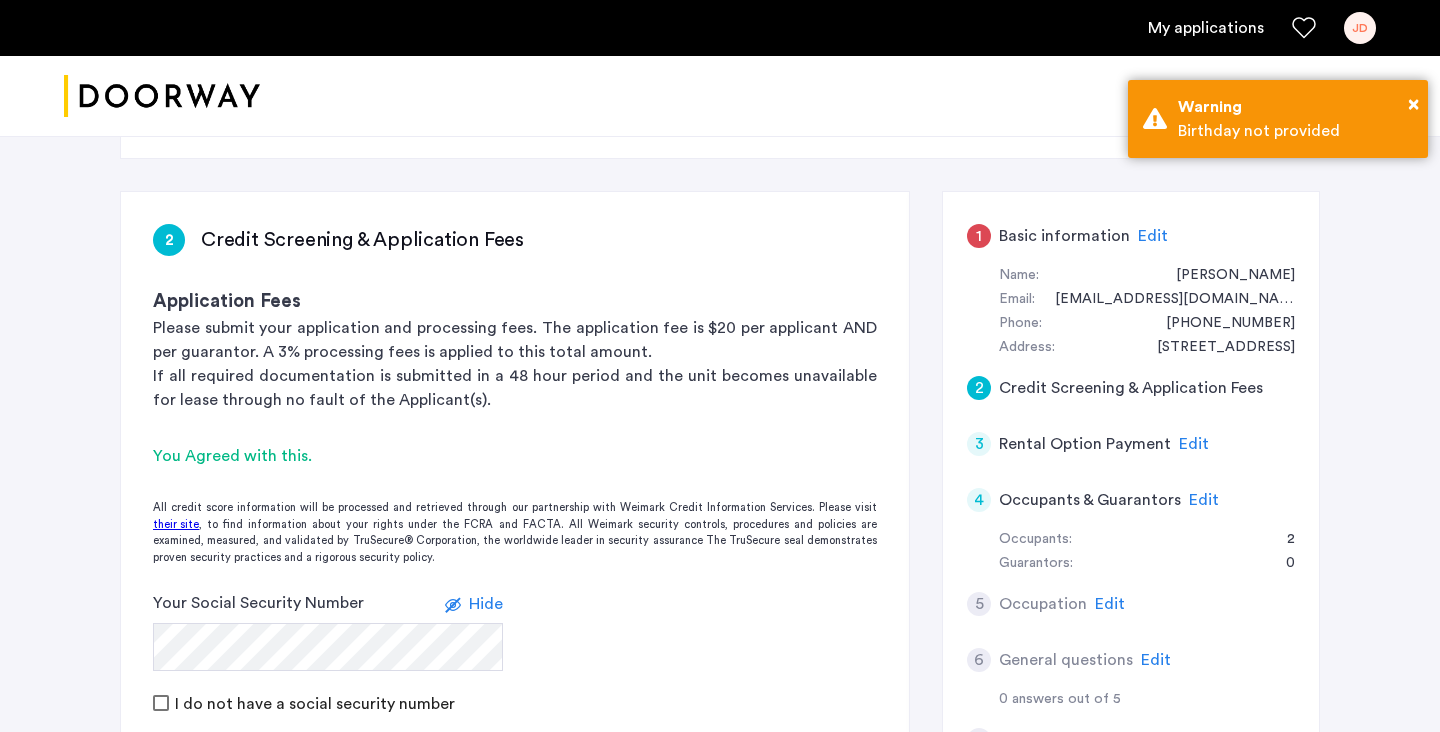 scroll, scrollTop: 264, scrollLeft: 0, axis: vertical 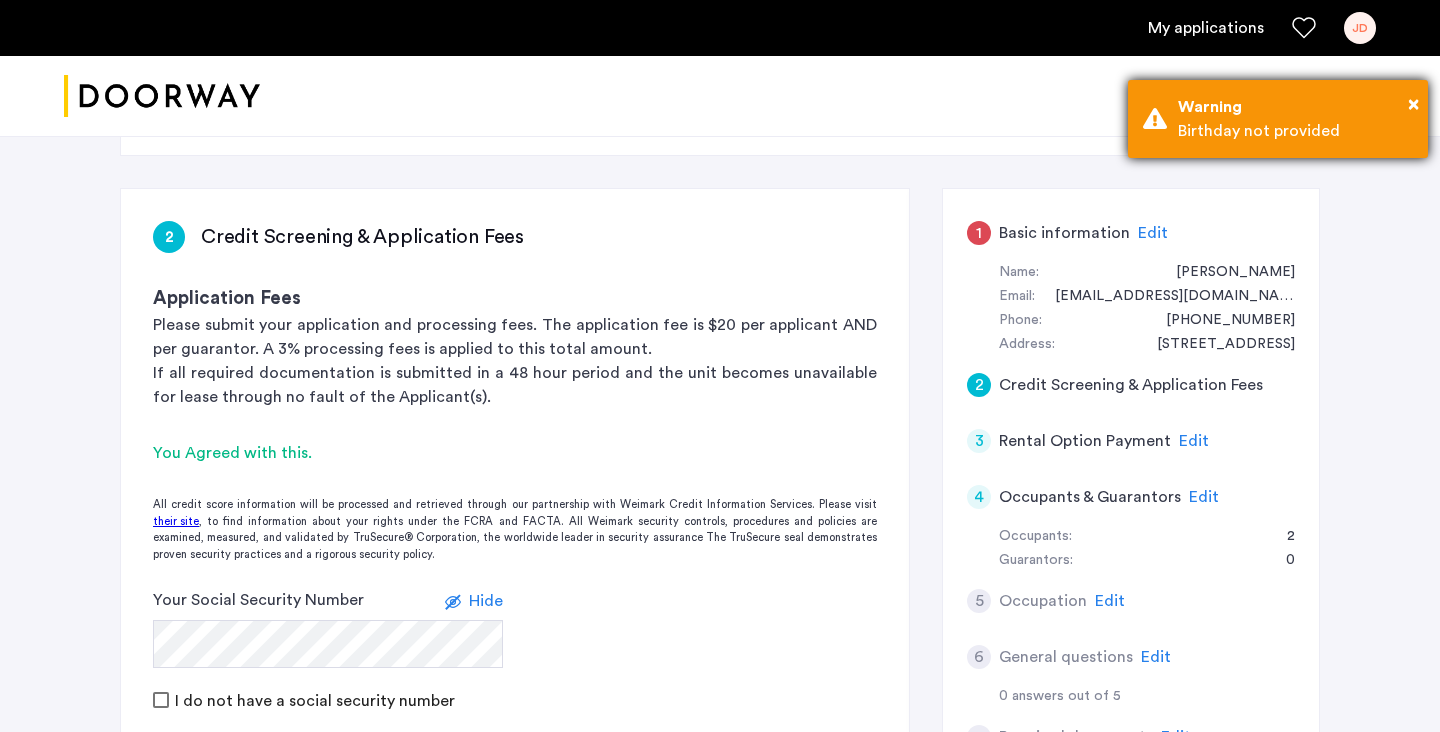 click on "Birthday not provided" at bounding box center (1295, 131) 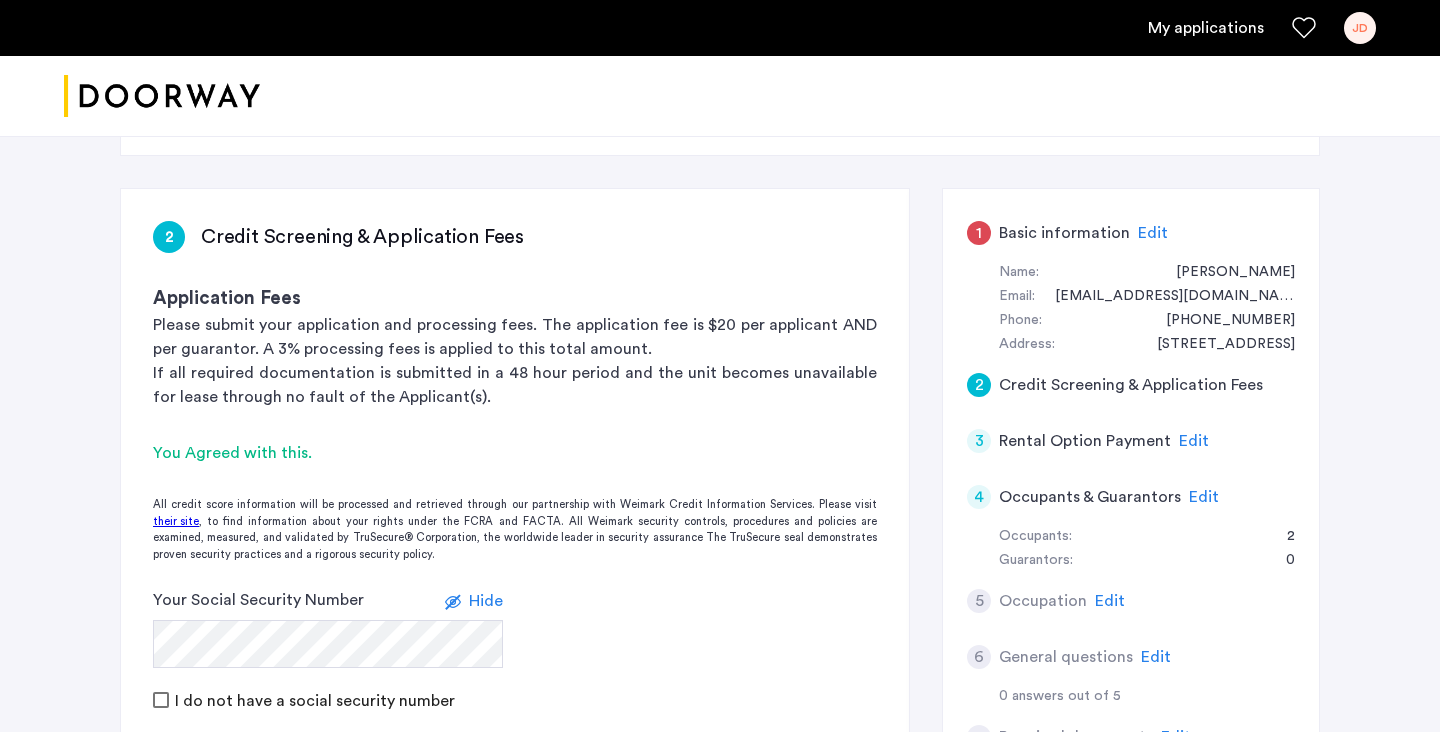 click on "Edit" 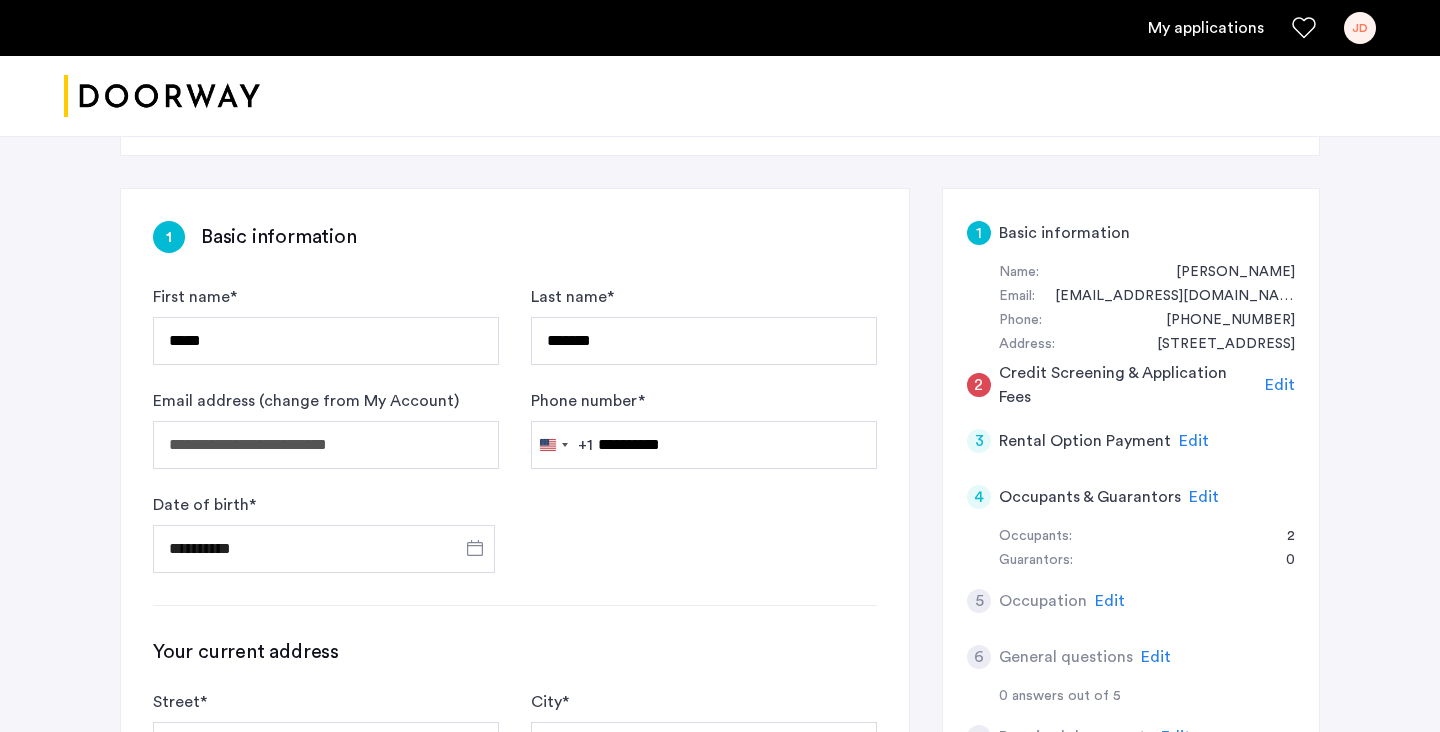 scroll, scrollTop: 289, scrollLeft: 0, axis: vertical 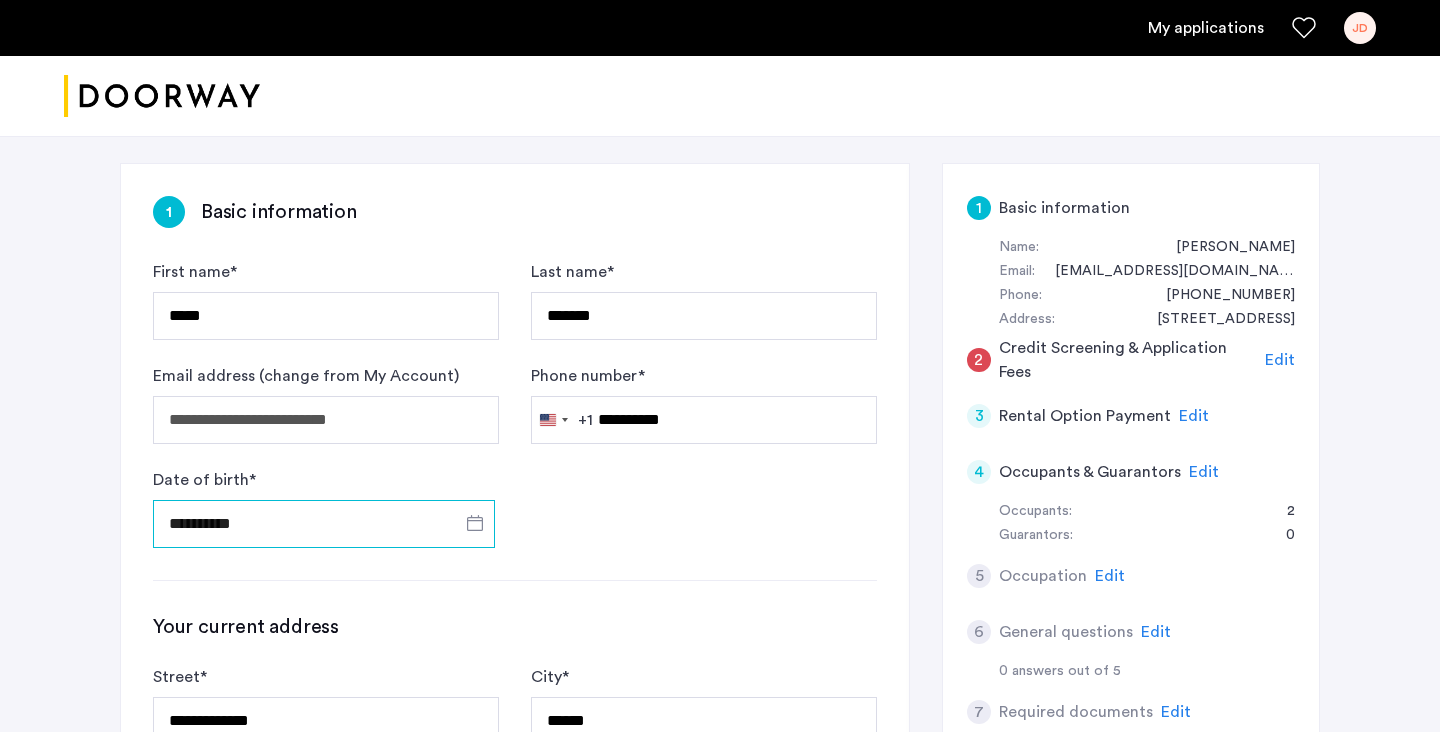 click on "**********" at bounding box center [324, 524] 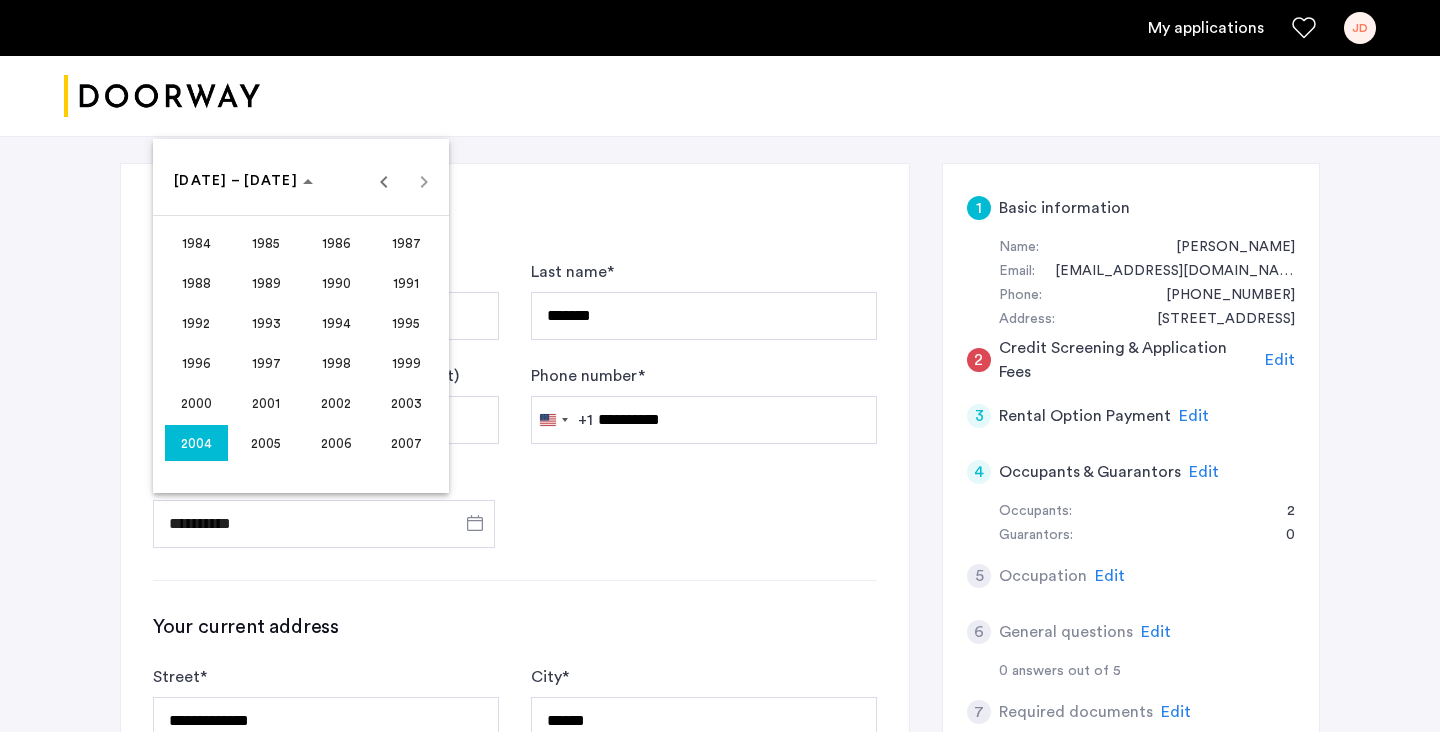 click at bounding box center (720, 366) 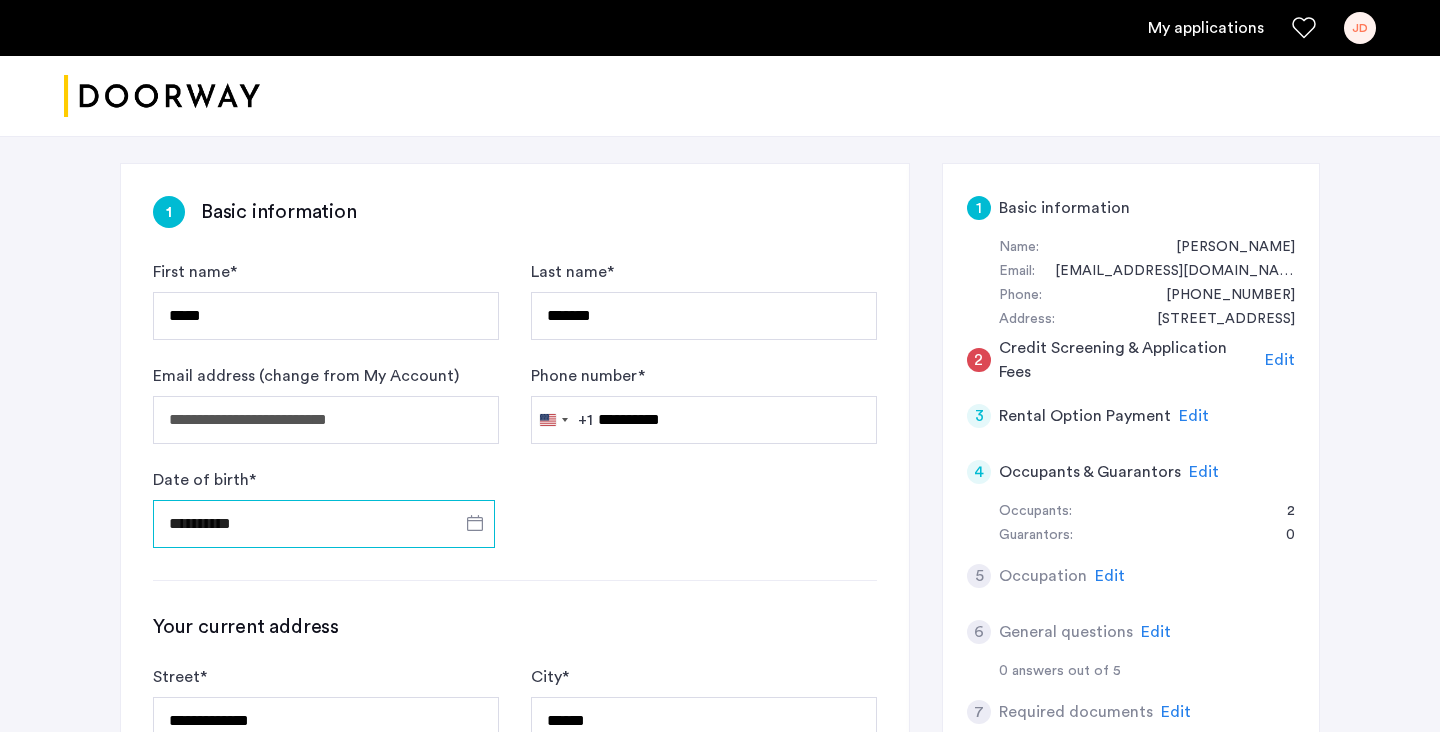 click on "**********" at bounding box center (324, 524) 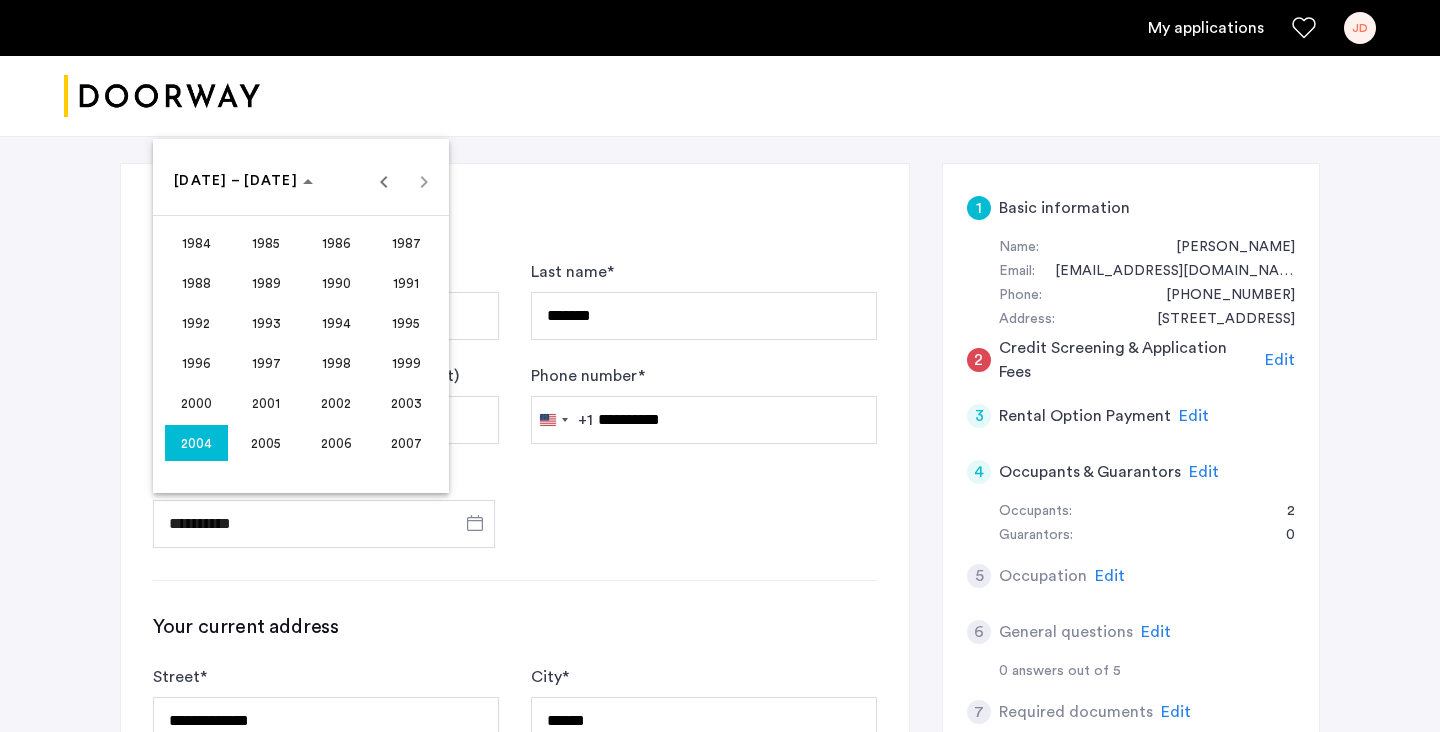 click at bounding box center (720, 366) 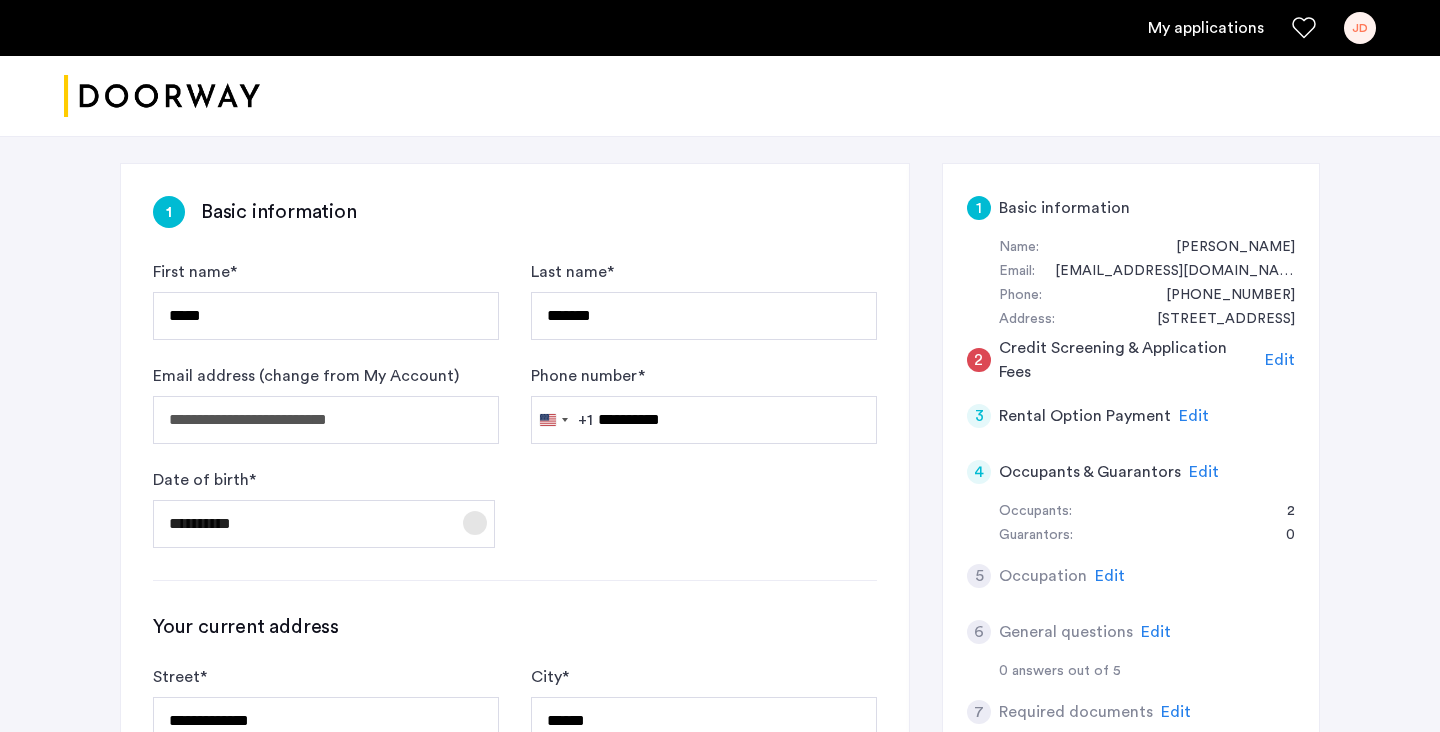 click 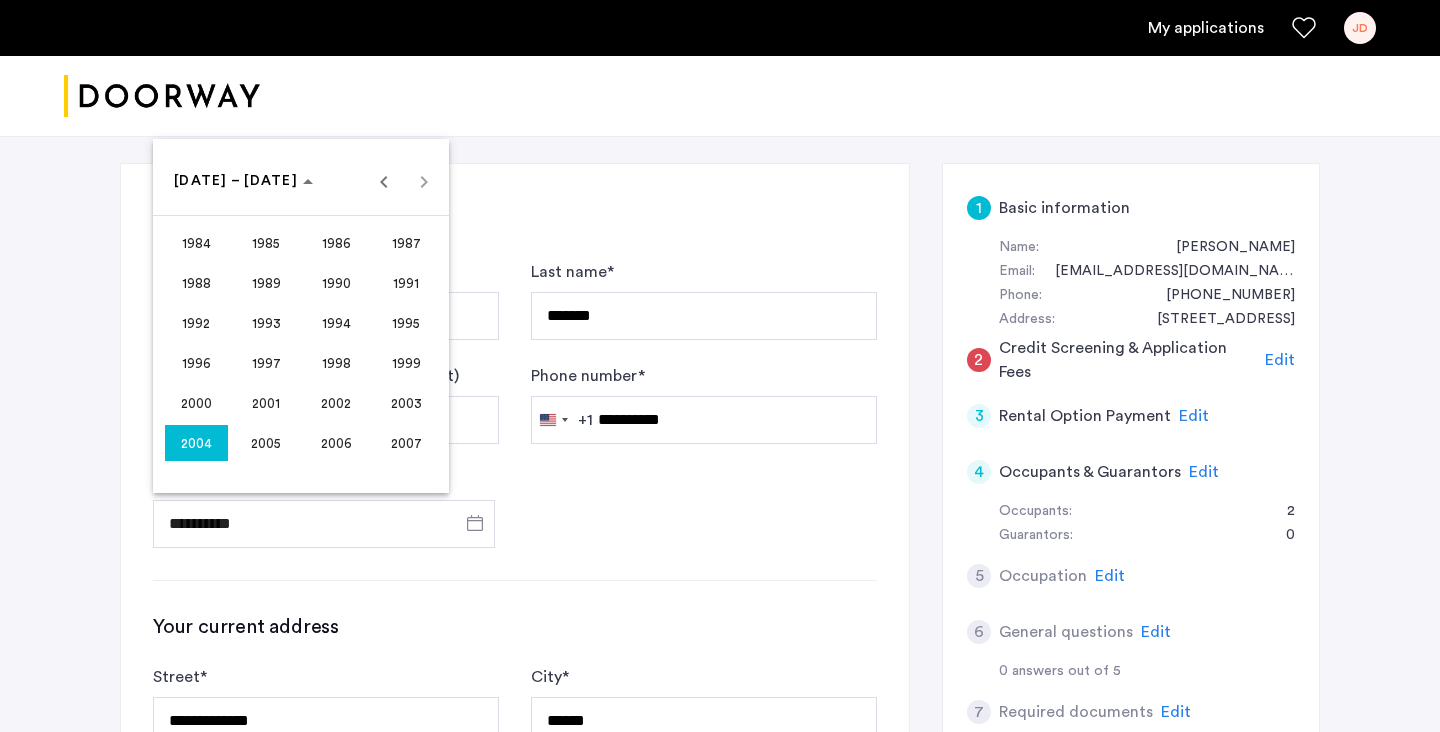 click on "2004" at bounding box center (196, 443) 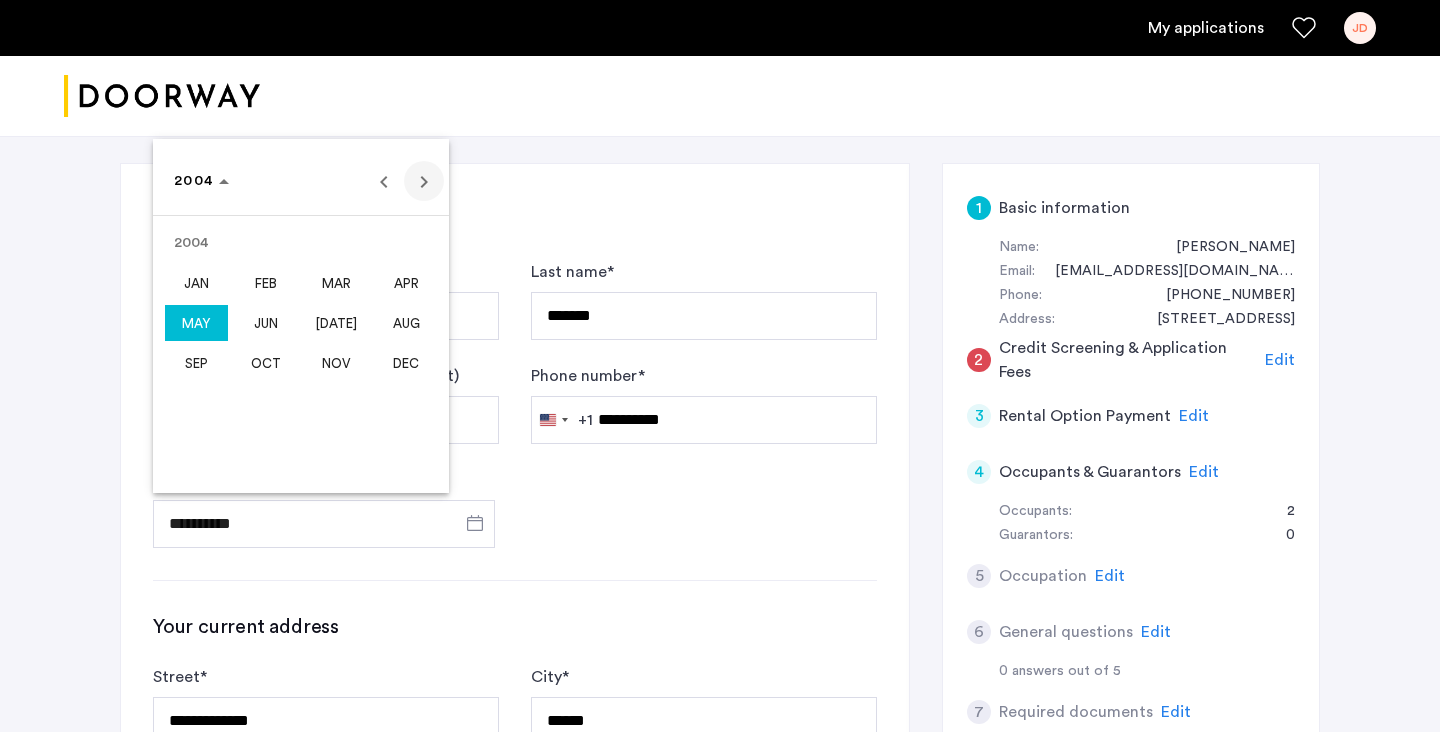 click at bounding box center [424, 181] 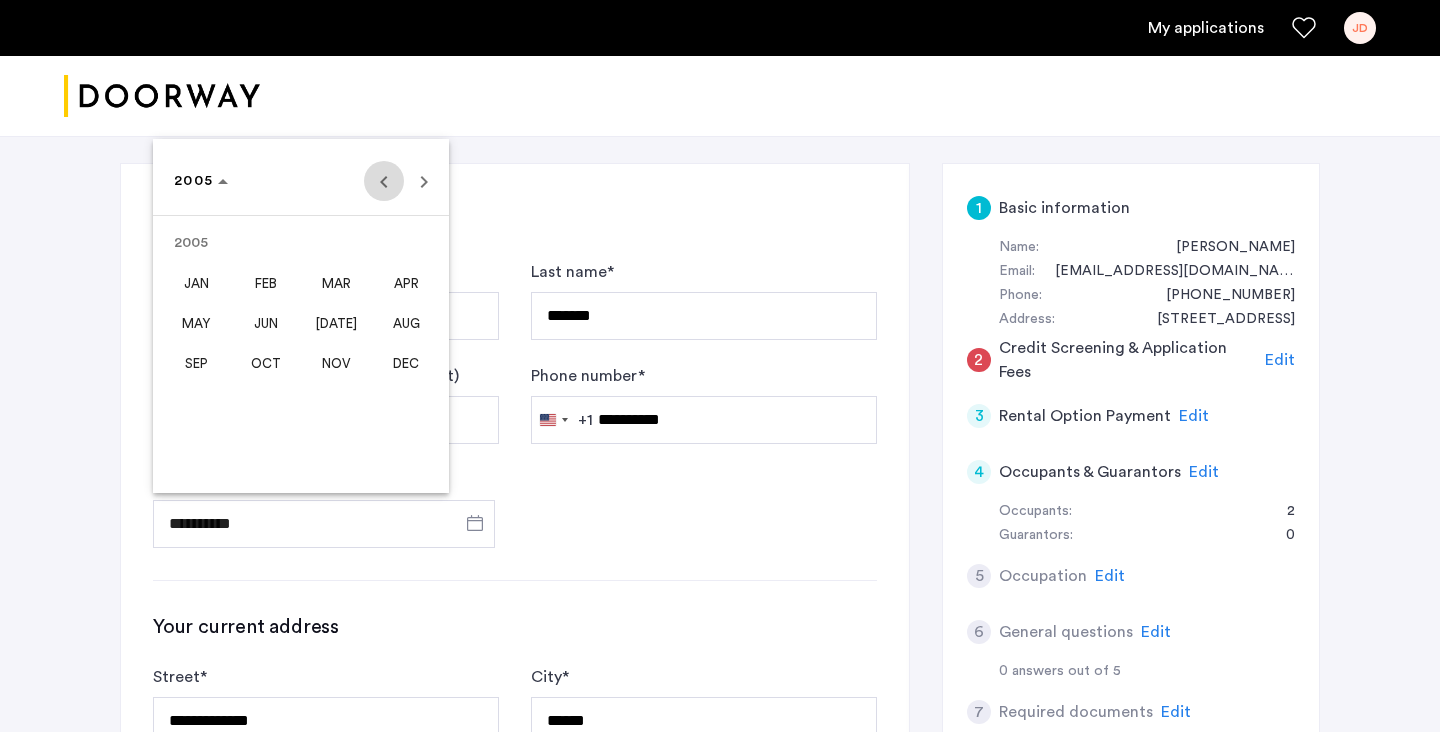 click at bounding box center (384, 181) 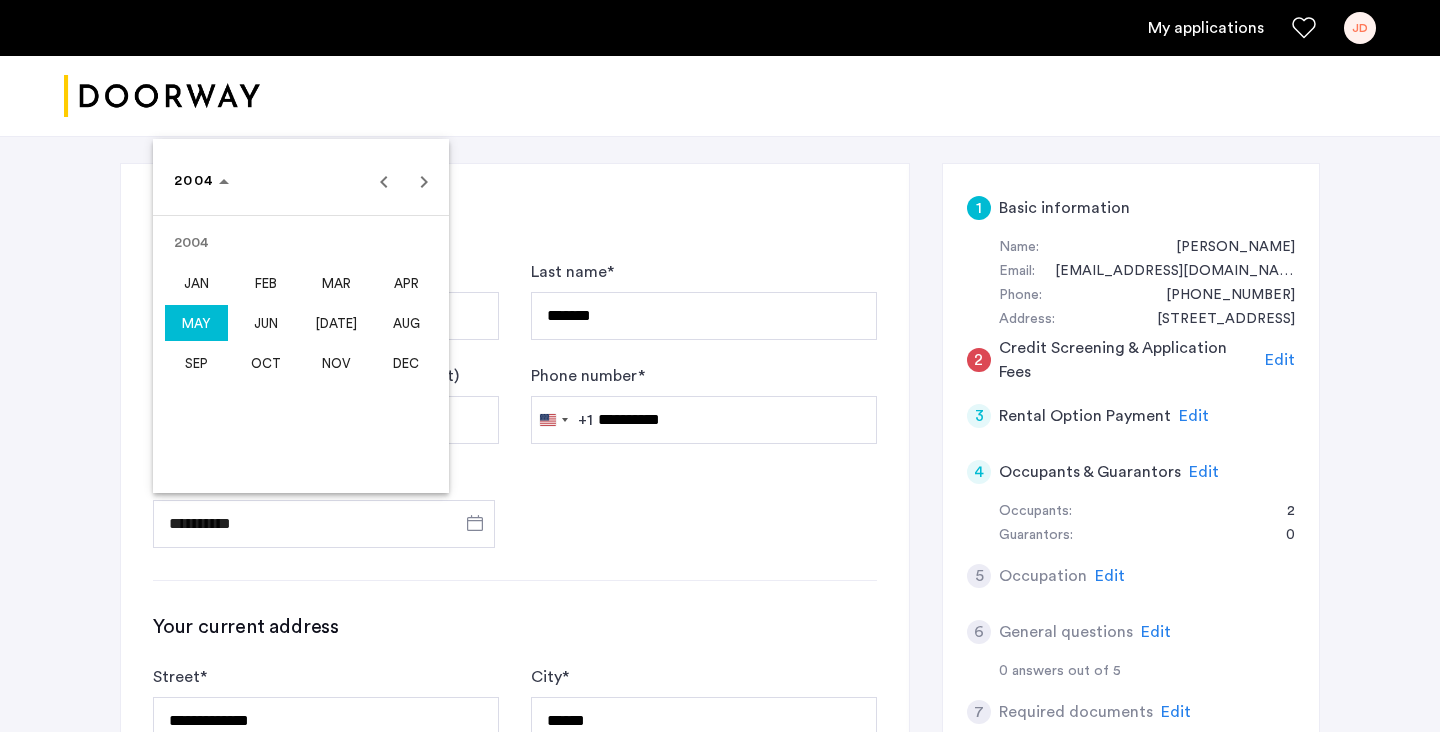 click on "MAY" at bounding box center [196, 323] 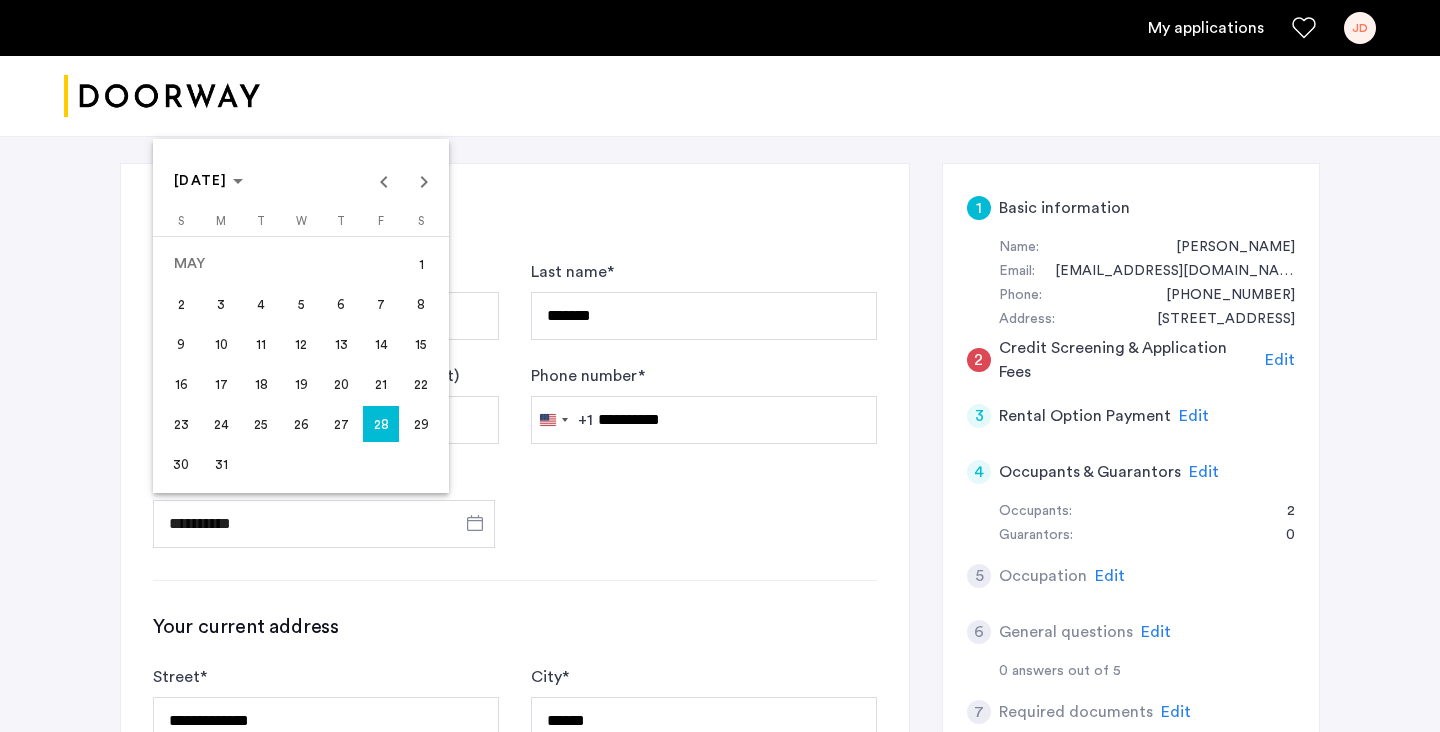 click on "29" at bounding box center (421, 424) 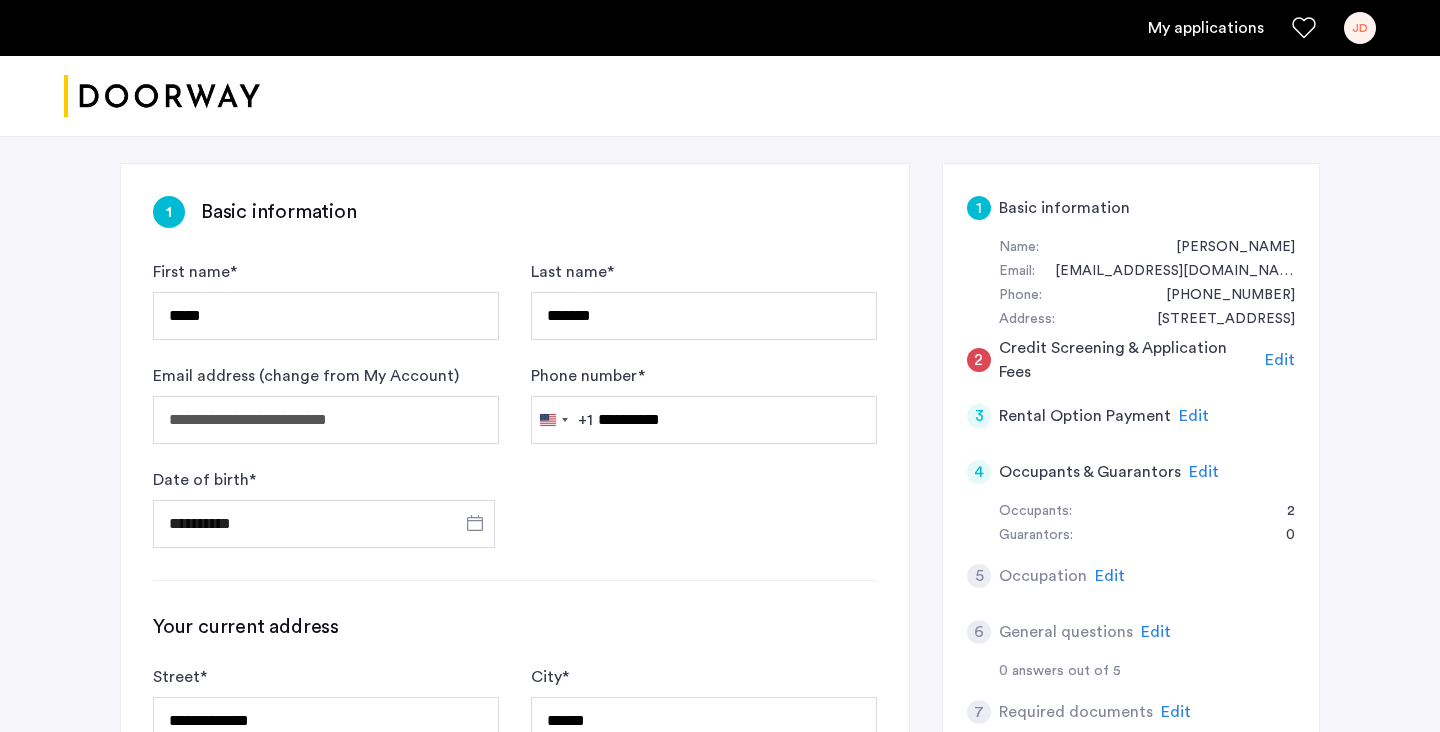 type on "**********" 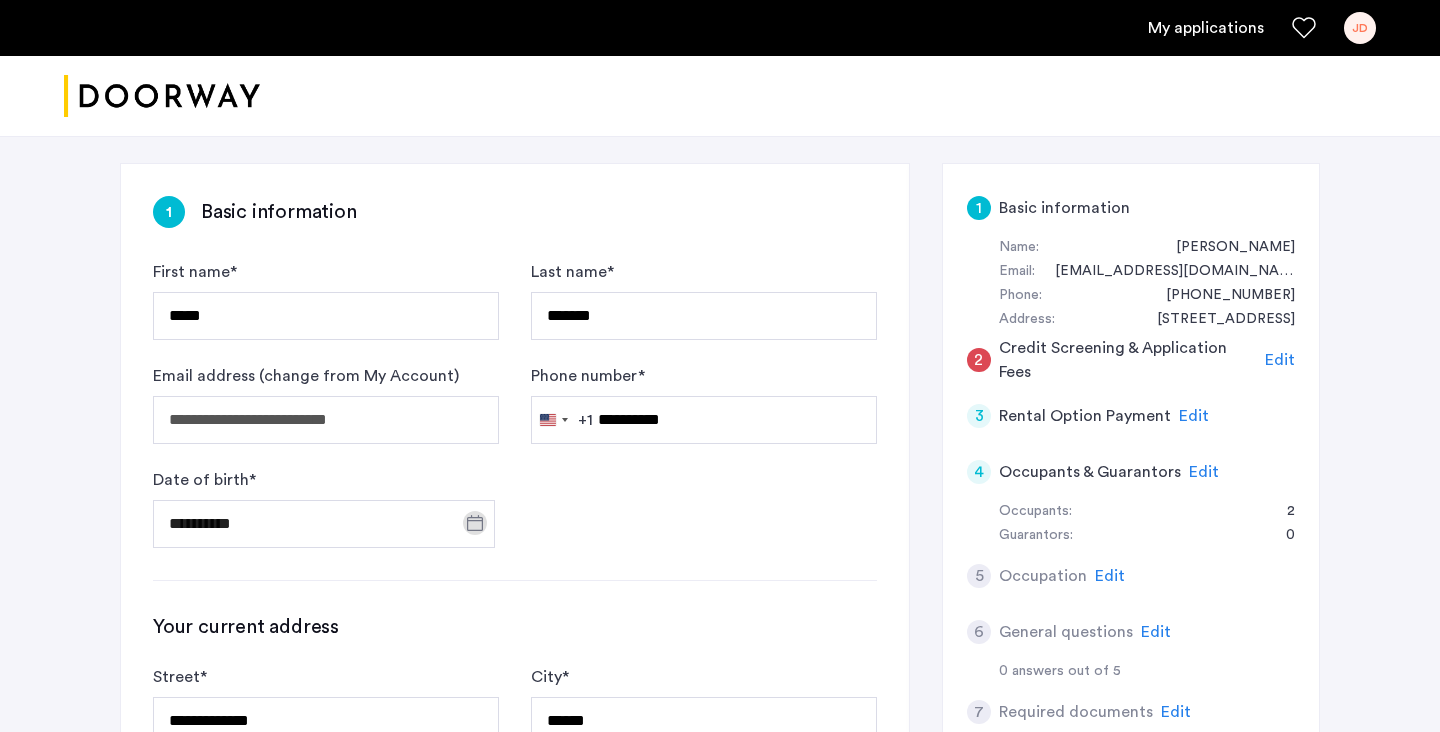click on "**********" 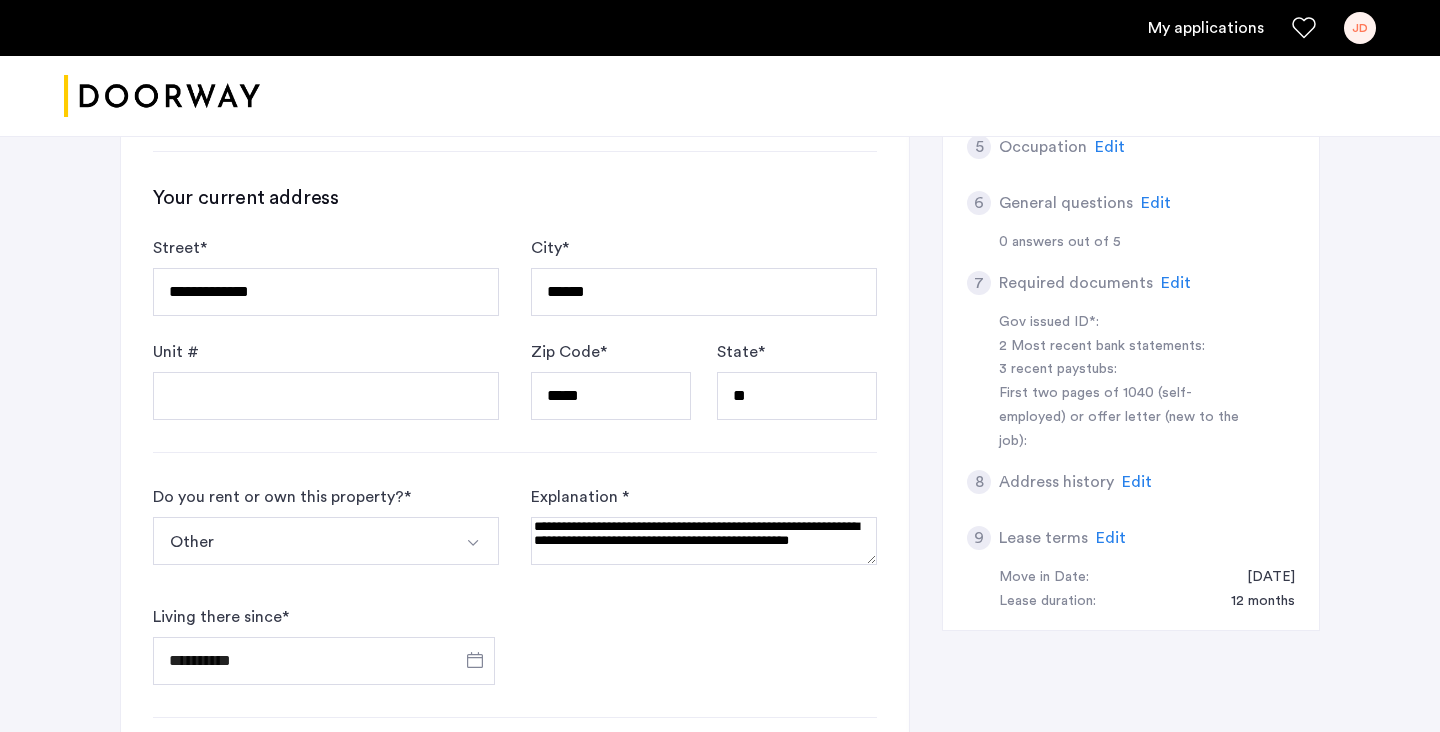 scroll, scrollTop: 746, scrollLeft: 0, axis: vertical 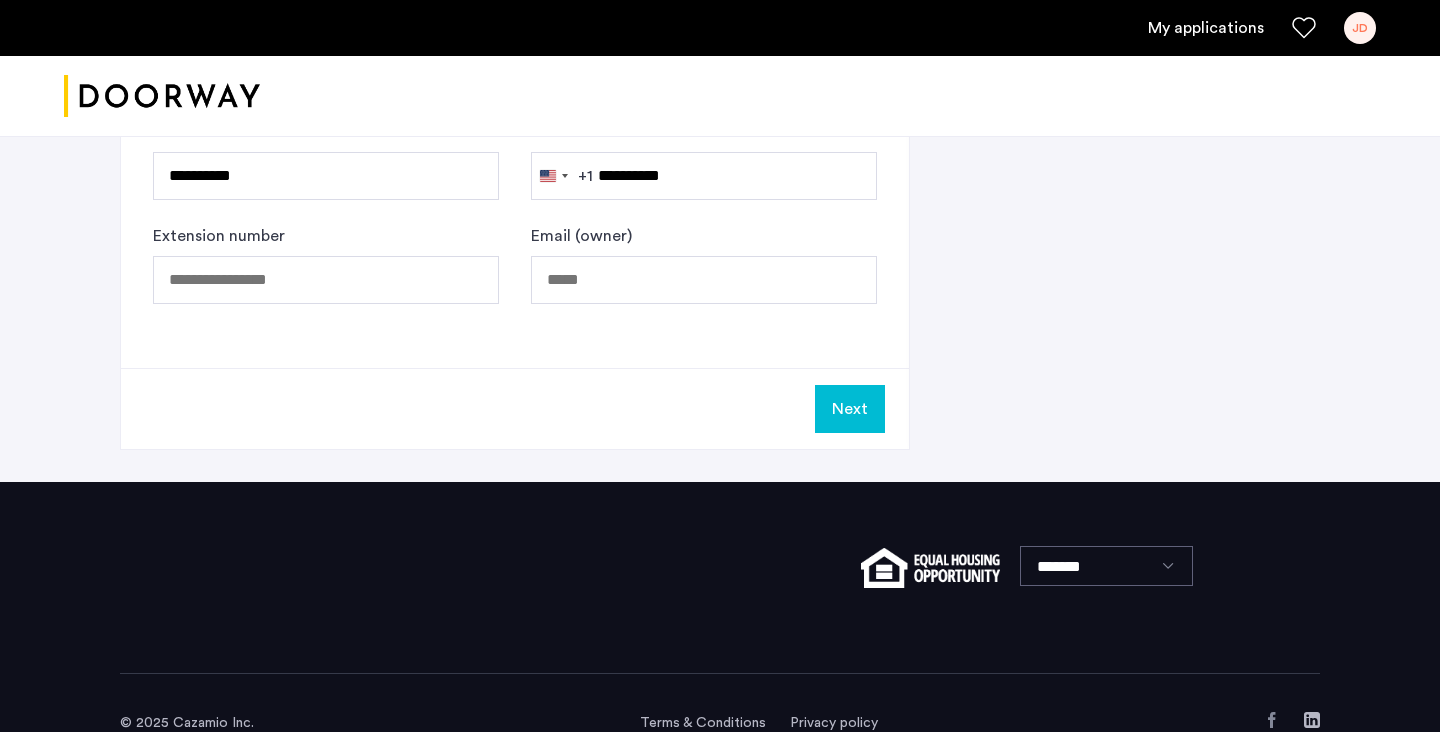 click on "Next" 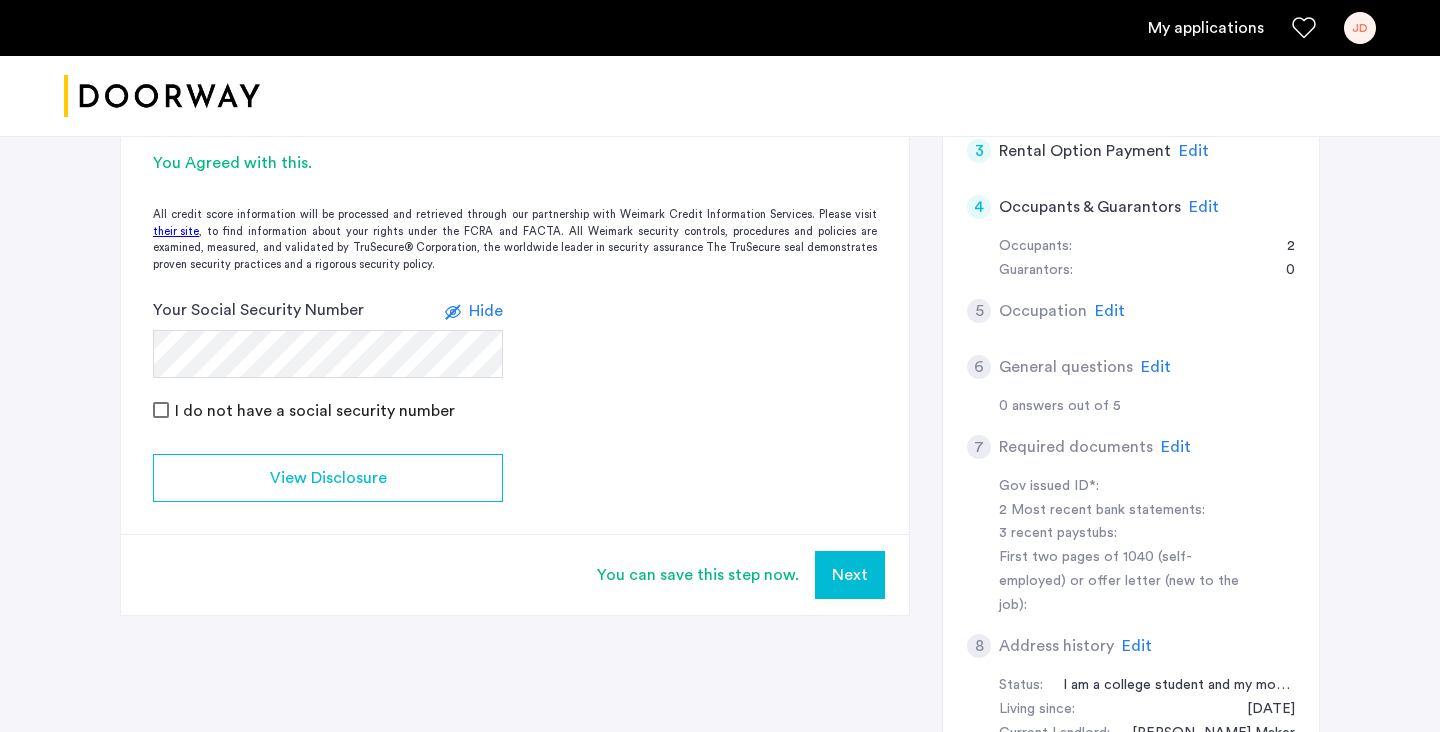 scroll, scrollTop: 576, scrollLeft: 0, axis: vertical 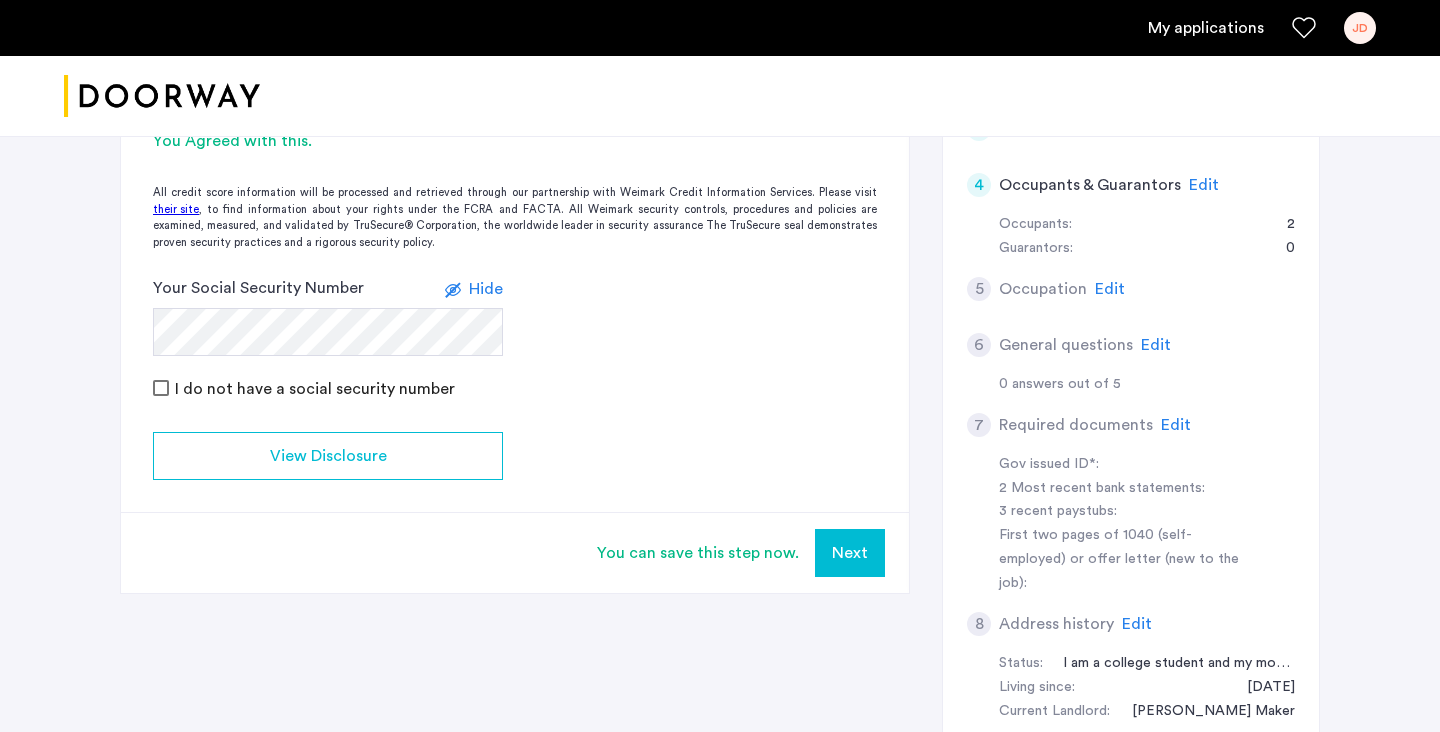 click on "Next" at bounding box center [850, 553] 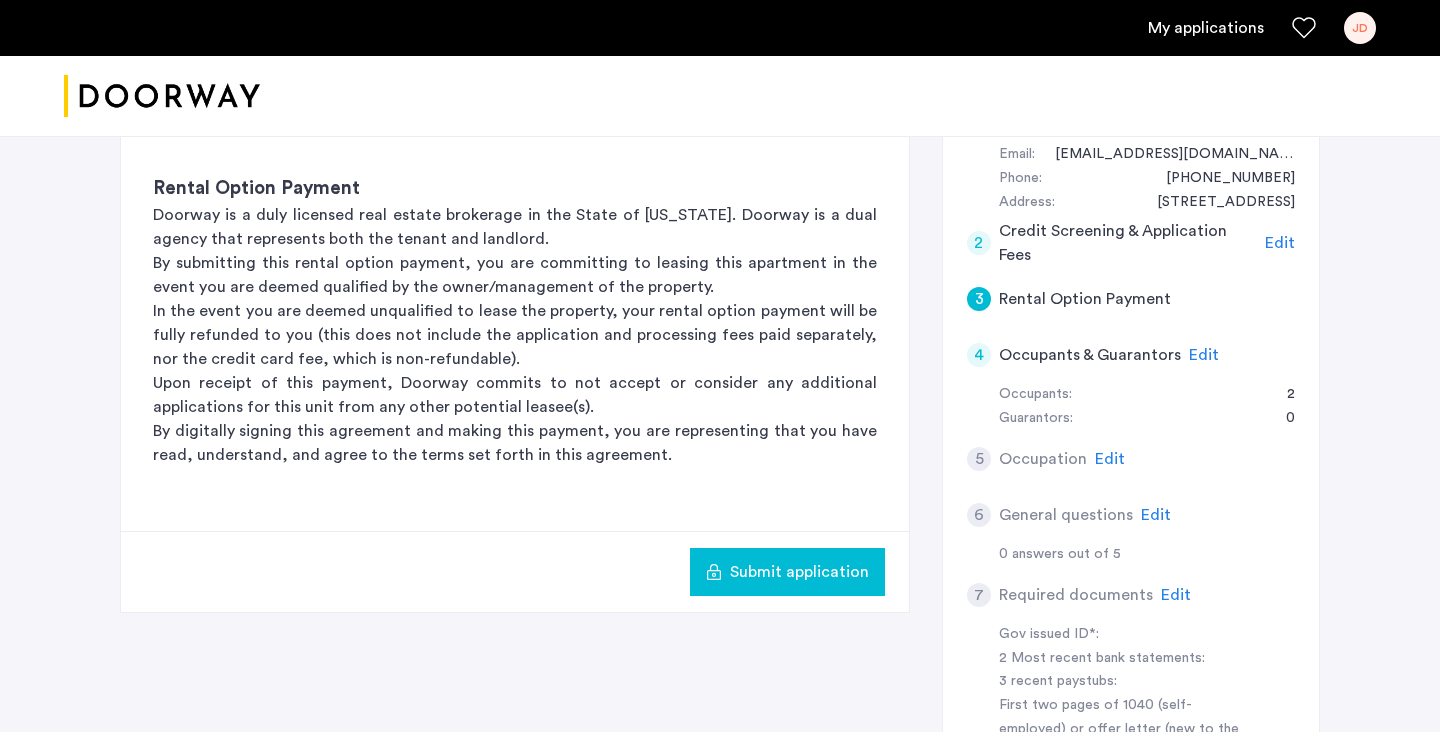 scroll, scrollTop: 410, scrollLeft: 0, axis: vertical 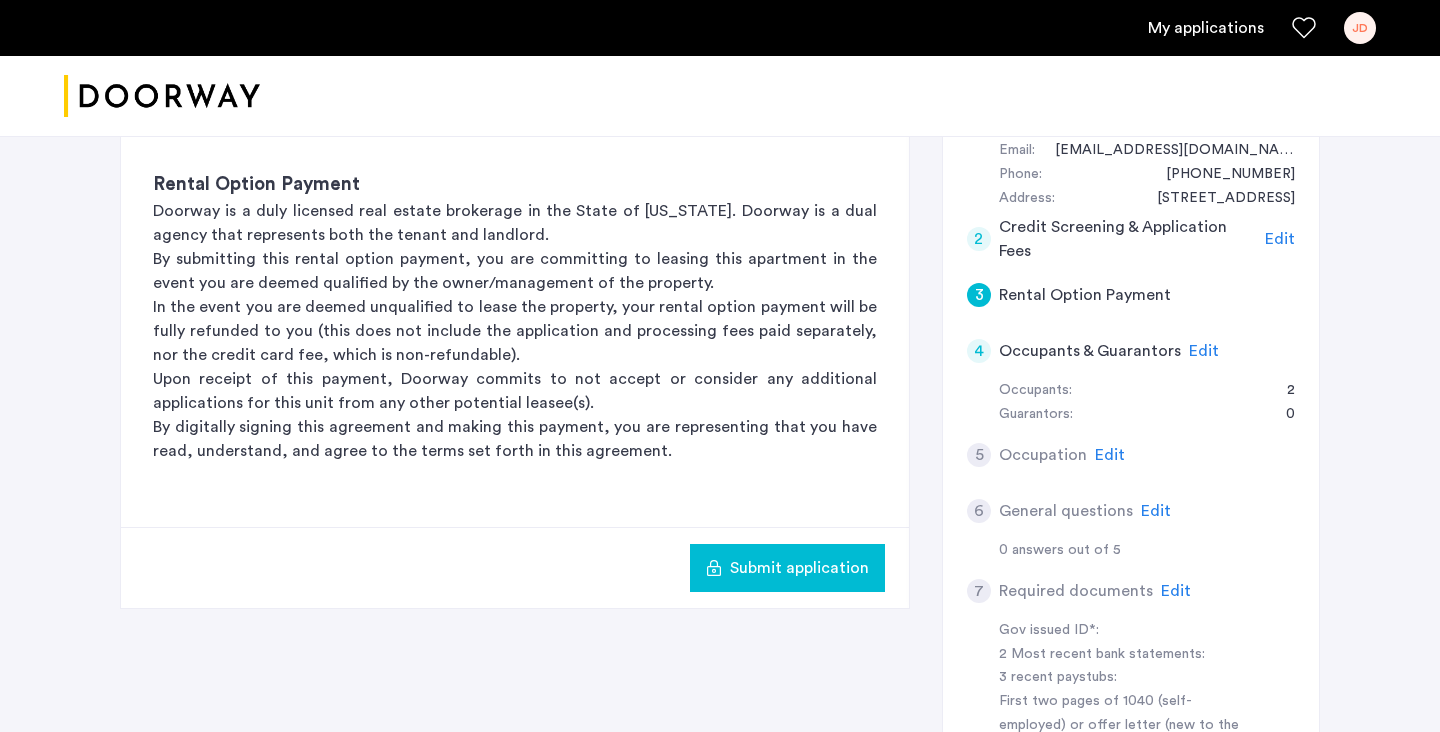click on "Edit" 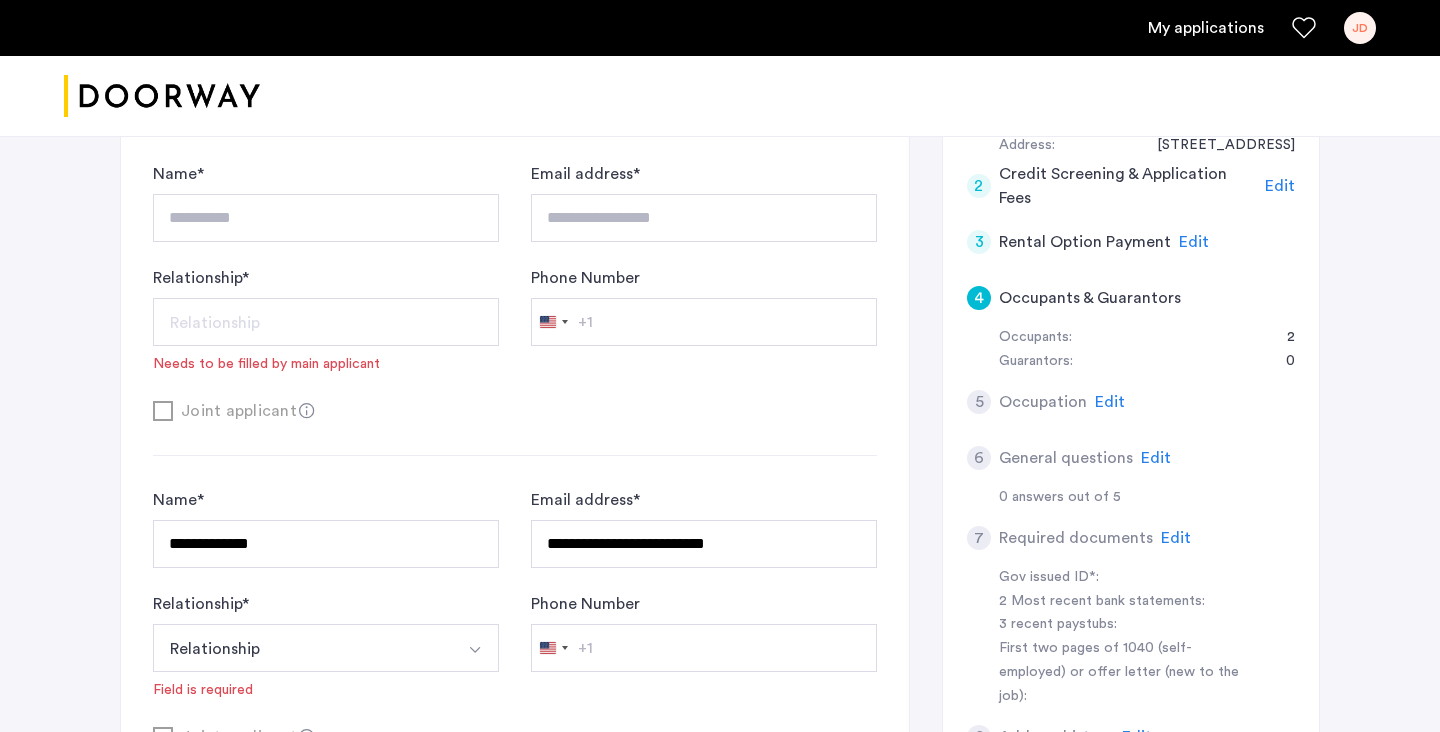 scroll, scrollTop: 485, scrollLeft: 0, axis: vertical 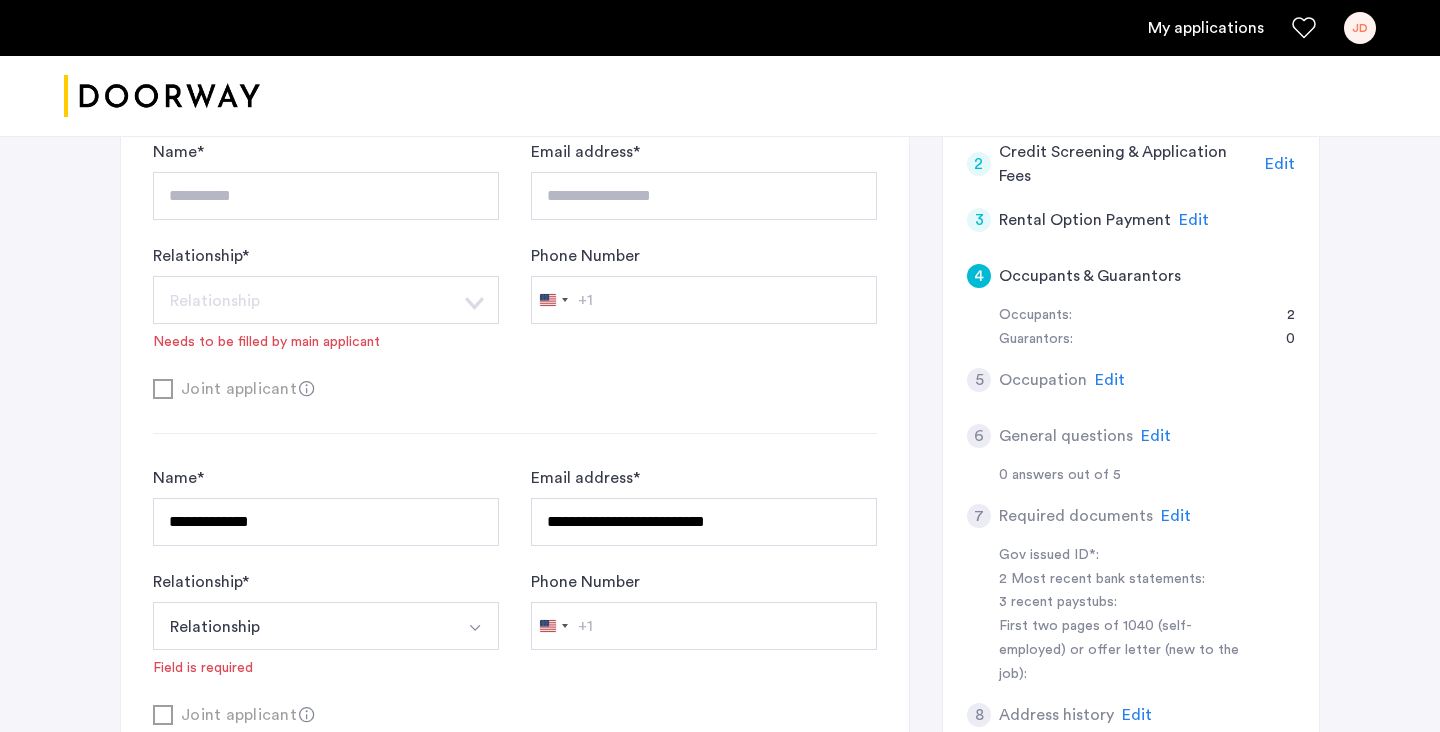 click on "Relationship" at bounding box center [302, 626] 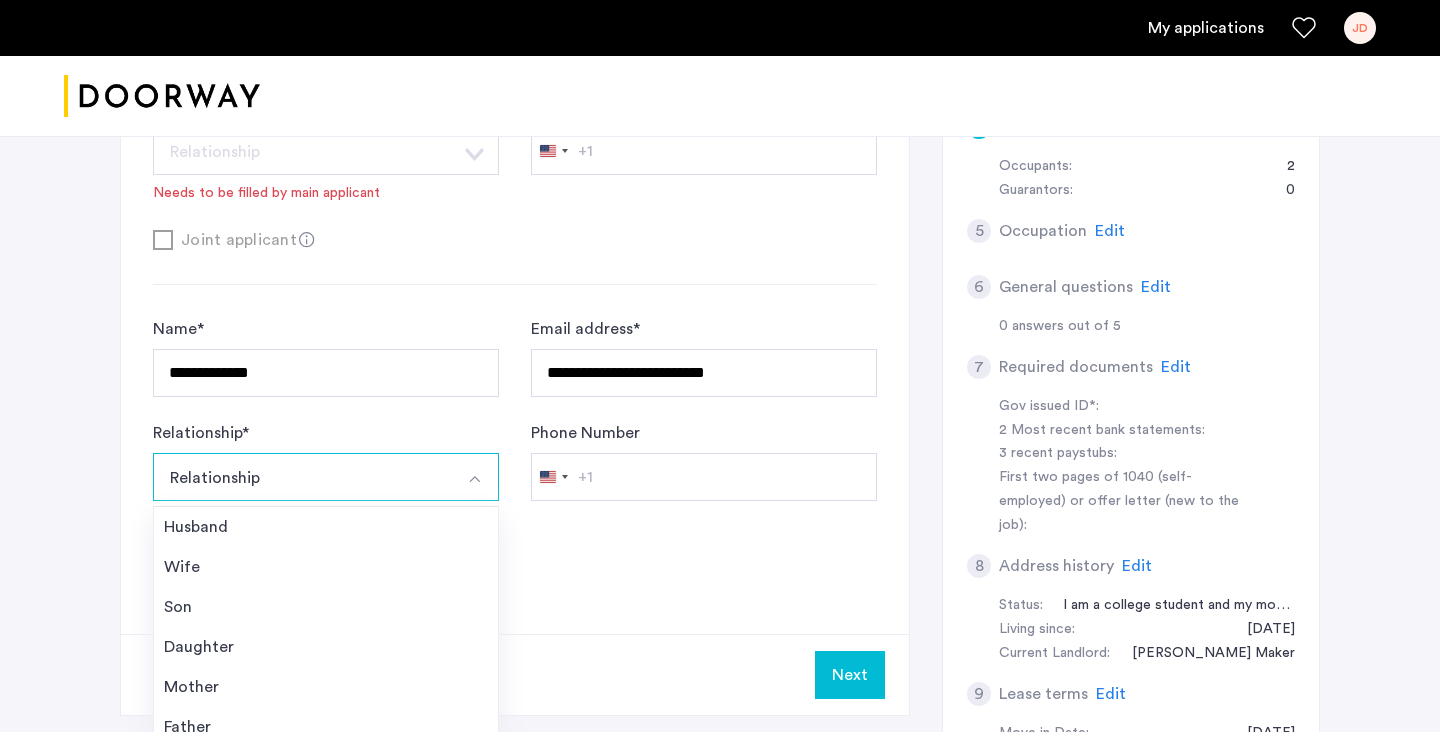 scroll, scrollTop: 672, scrollLeft: 0, axis: vertical 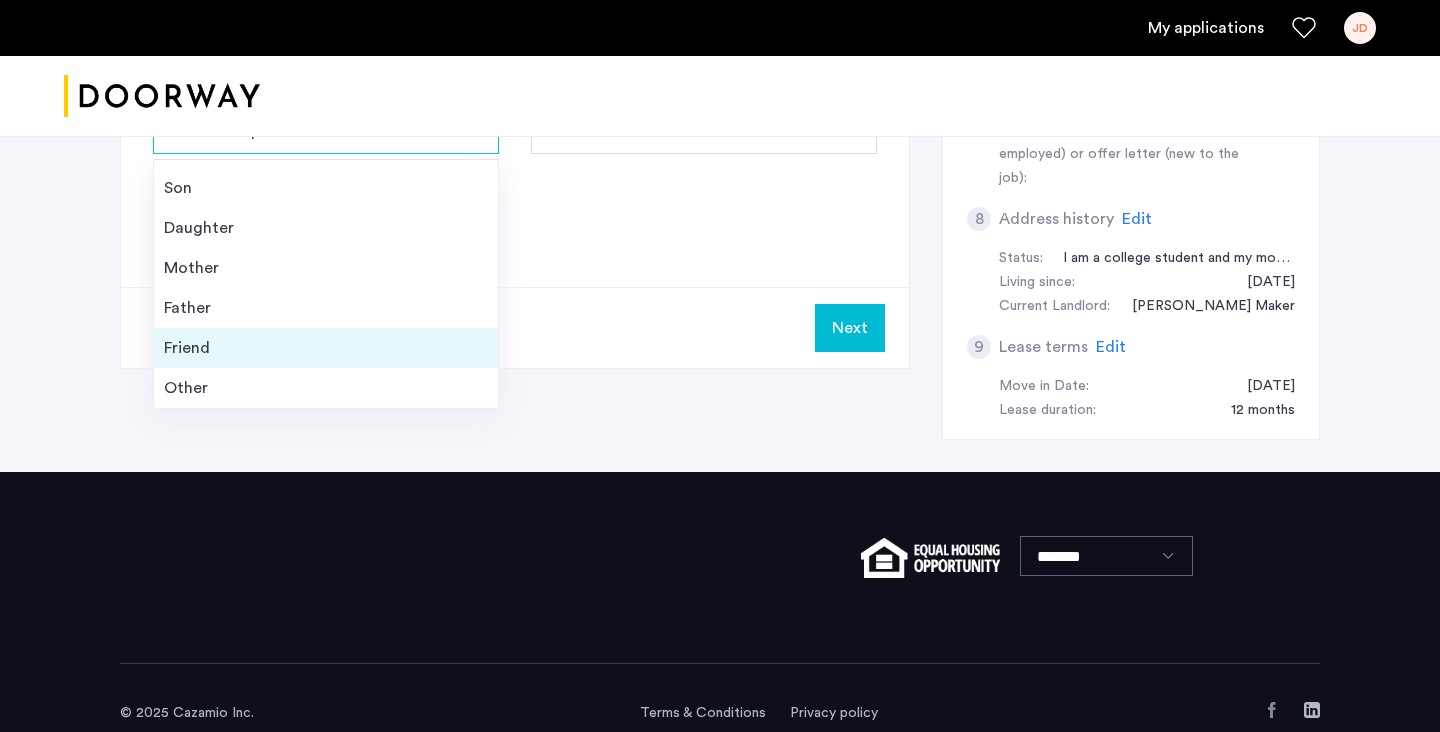 click on "Friend" at bounding box center [326, 348] 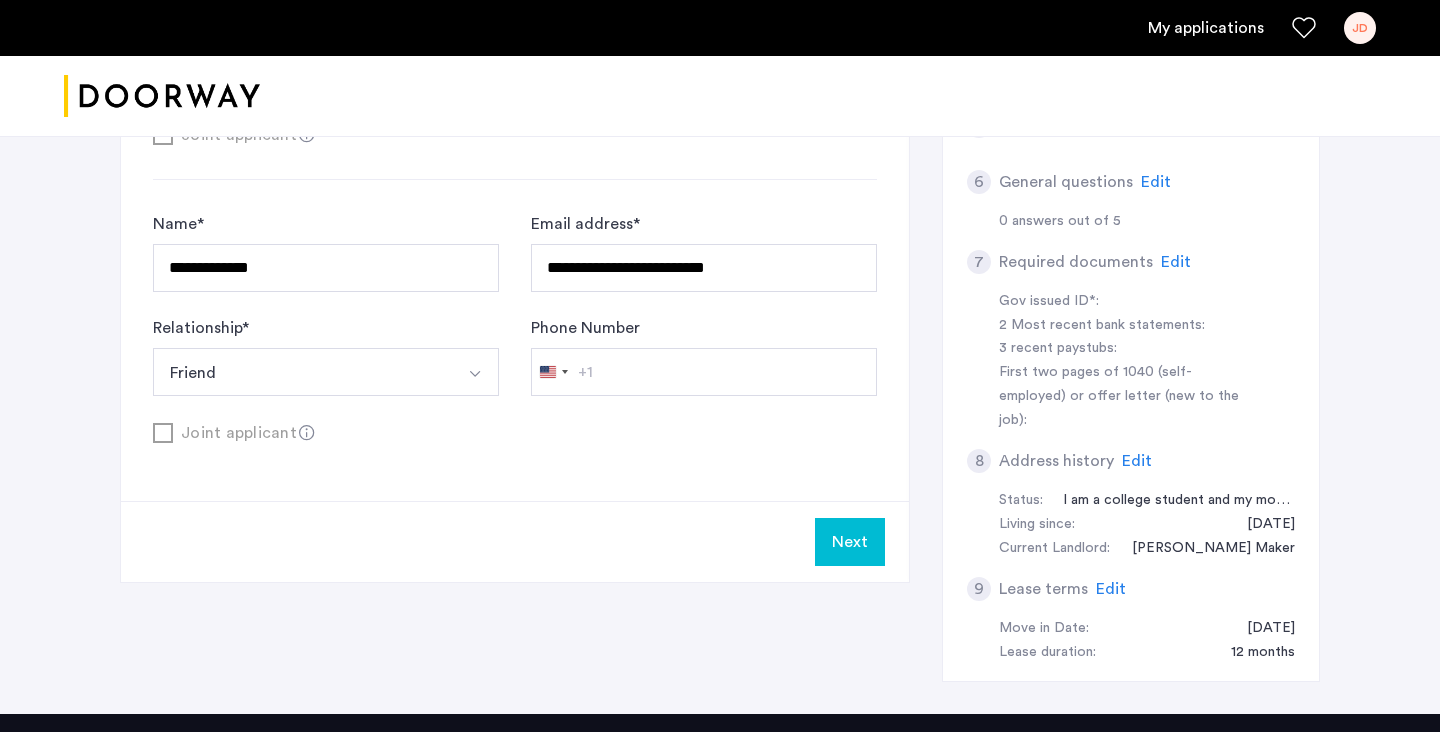 scroll, scrollTop: 712, scrollLeft: 0, axis: vertical 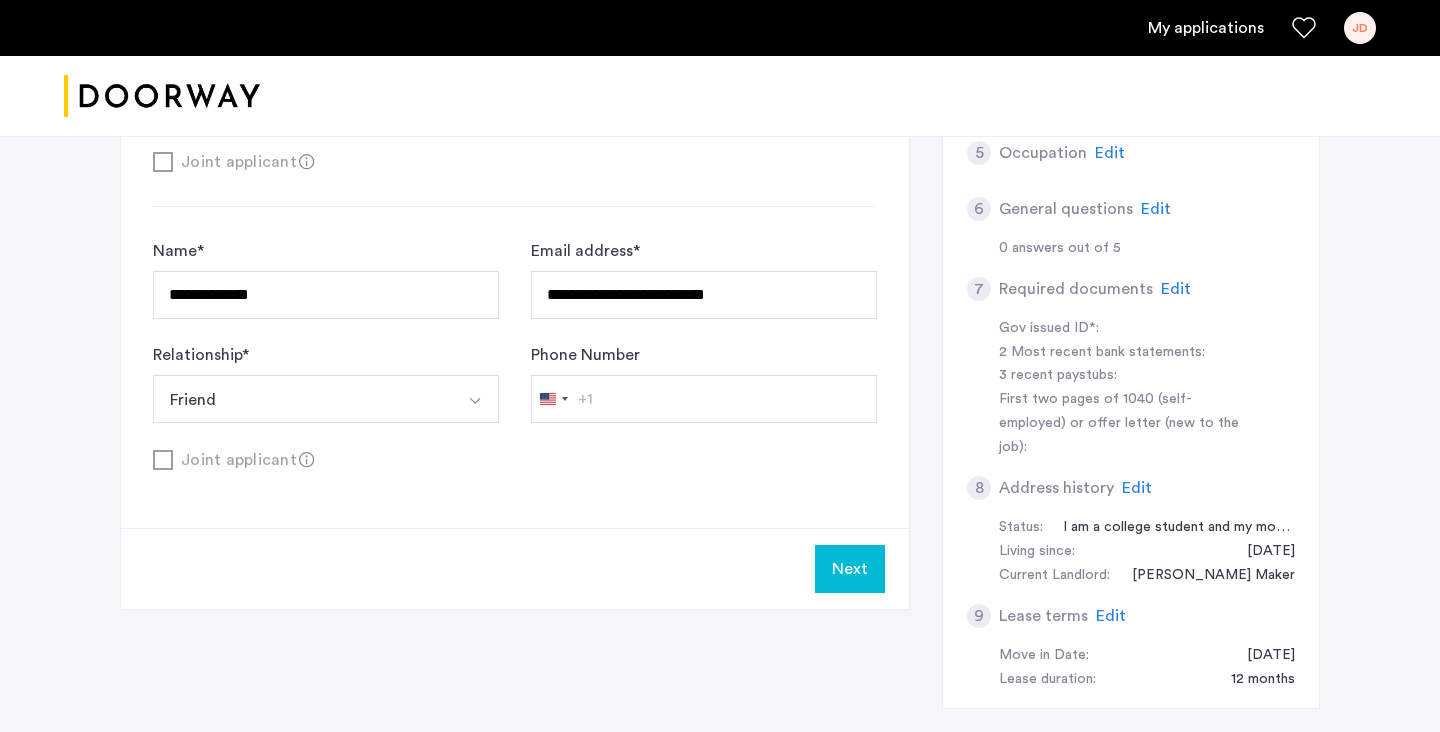 click on "Next" 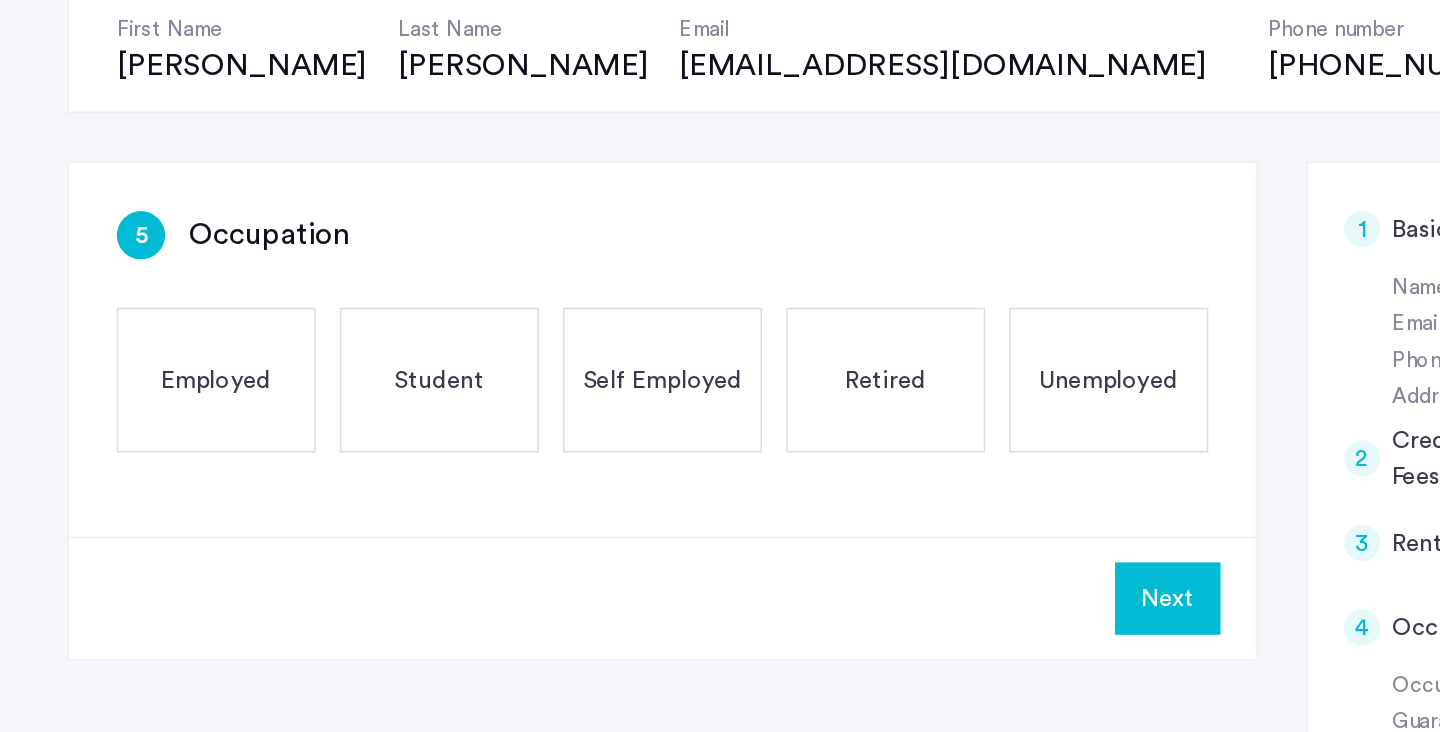 scroll, scrollTop: 103, scrollLeft: 0, axis: vertical 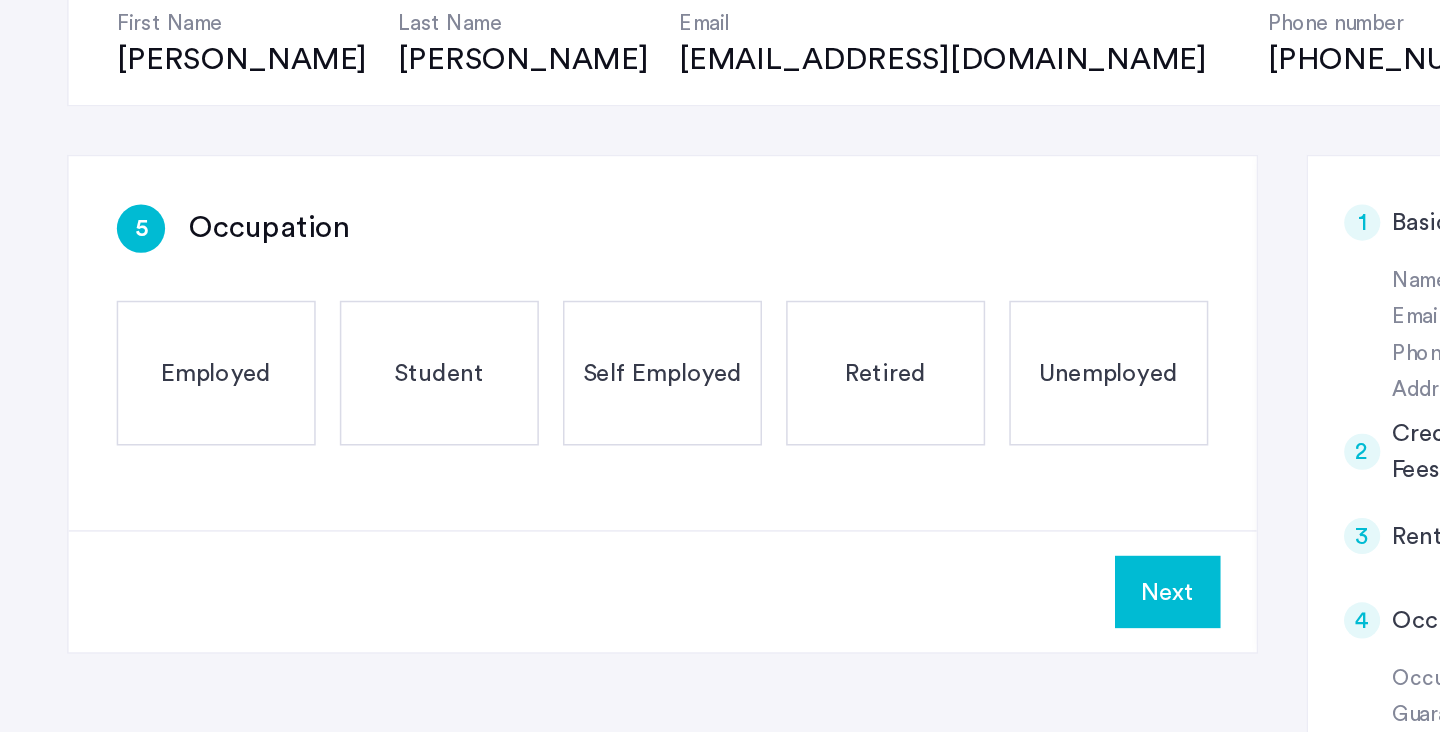 click on "Student" 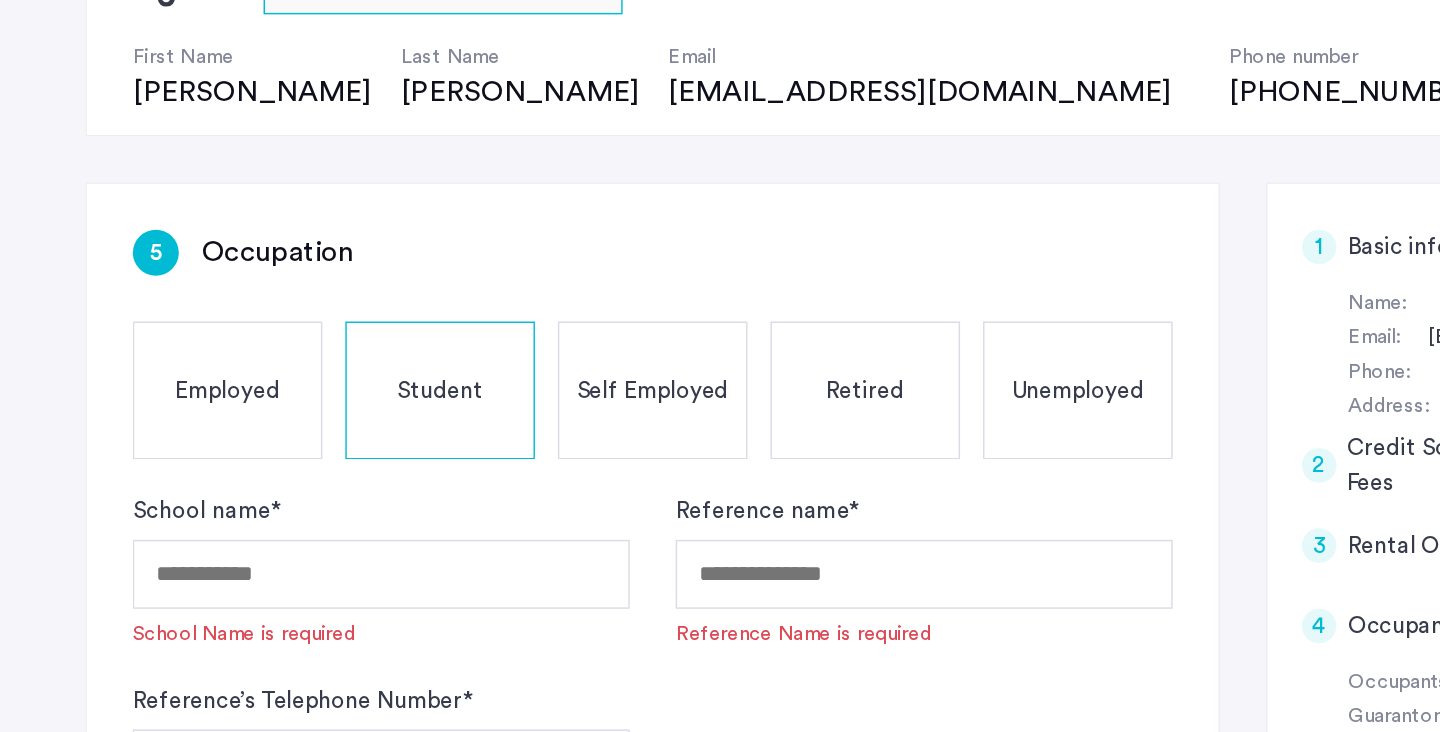 scroll, scrollTop: 102, scrollLeft: 0, axis: vertical 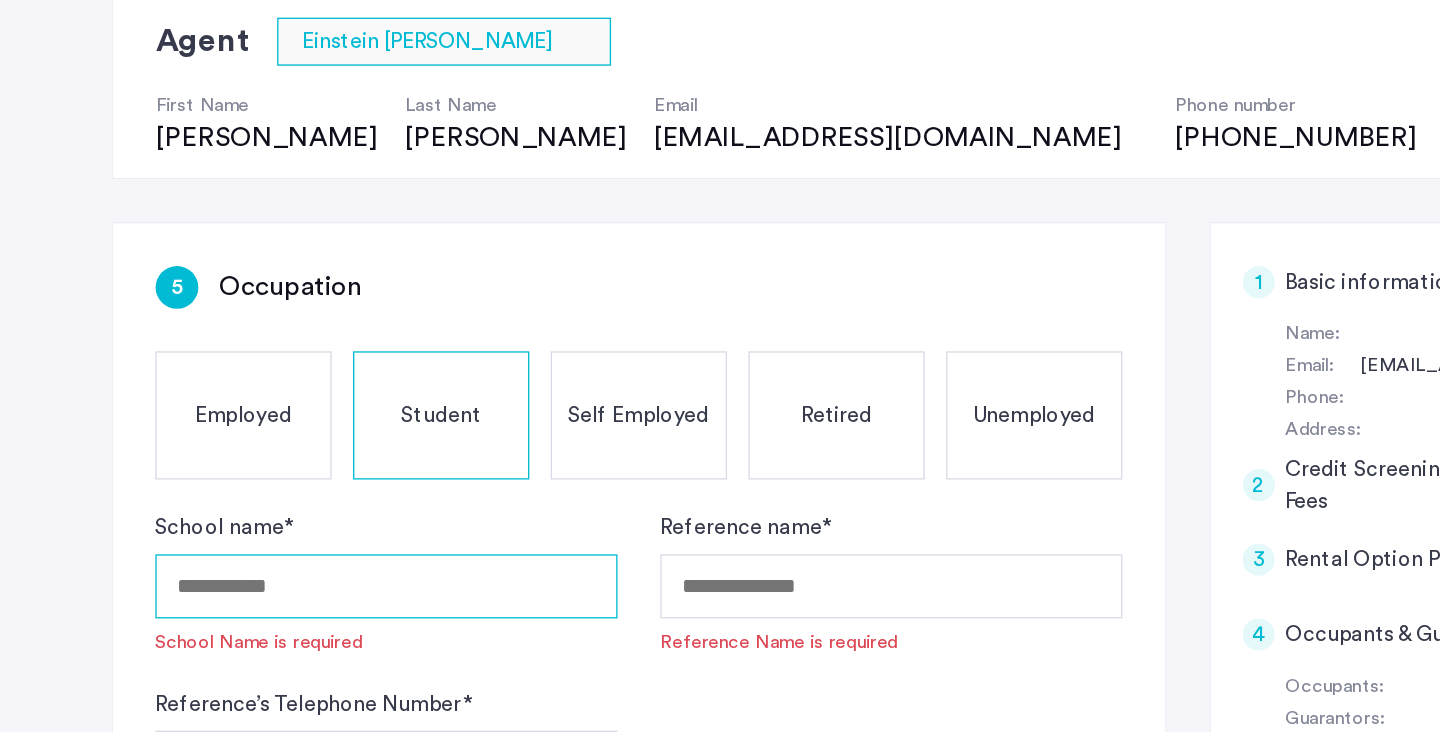click on "School name  *" at bounding box center (326, 623) 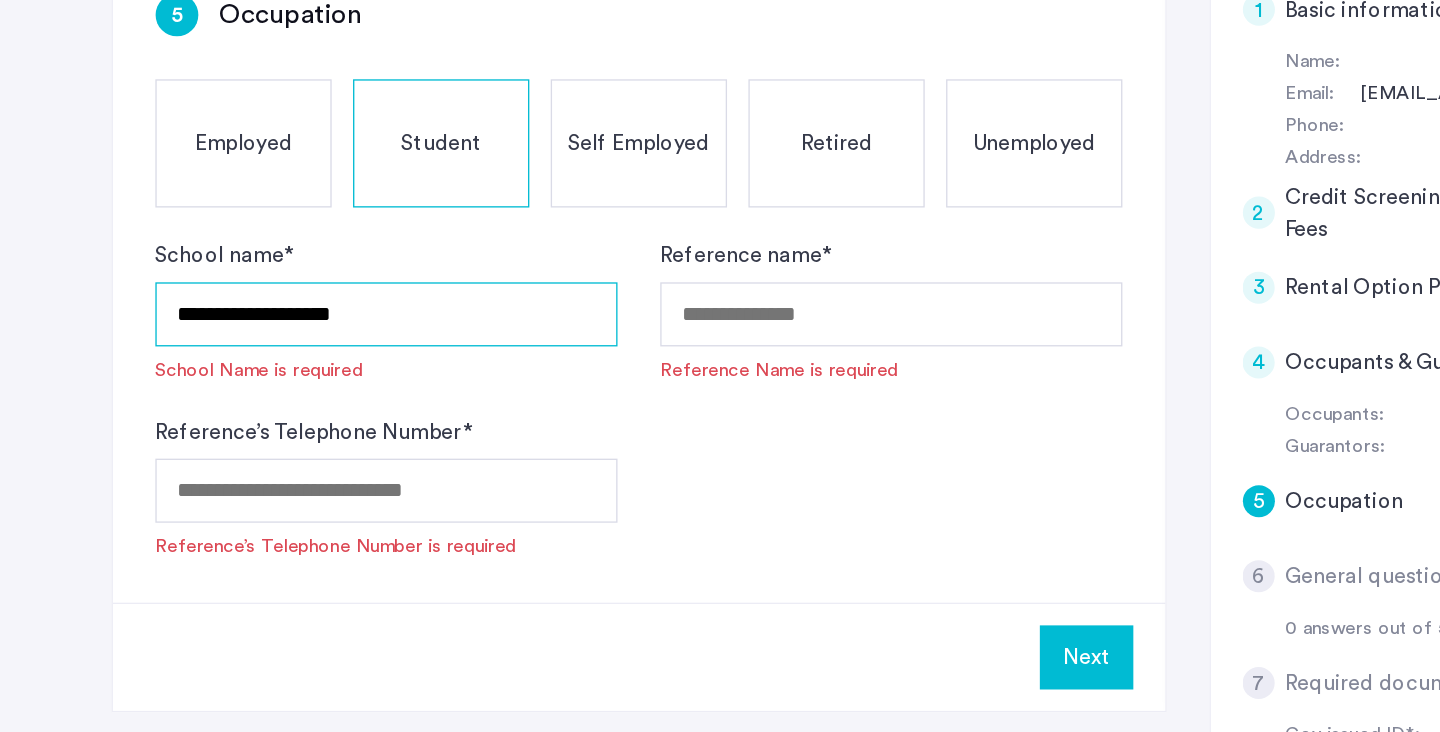 scroll, scrollTop: 361, scrollLeft: 0, axis: vertical 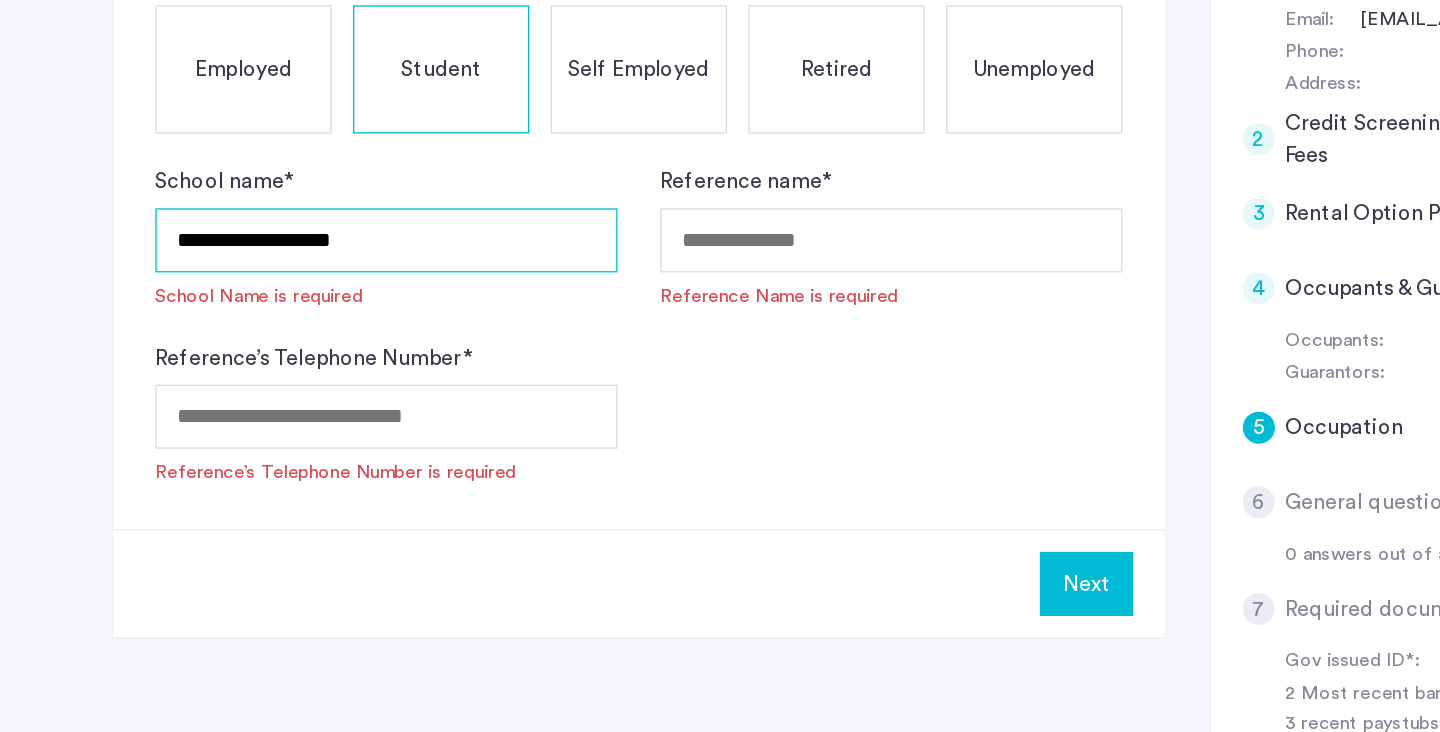 type on "**********" 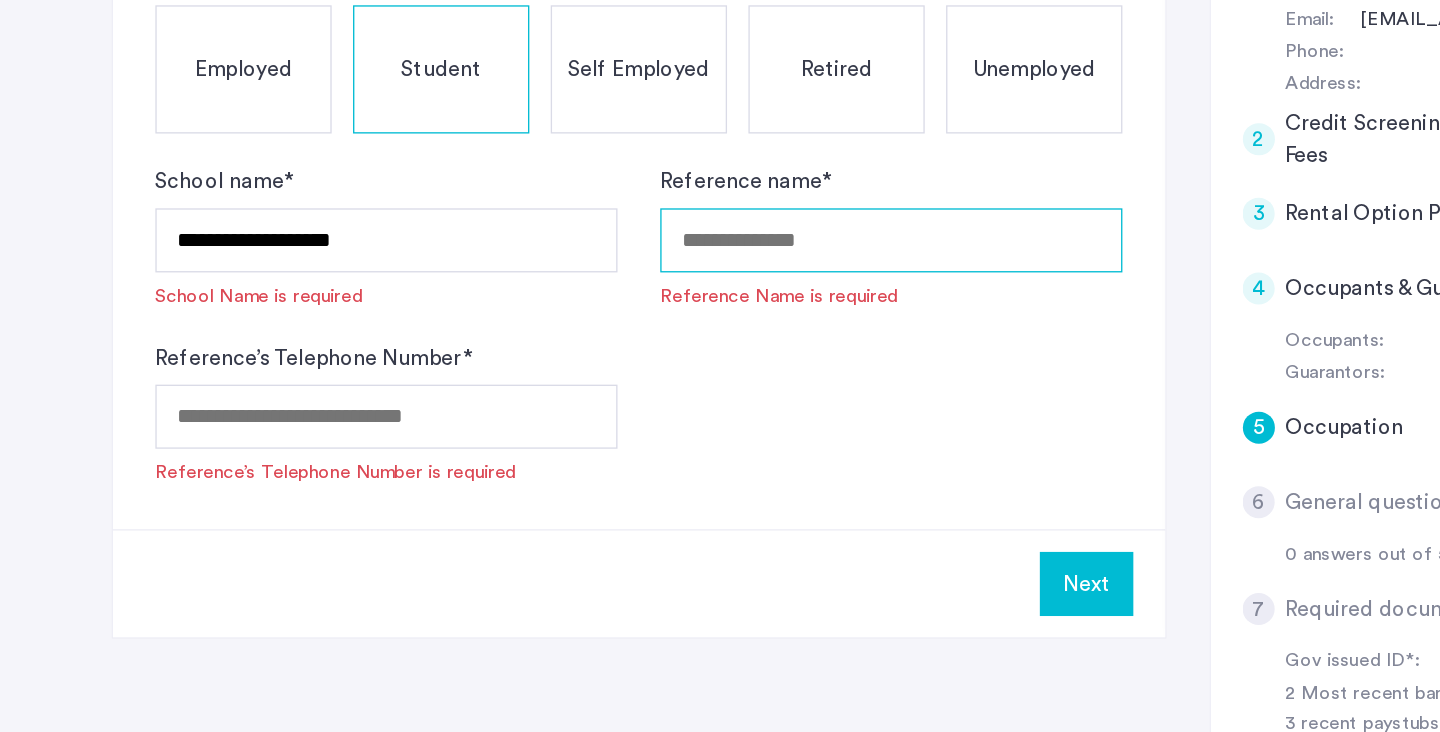 click on "Reference name  *" at bounding box center [704, 364] 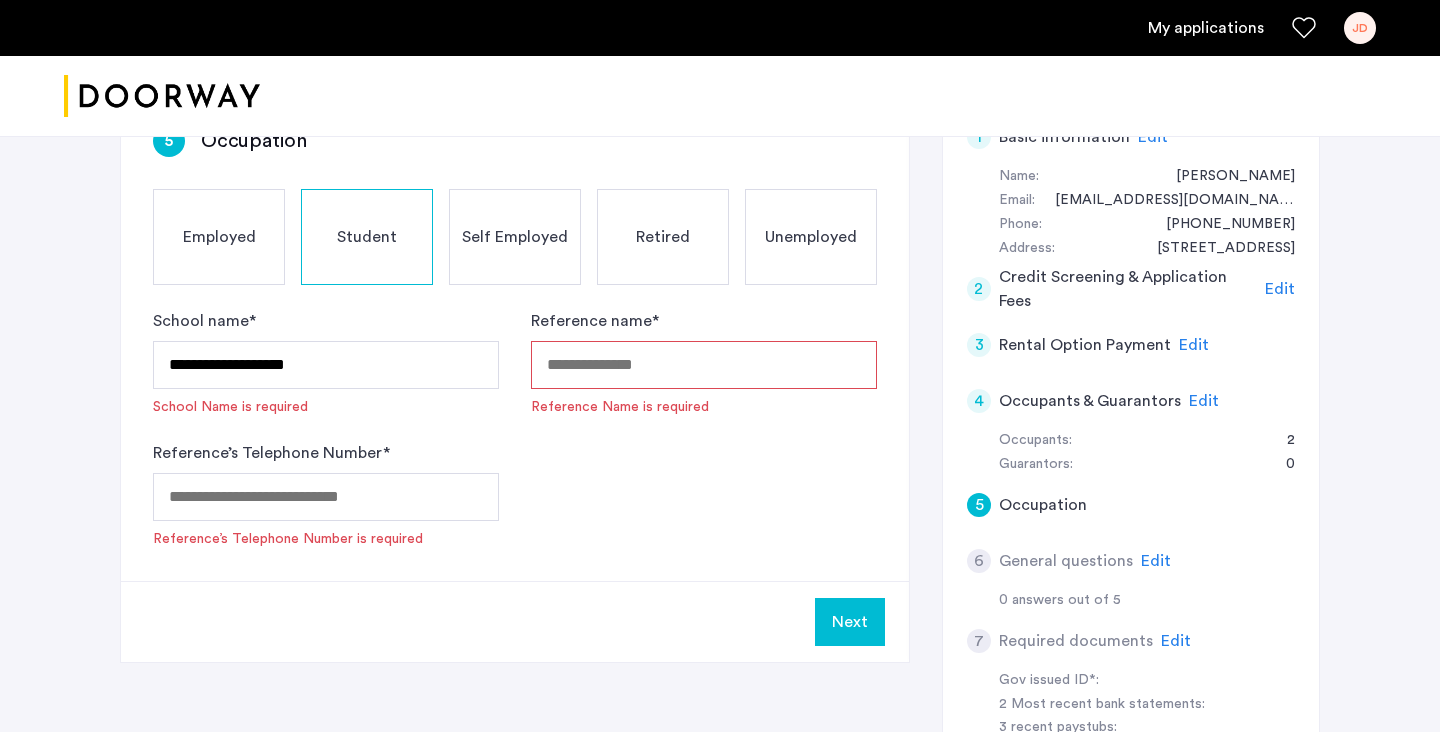 click on "Next" 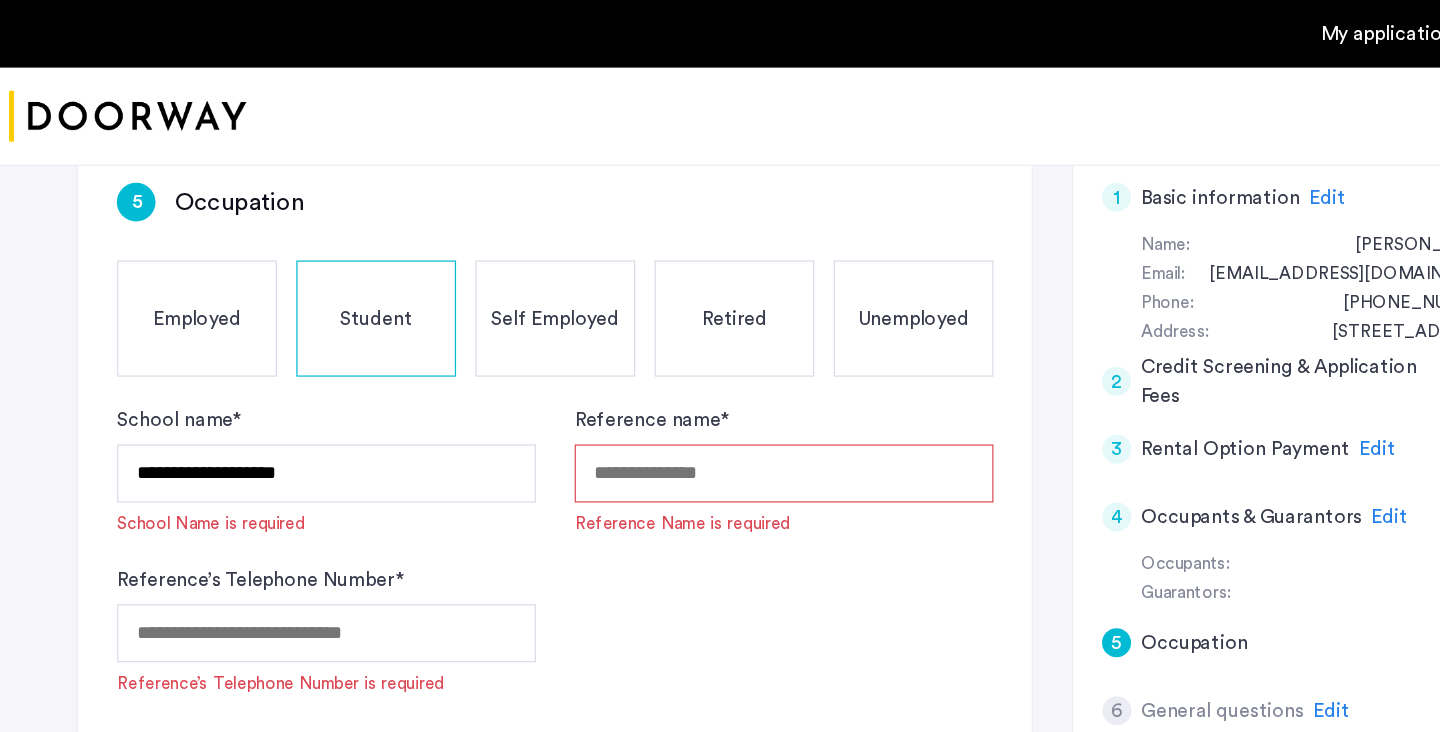 scroll, scrollTop: 291, scrollLeft: 0, axis: vertical 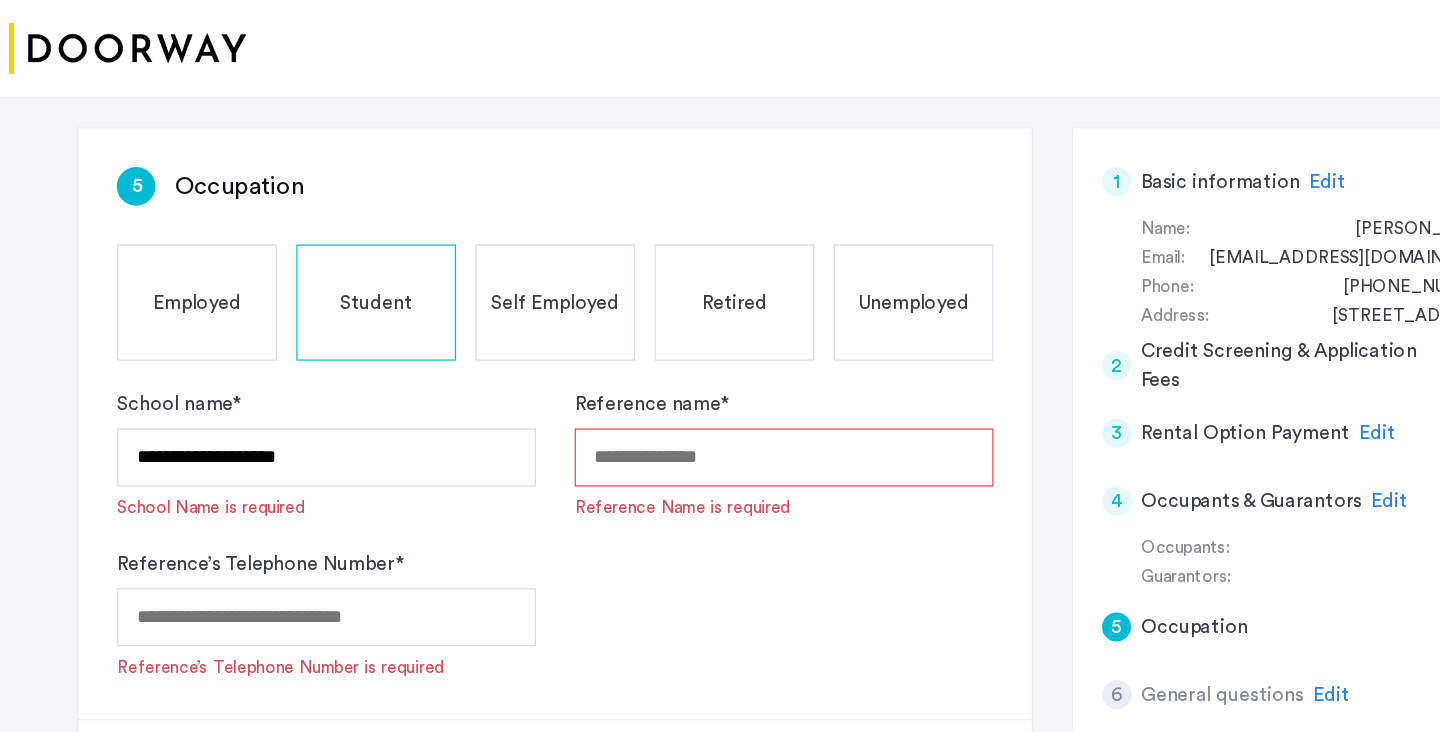 click on "Reference name  *" at bounding box center [704, 434] 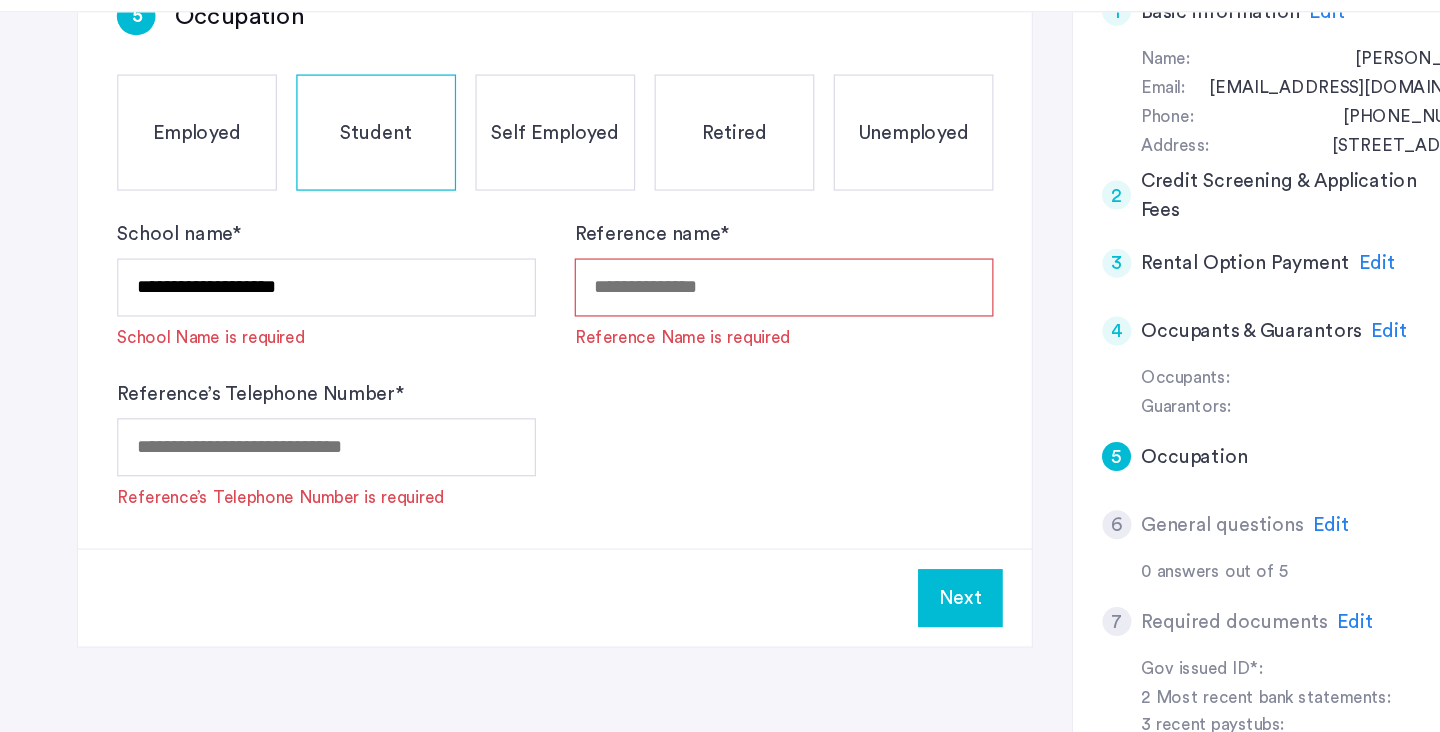 scroll, scrollTop: 361, scrollLeft: 0, axis: vertical 